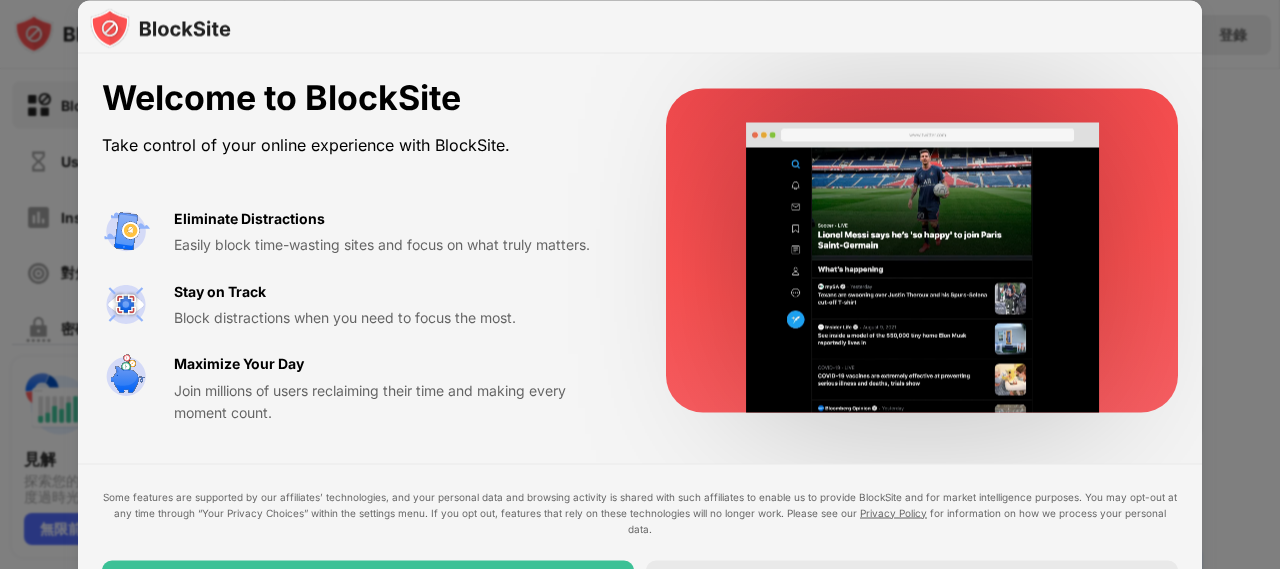 scroll, scrollTop: 0, scrollLeft: 0, axis: both 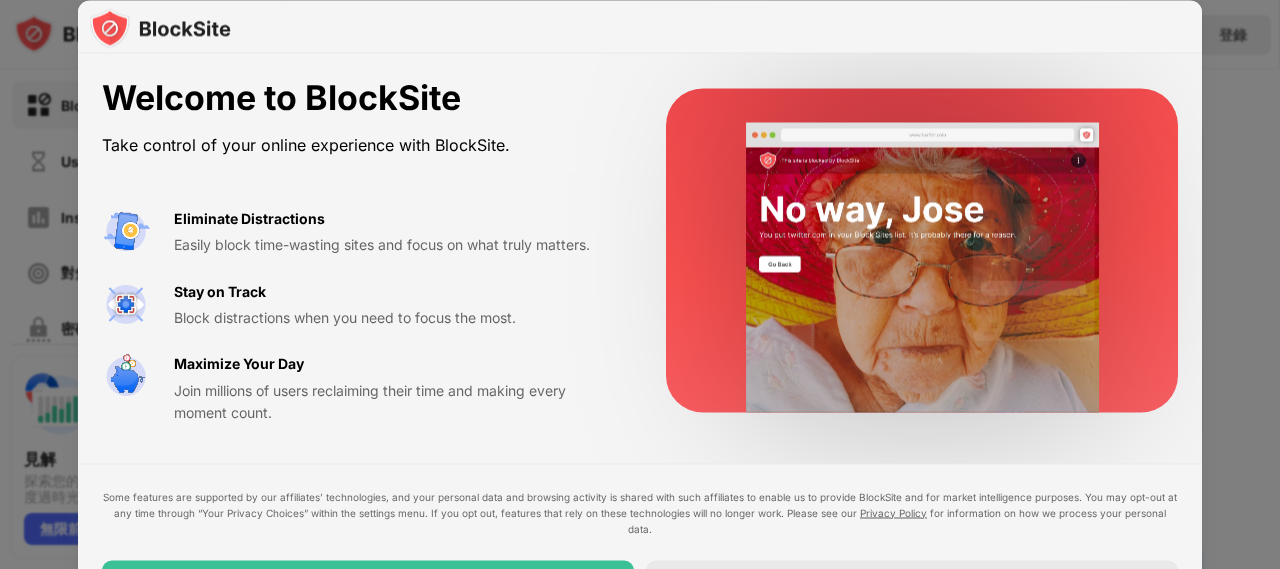 drag, startPoint x: 1233, startPoint y: 65, endPoint x: 1222, endPoint y: 68, distance: 11.401754 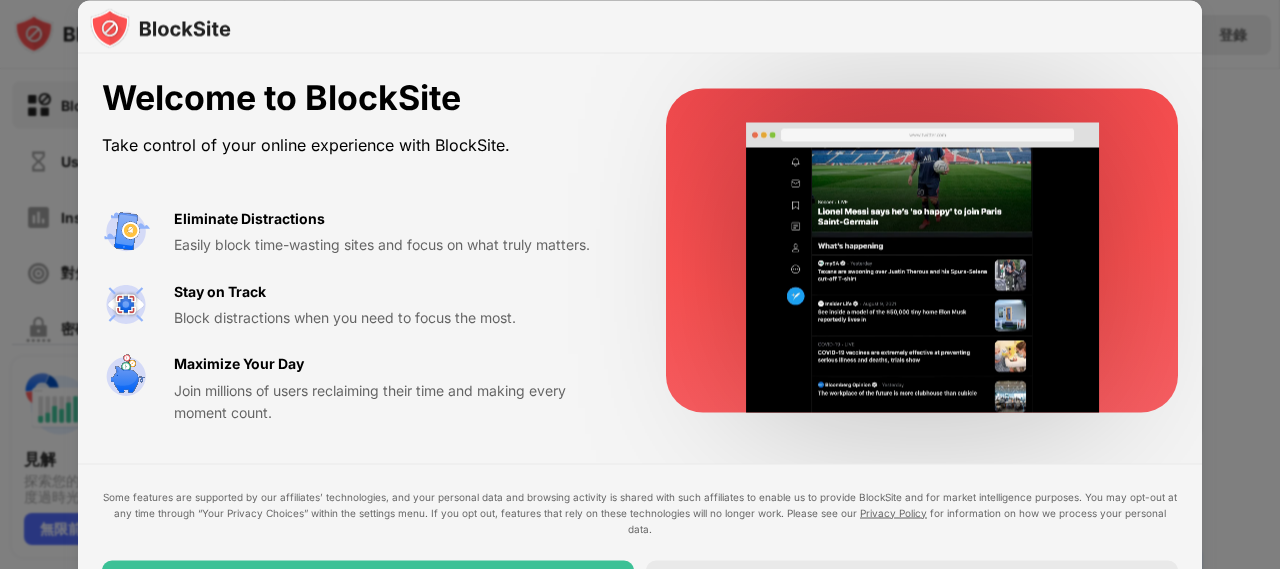 click at bounding box center (640, 284) 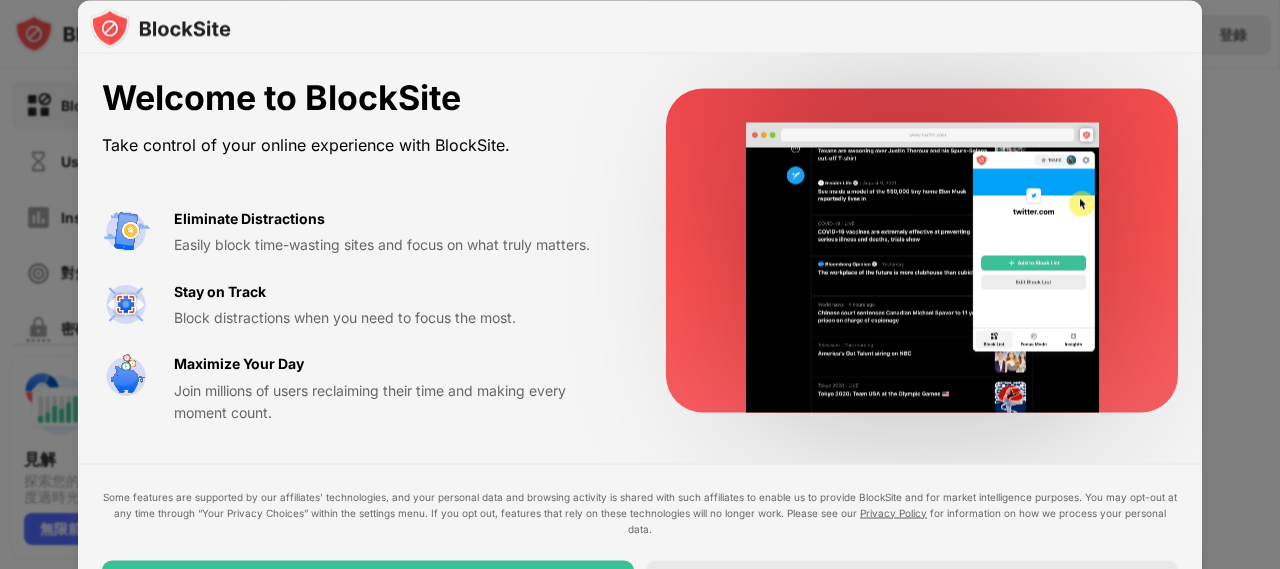 click at bounding box center [640, 284] 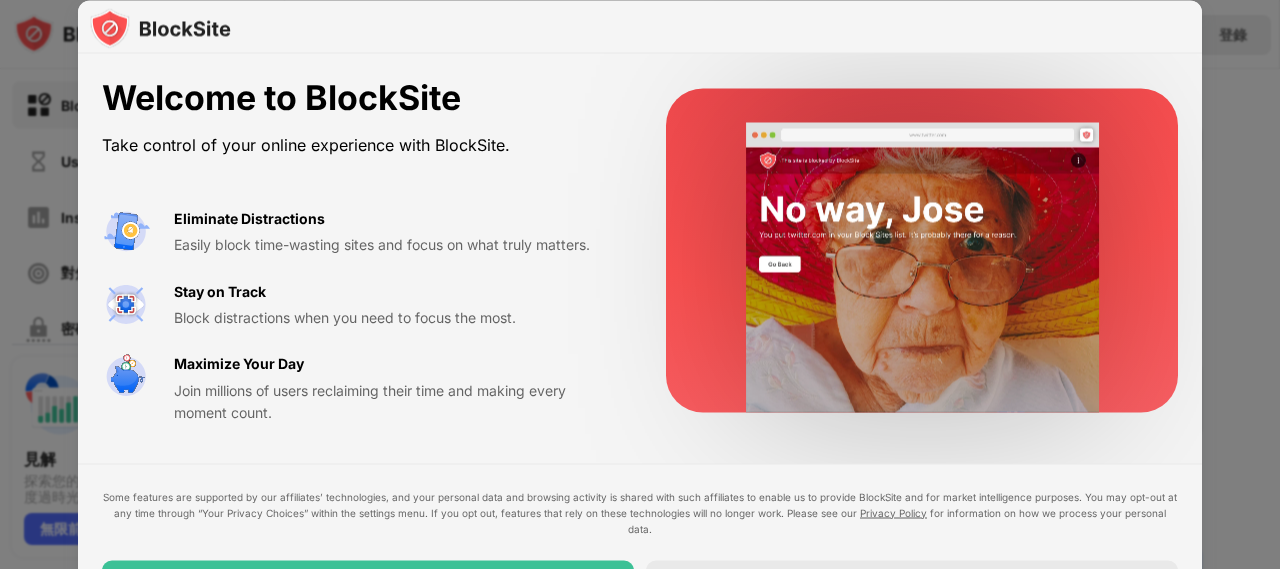drag, startPoint x: 1274, startPoint y: 302, endPoint x: 1171, endPoint y: 463, distance: 191.12823 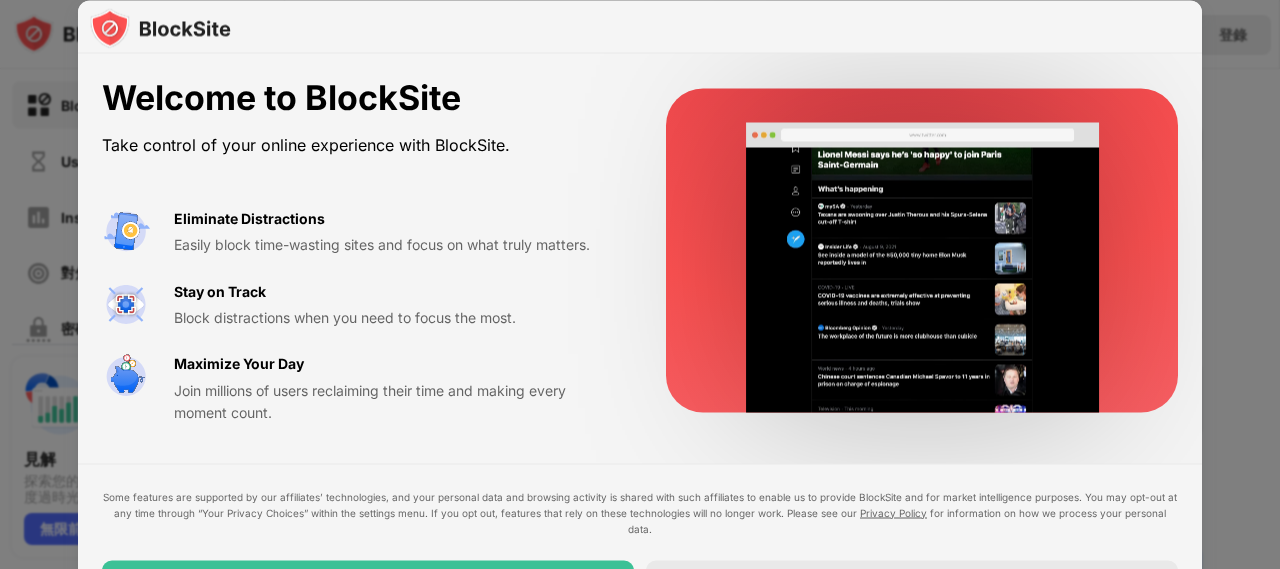 click at bounding box center [640, 284] 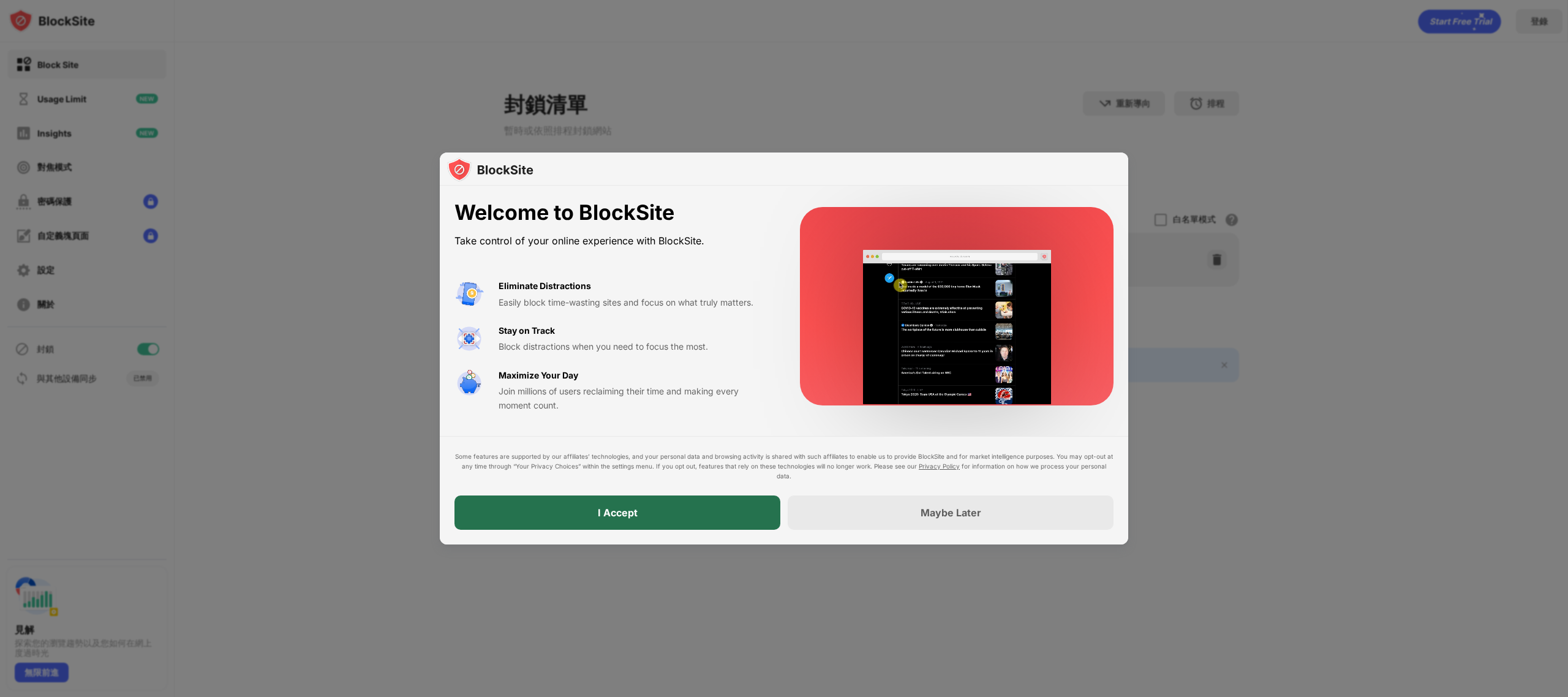 click on "I Accept" at bounding box center [617, 513] 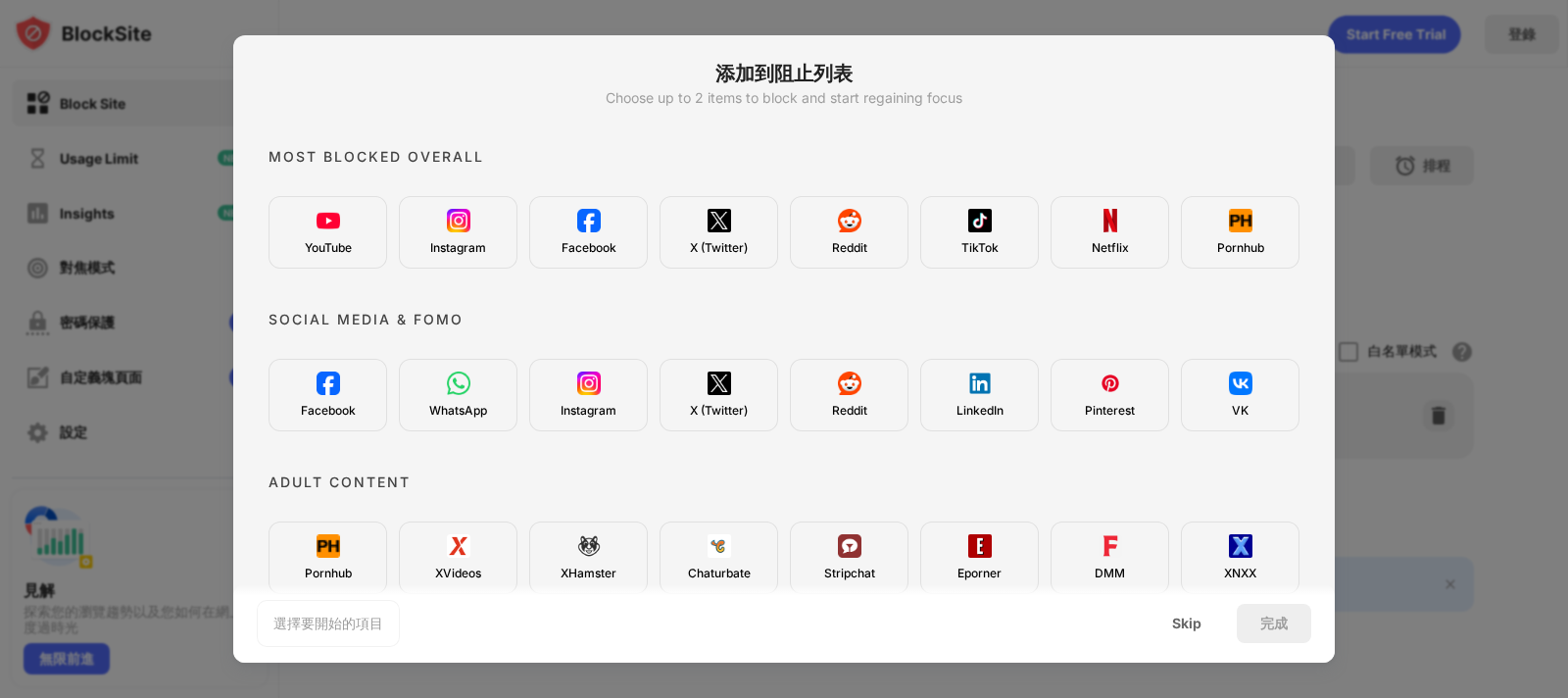 click at bounding box center [328, 546] 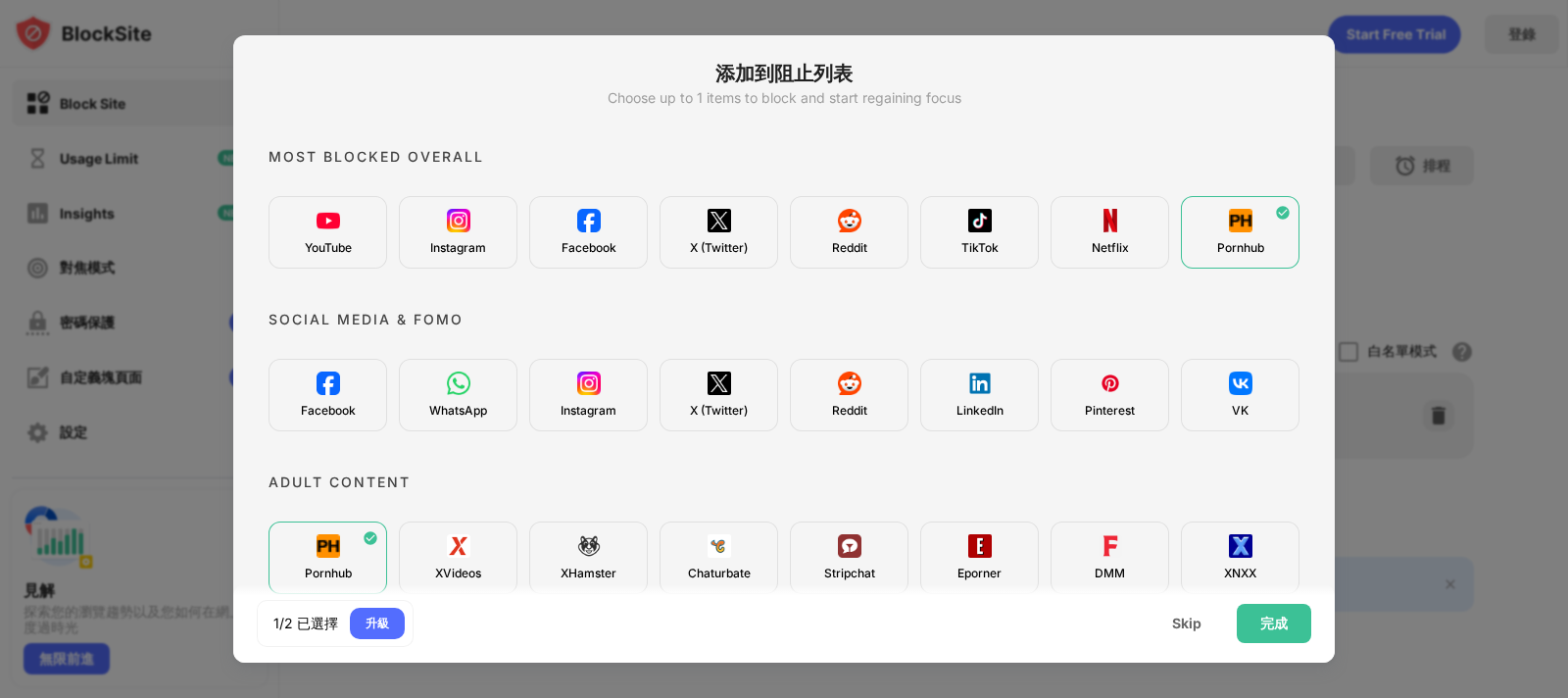 click at bounding box center [459, 546] 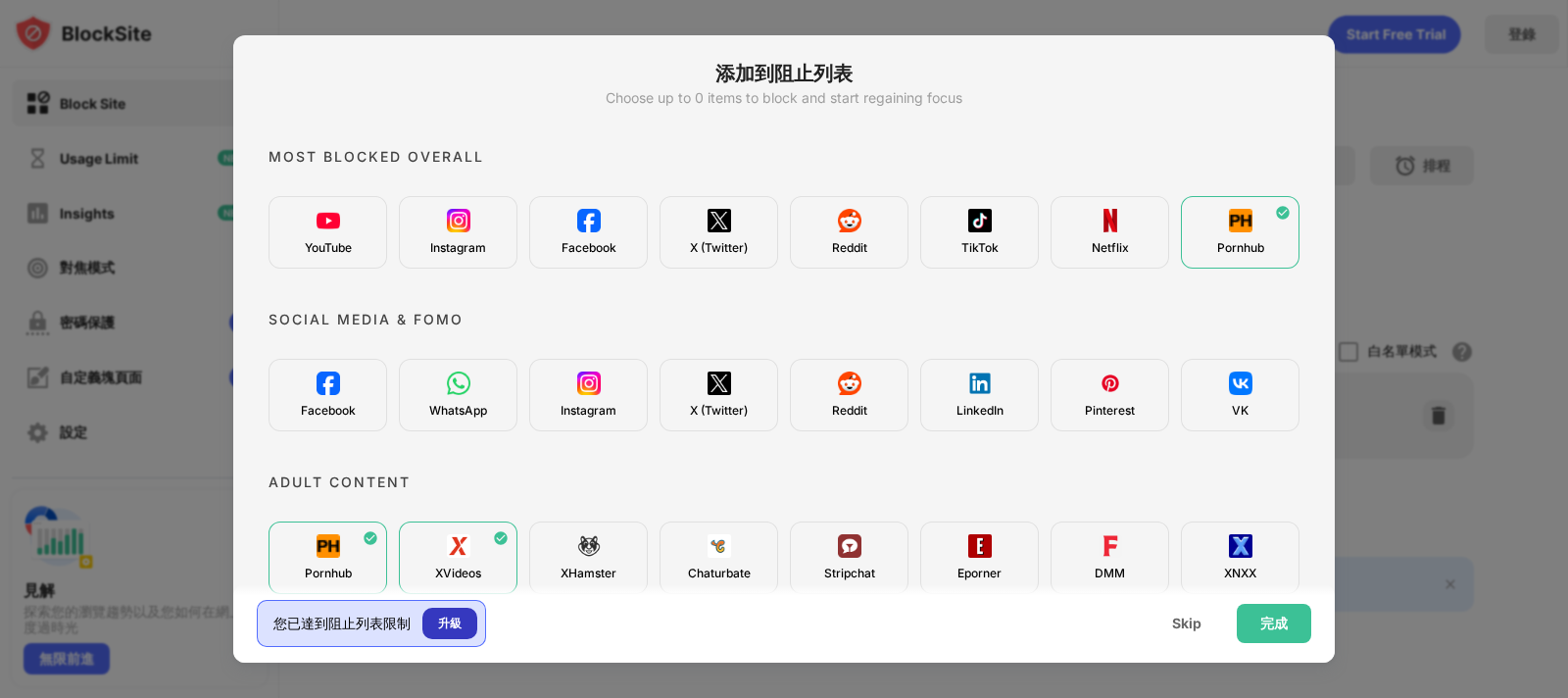 click on "升級" at bounding box center (450, 623) 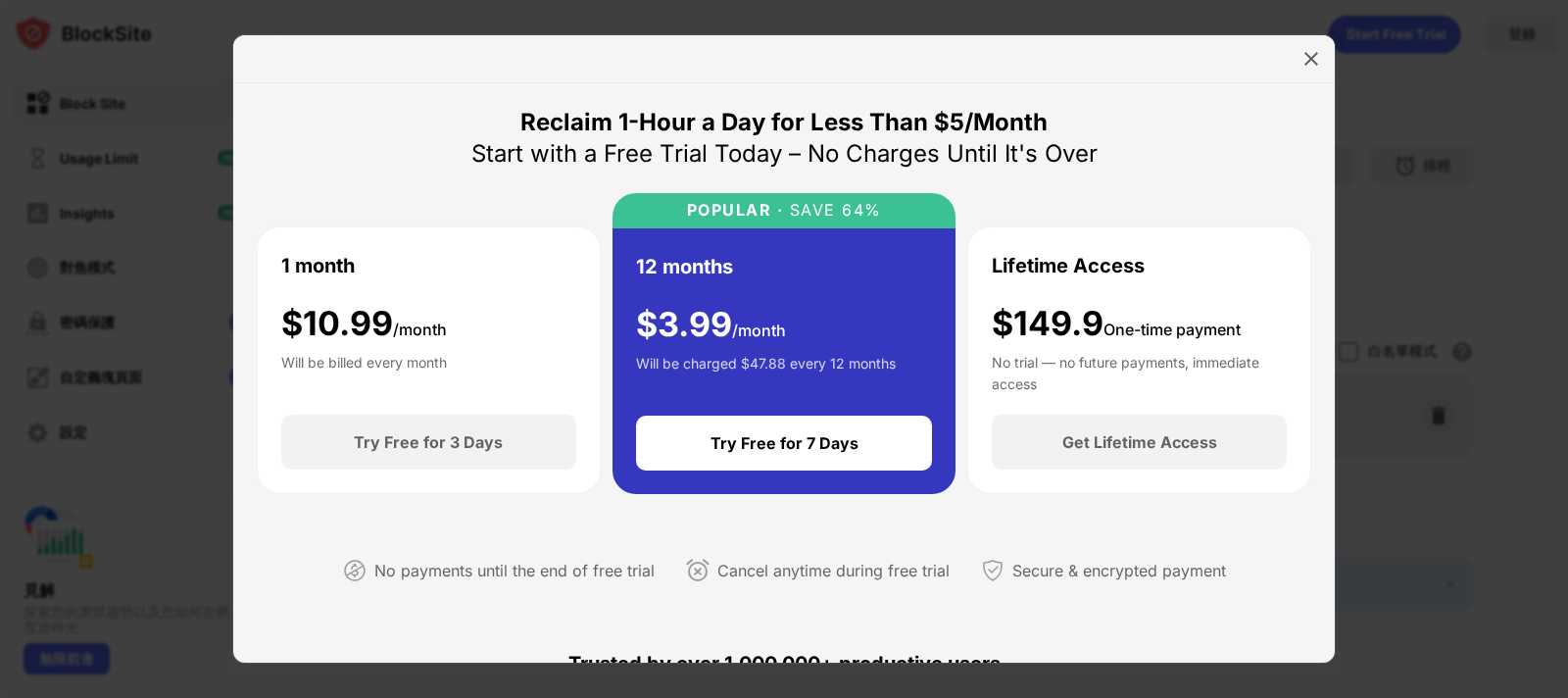 click on "One-time payment" at bounding box center (1172, 329) 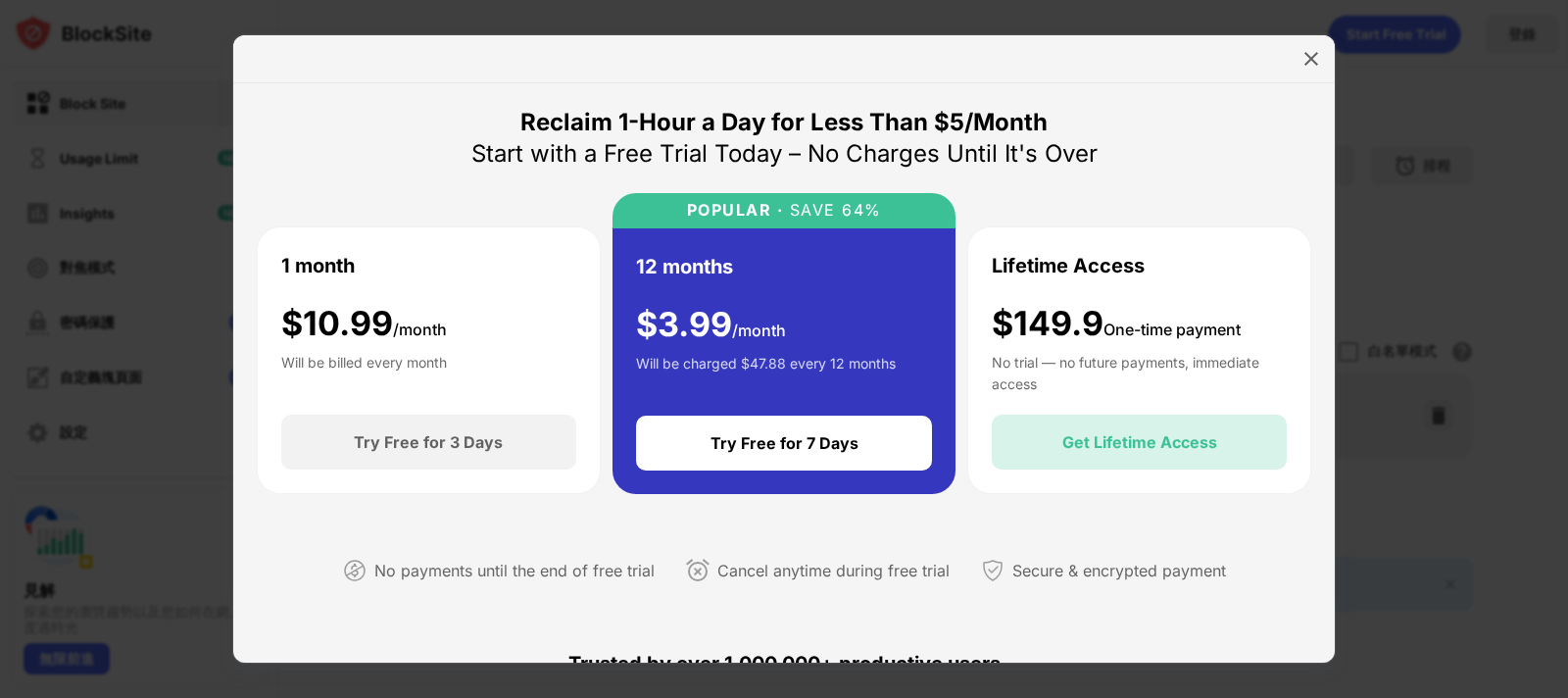 click on "Get Lifetime Access" at bounding box center [1140, 442] 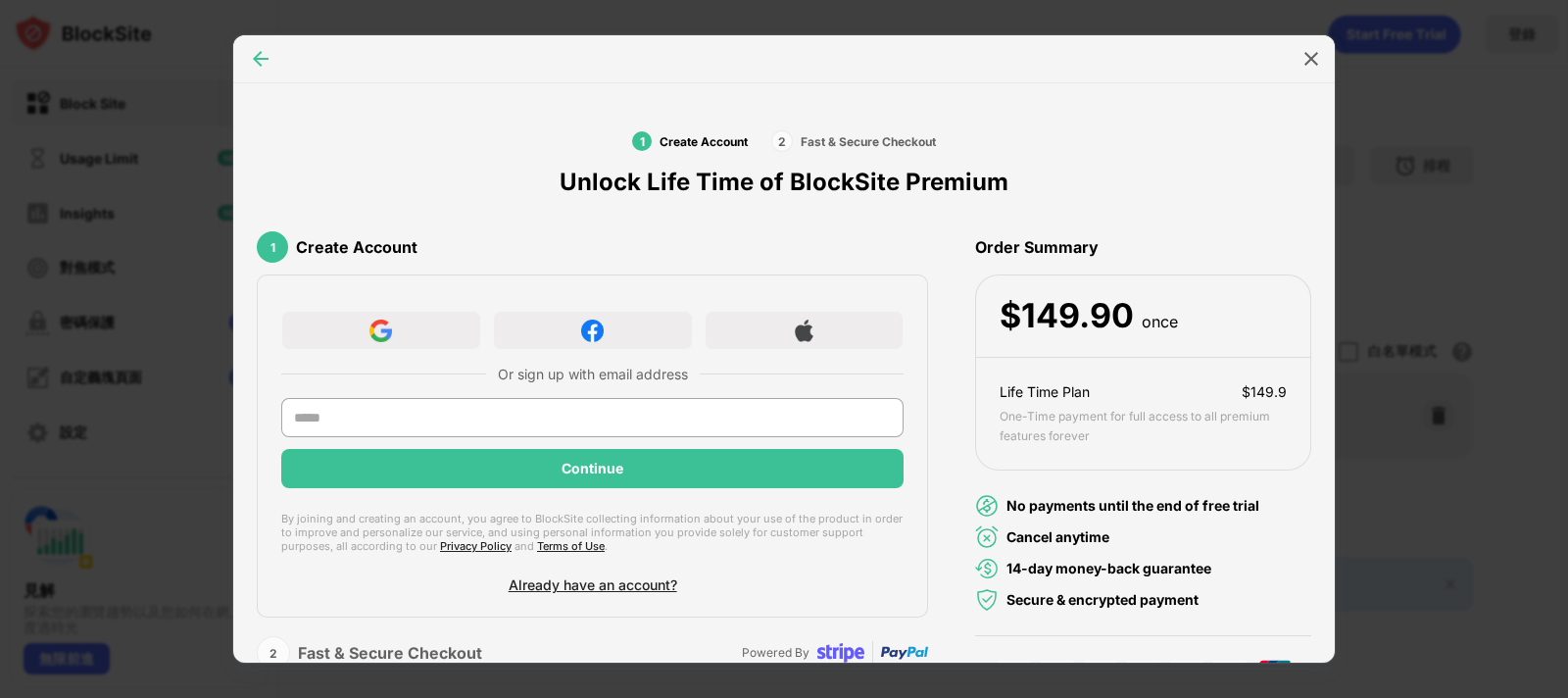 click at bounding box center (261, 59) 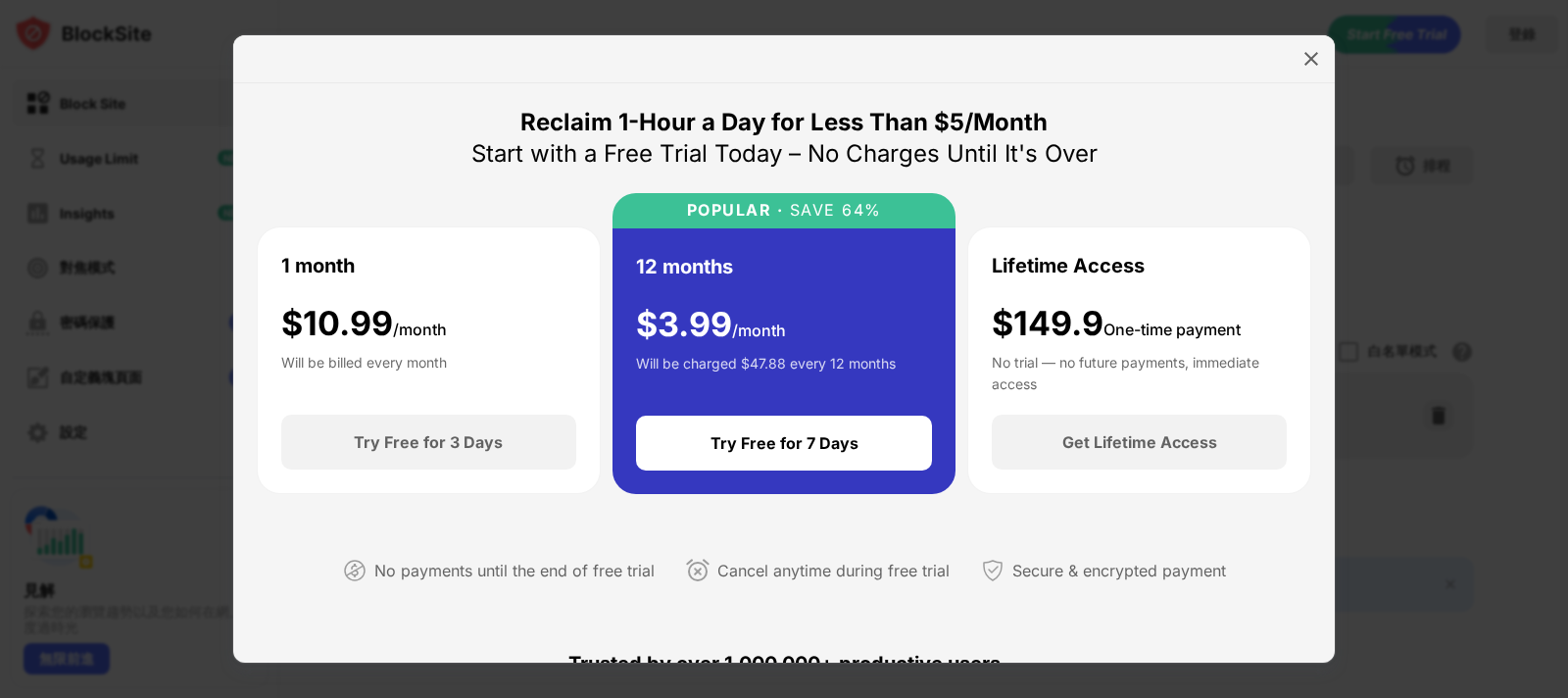 click at bounding box center (1311, 59) 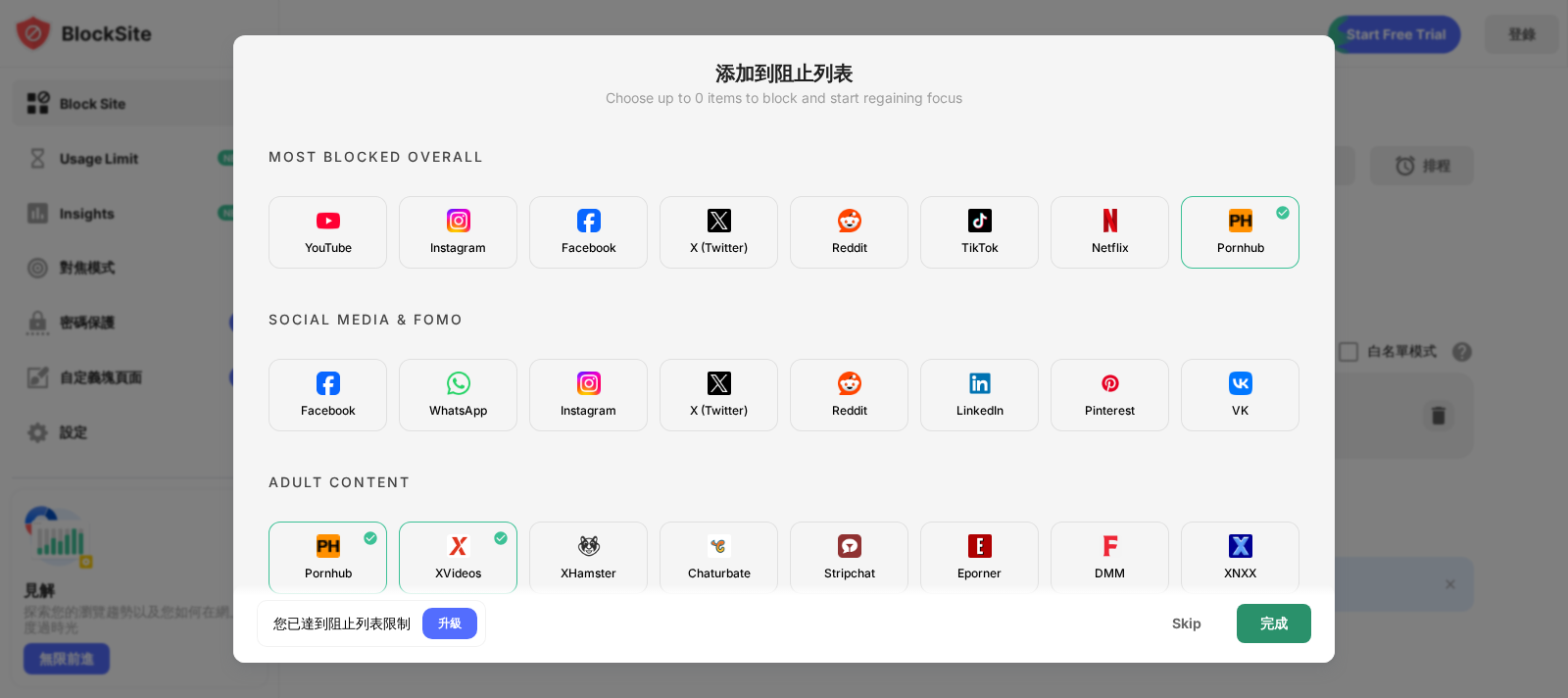 click on "完成" at bounding box center [1274, 623] 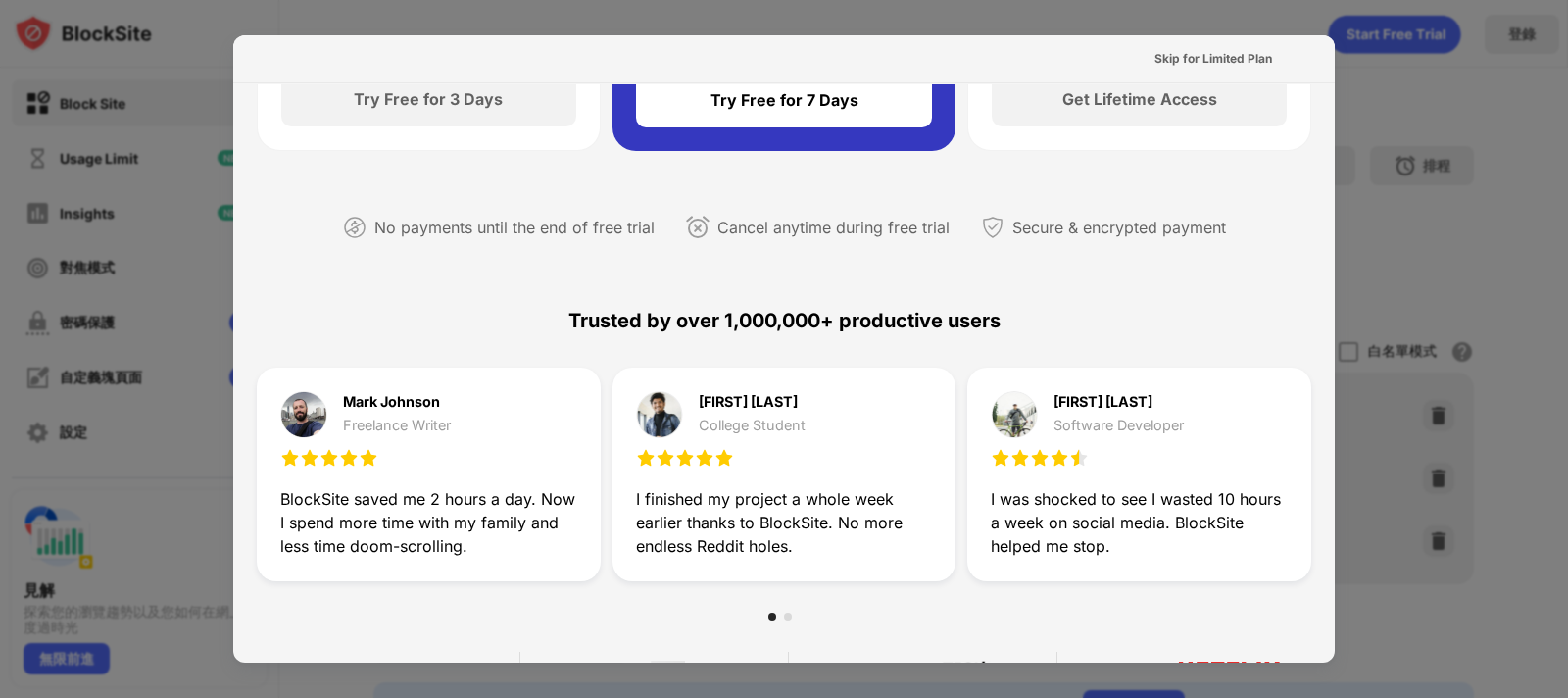 scroll, scrollTop: 0, scrollLeft: 0, axis: both 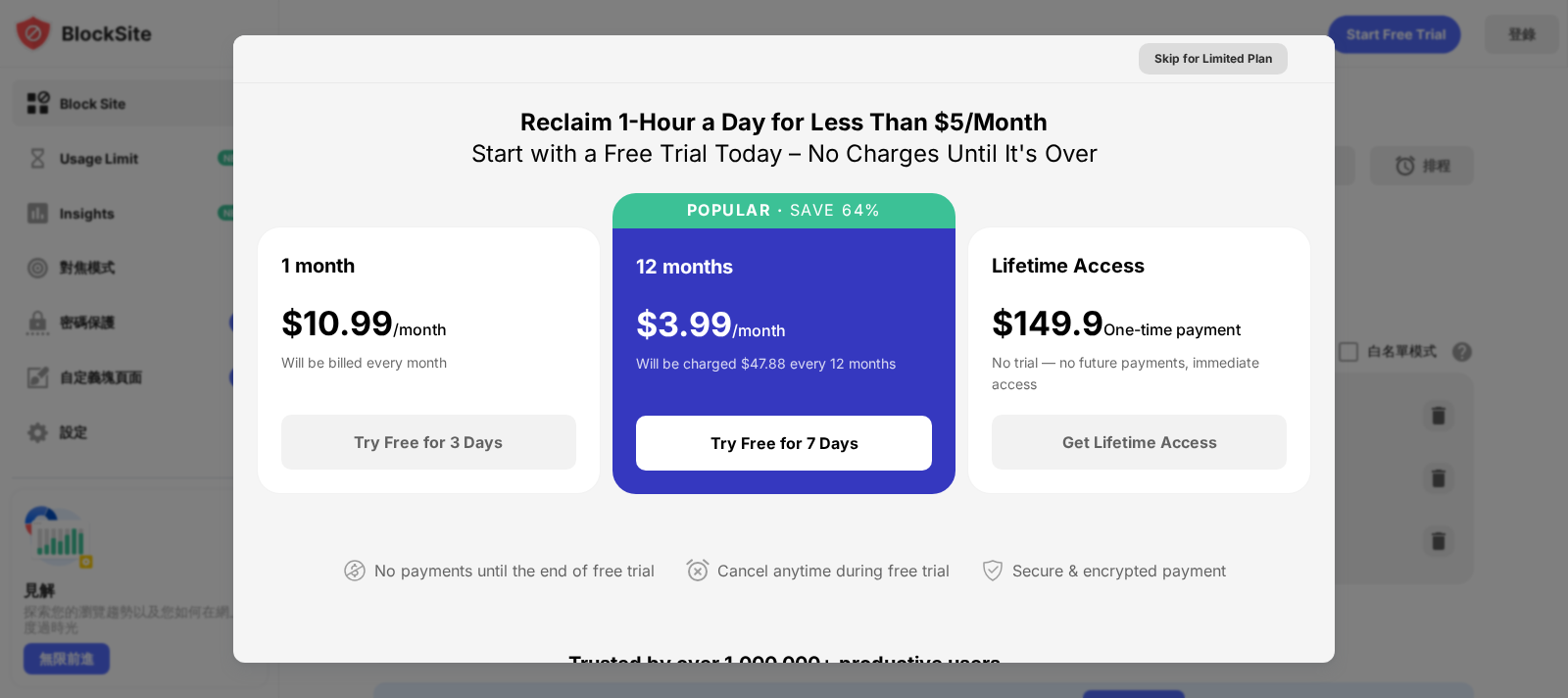 click on "Skip for Limited Plan" at bounding box center (1213, 59) 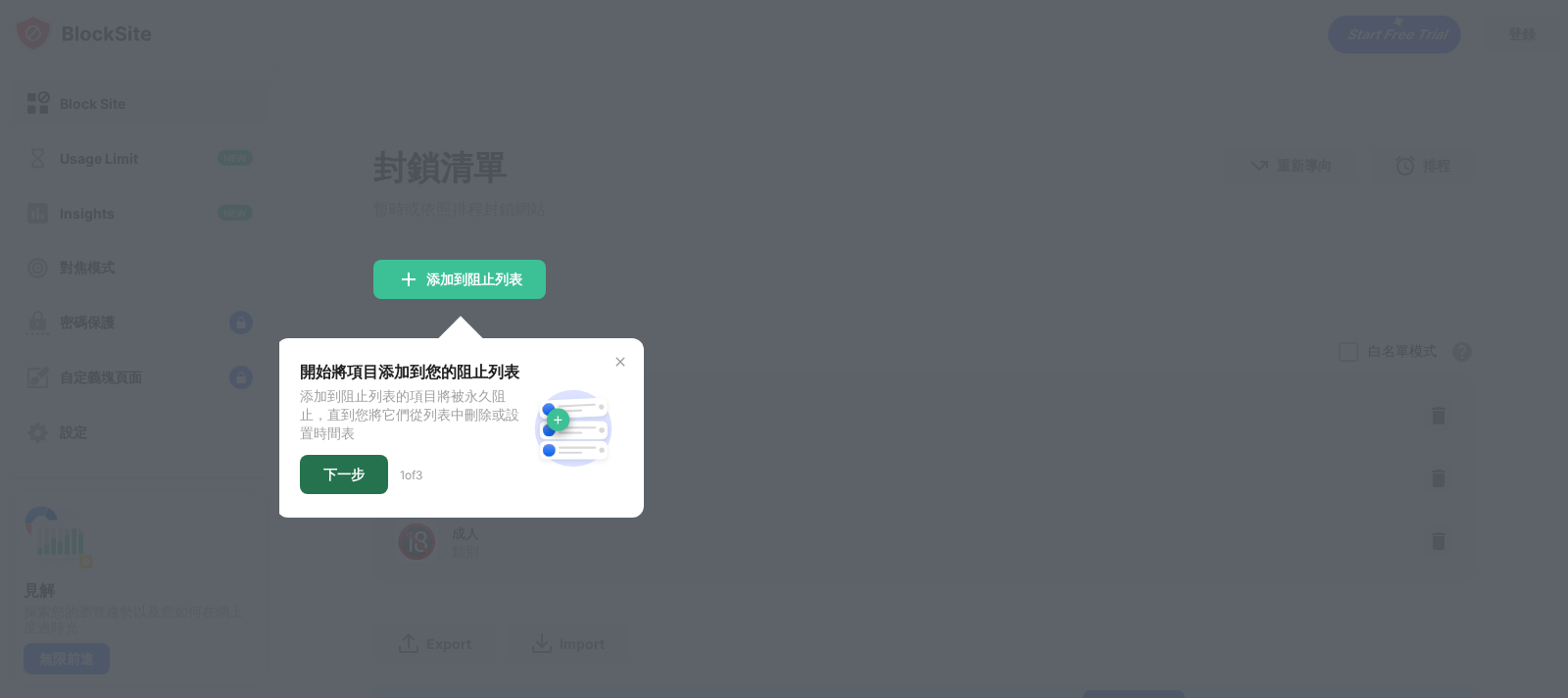 click on "下一步" at bounding box center [344, 474] 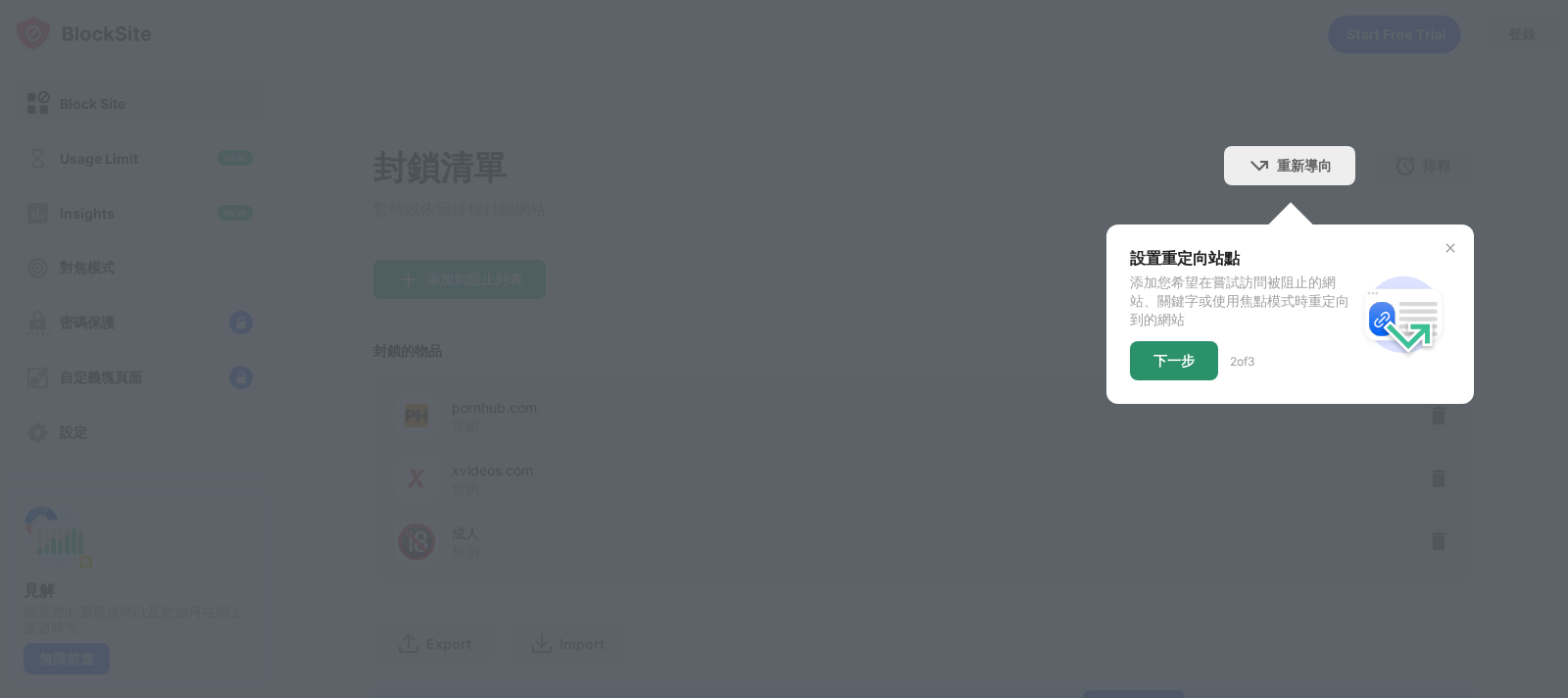 click on "下一步" at bounding box center [1174, 361] 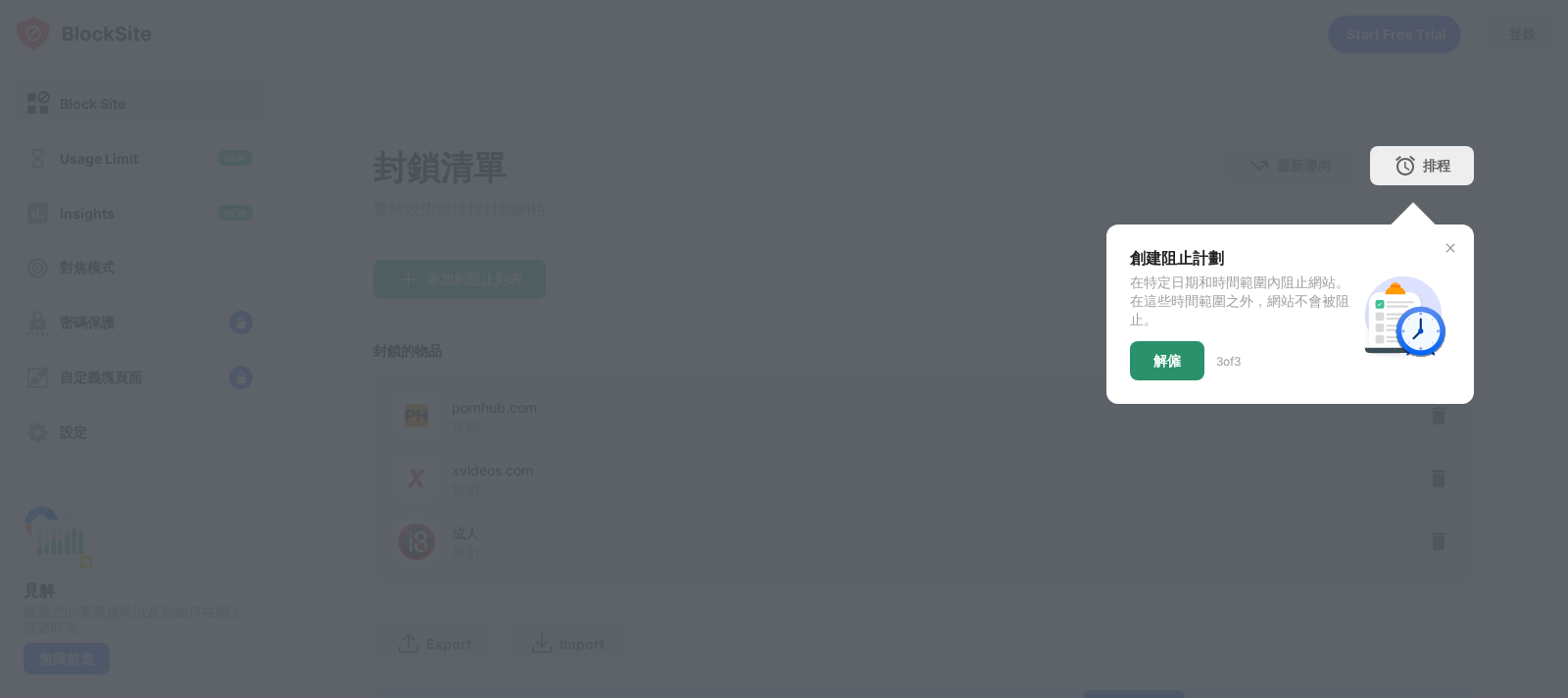 click on "解僱" at bounding box center (1167, 361) 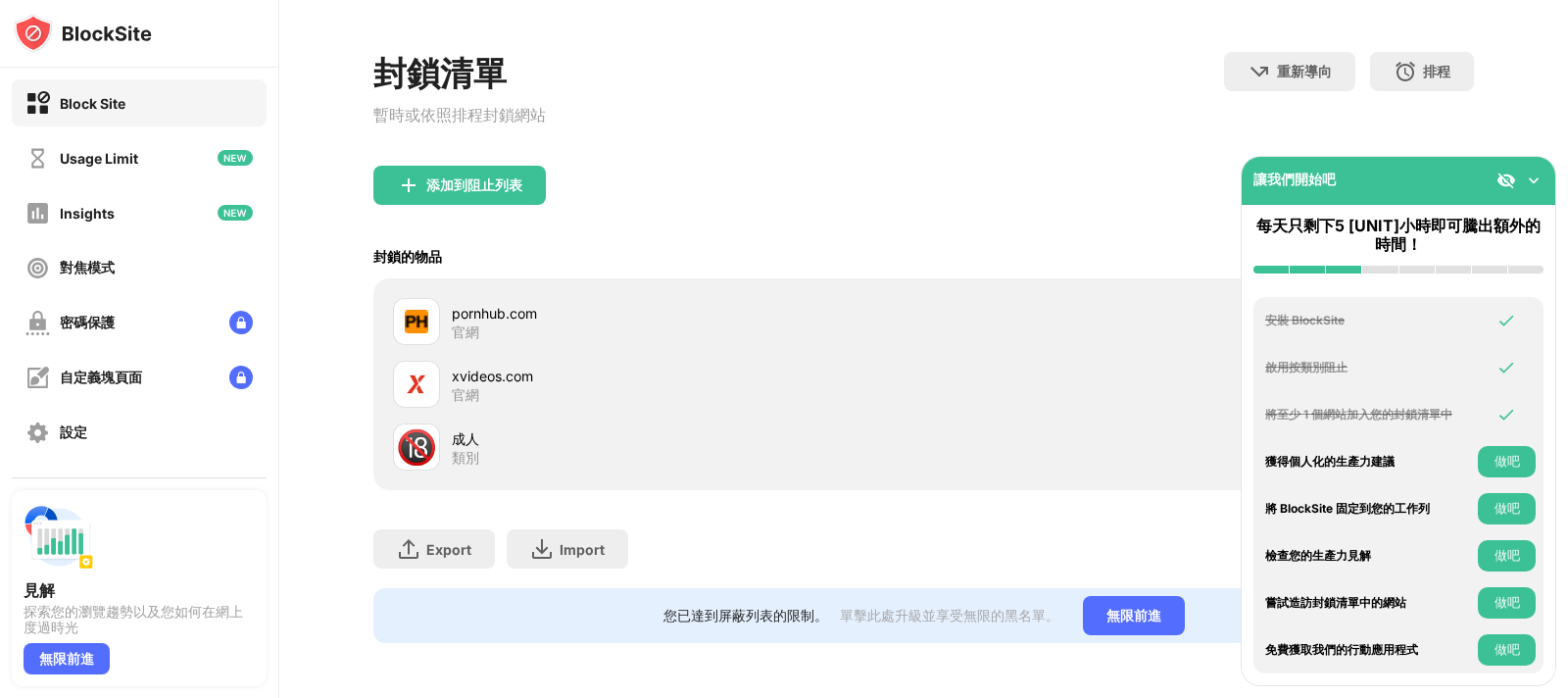 scroll, scrollTop: 0, scrollLeft: 0, axis: both 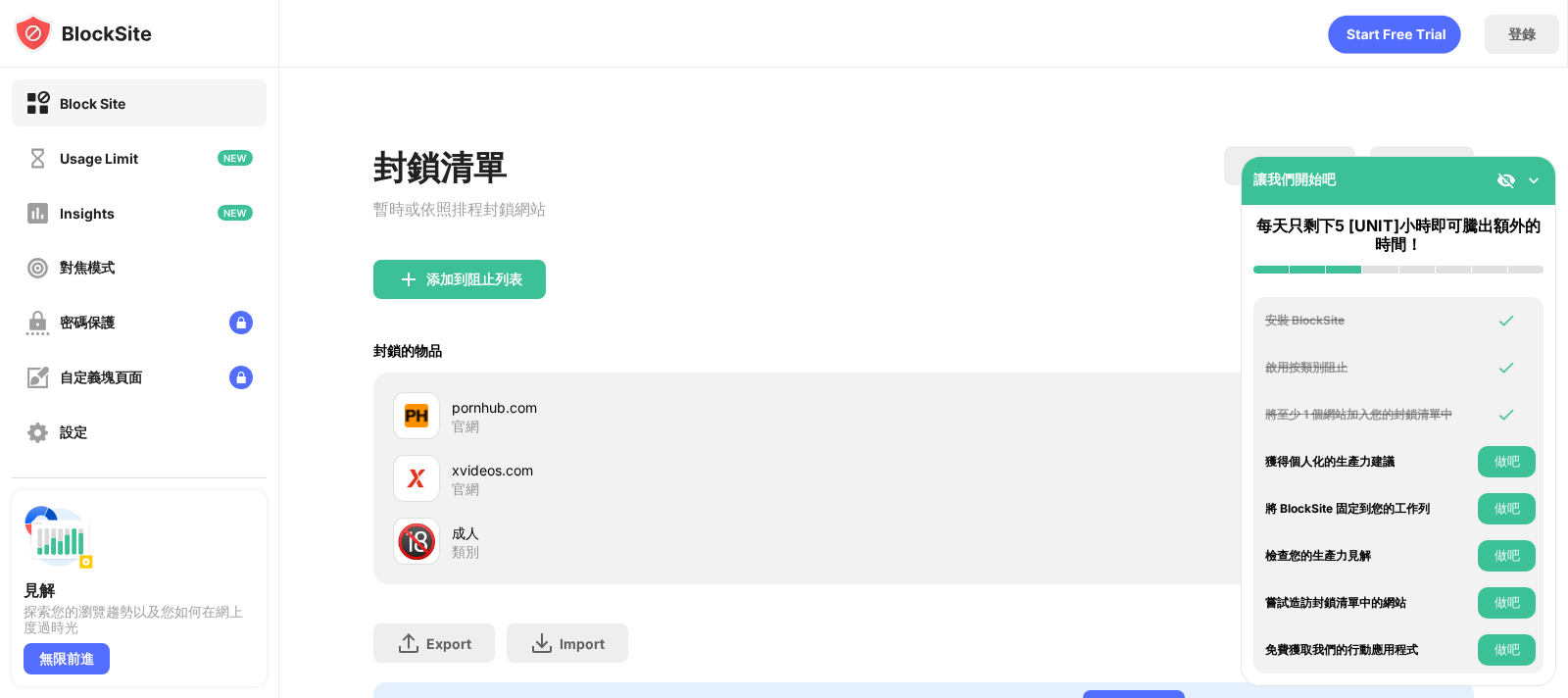 click at bounding box center (1506, 180) 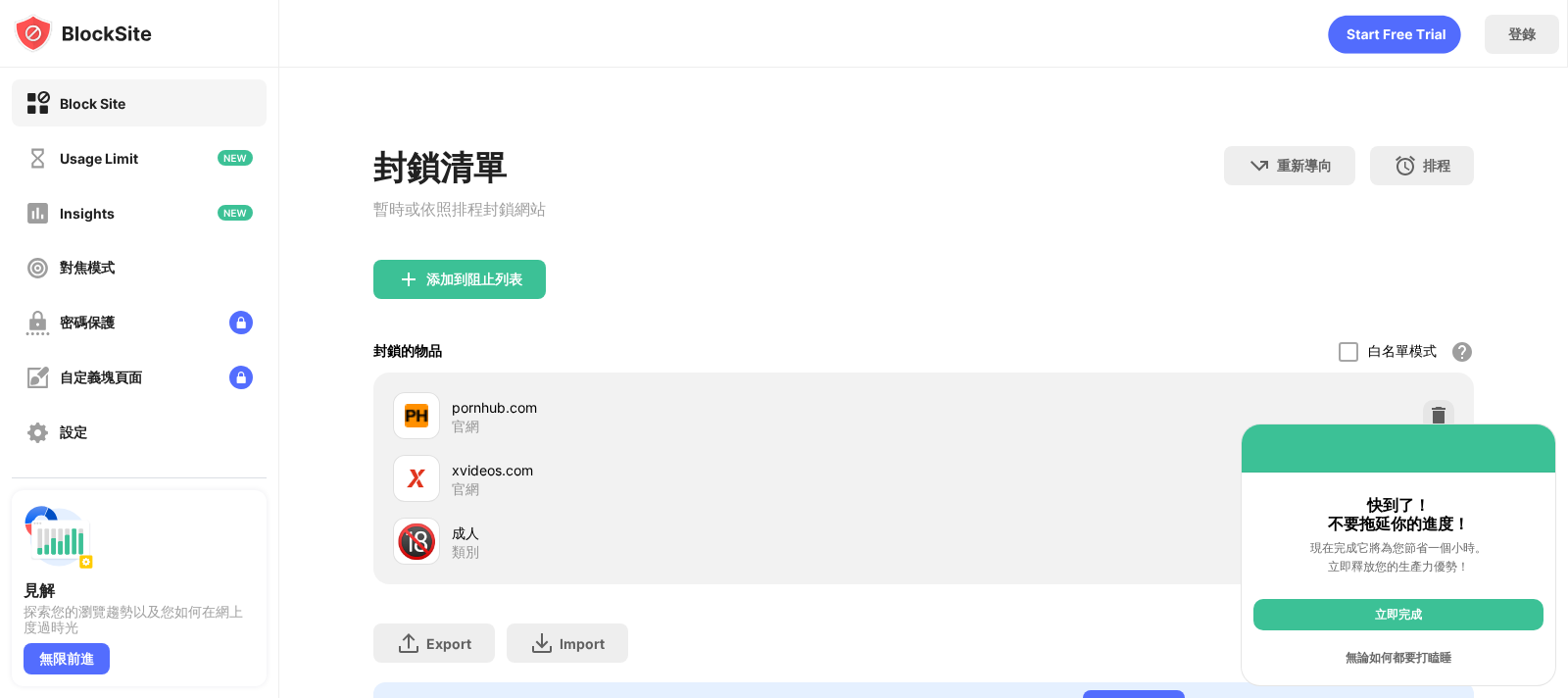 click on "立即完成" at bounding box center [1398, 615] 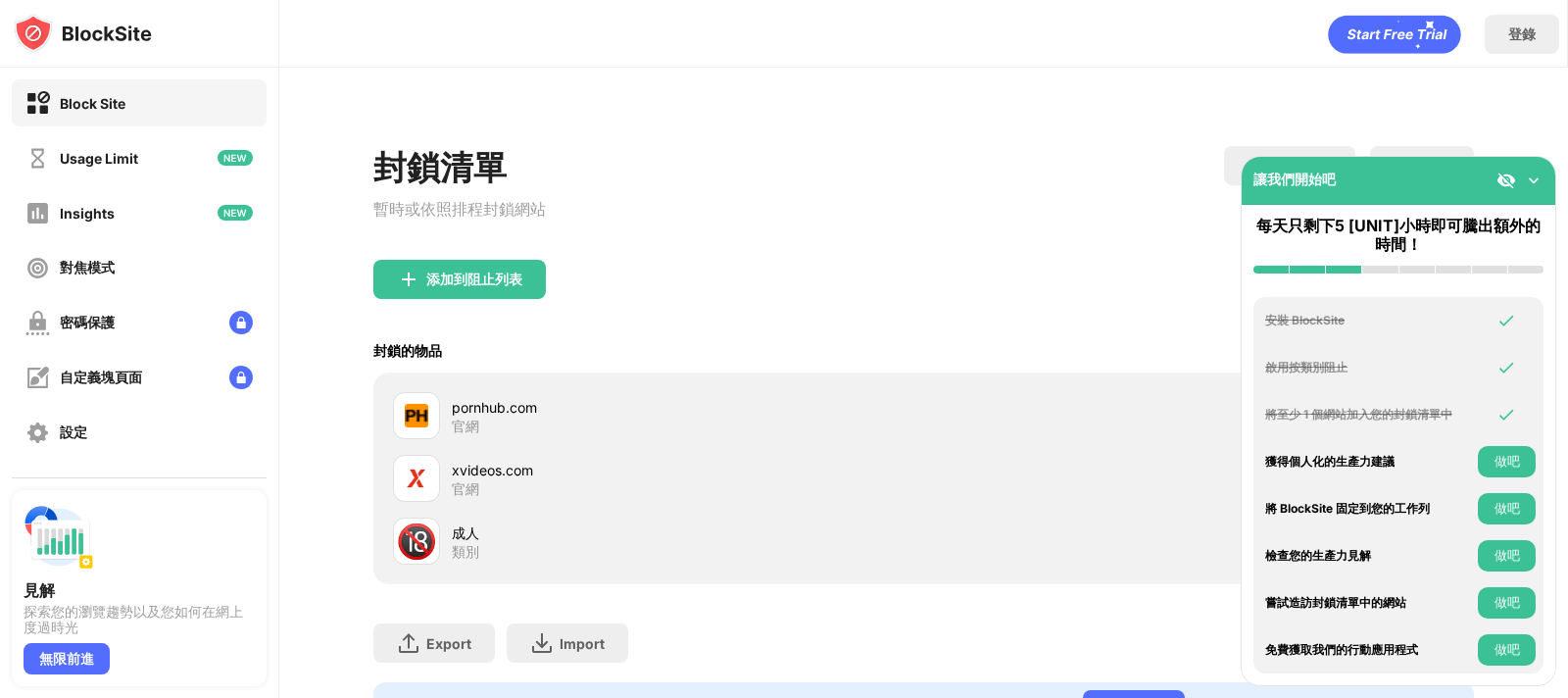 click at bounding box center (1490, 270) 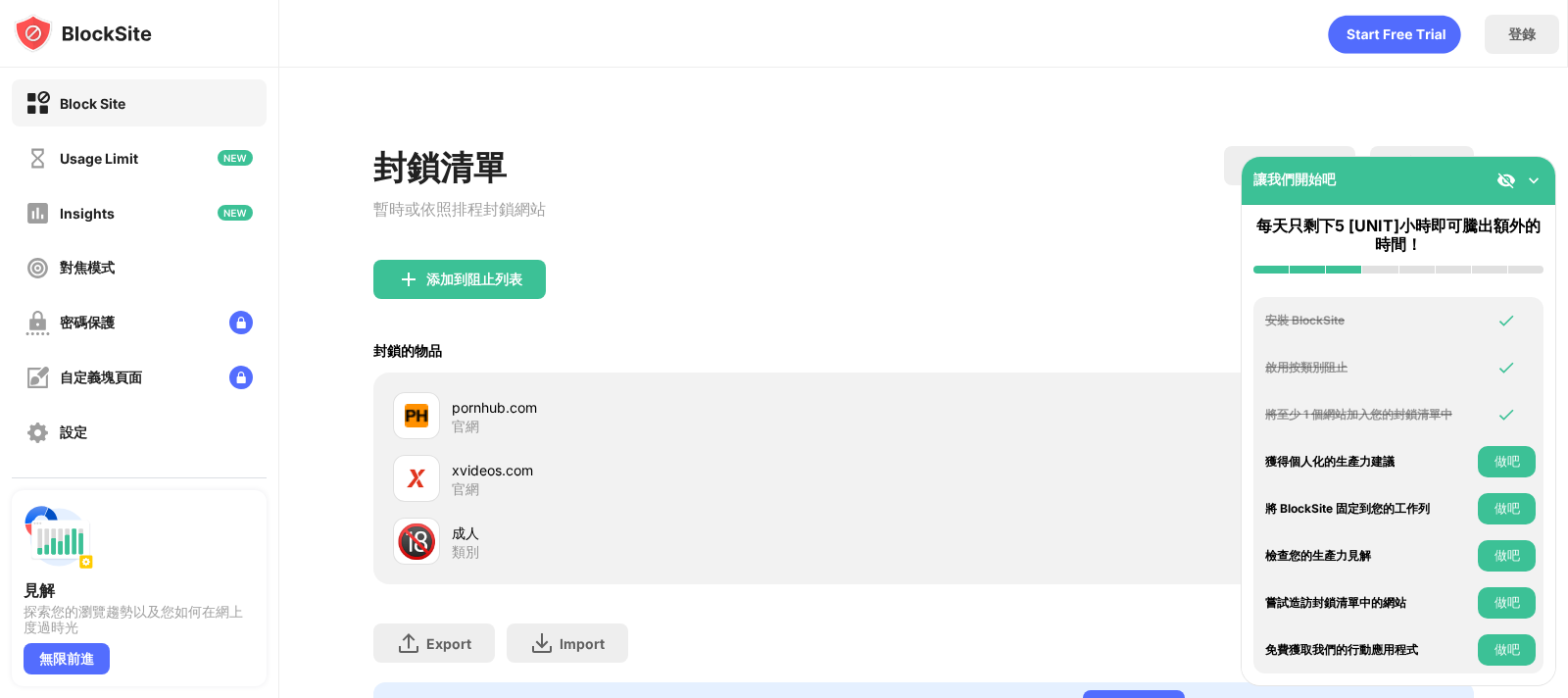 click on "做吧" at bounding box center (1506, 462) 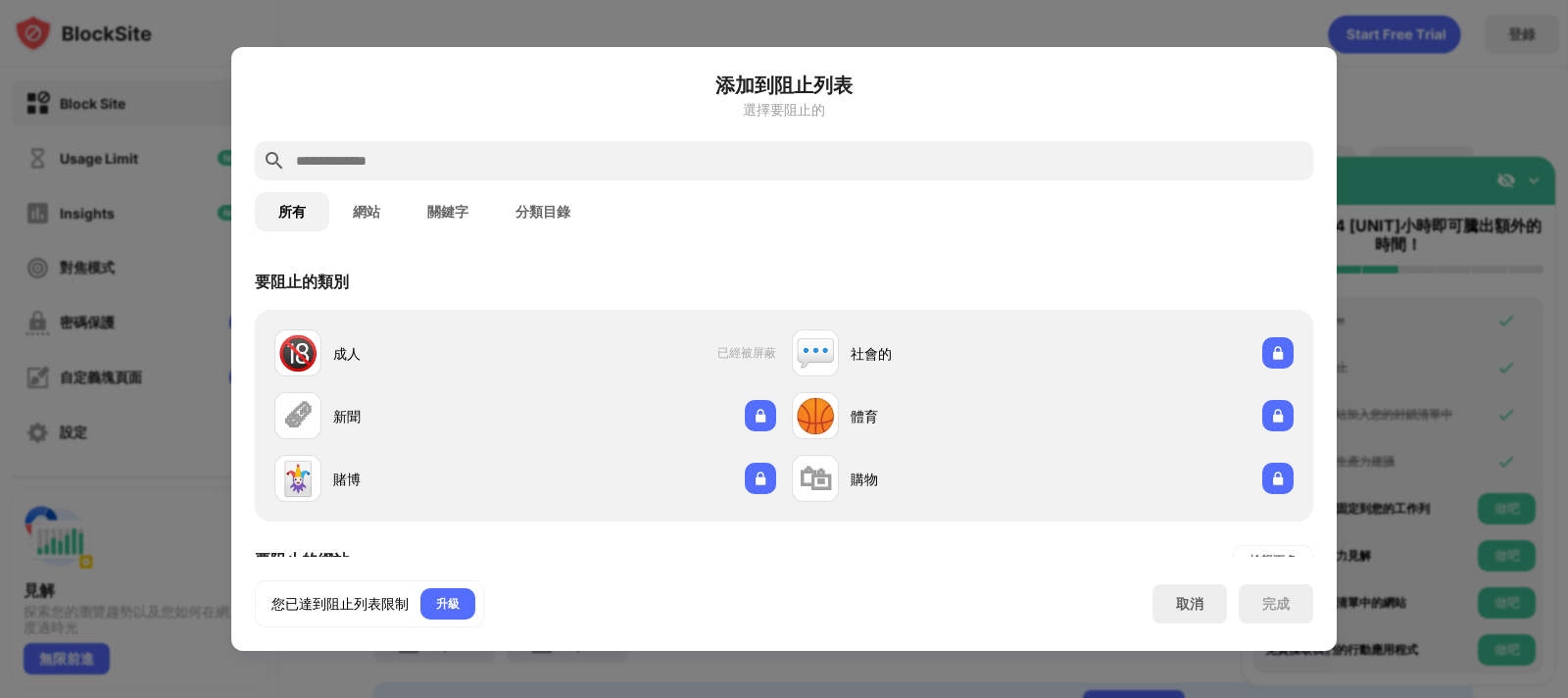 scroll, scrollTop: 681, scrollLeft: 0, axis: vertical 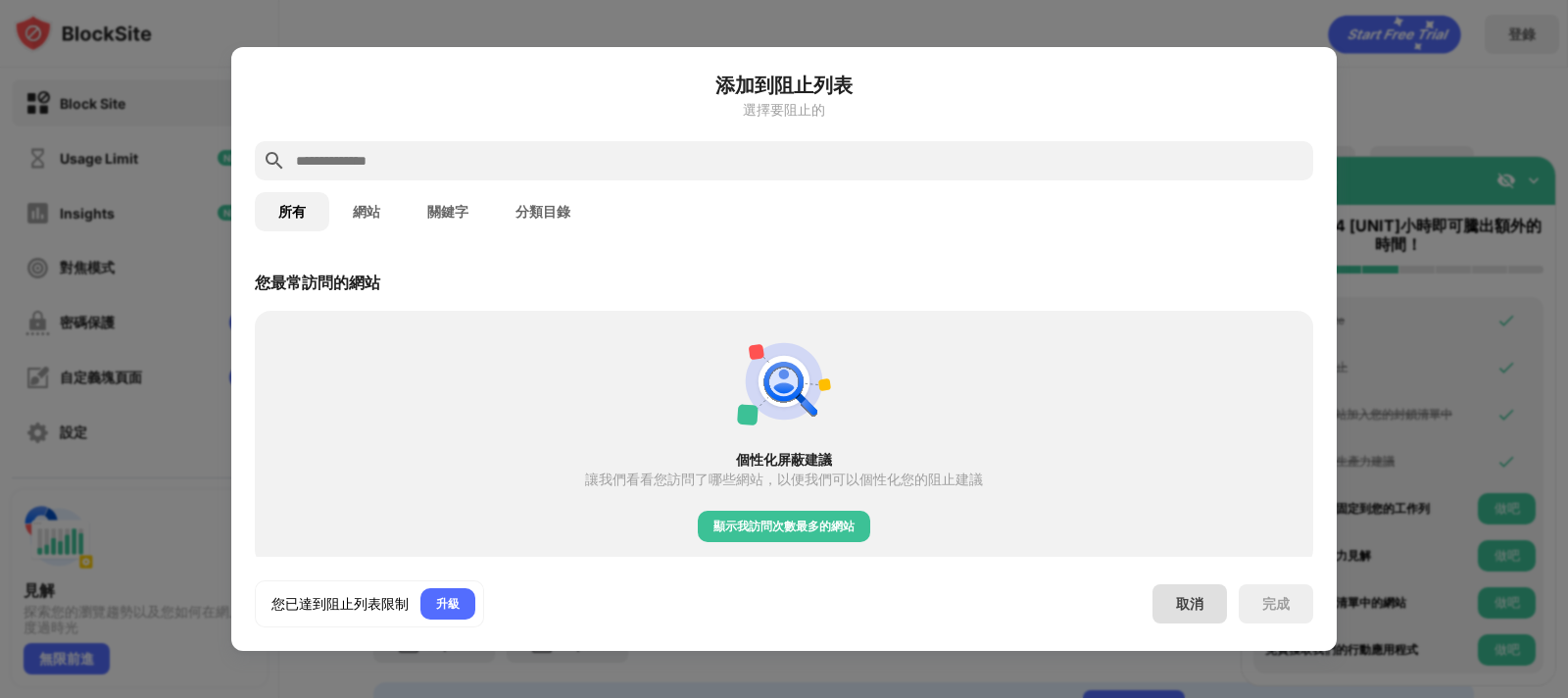 click on "取消" at bounding box center (1190, 604) 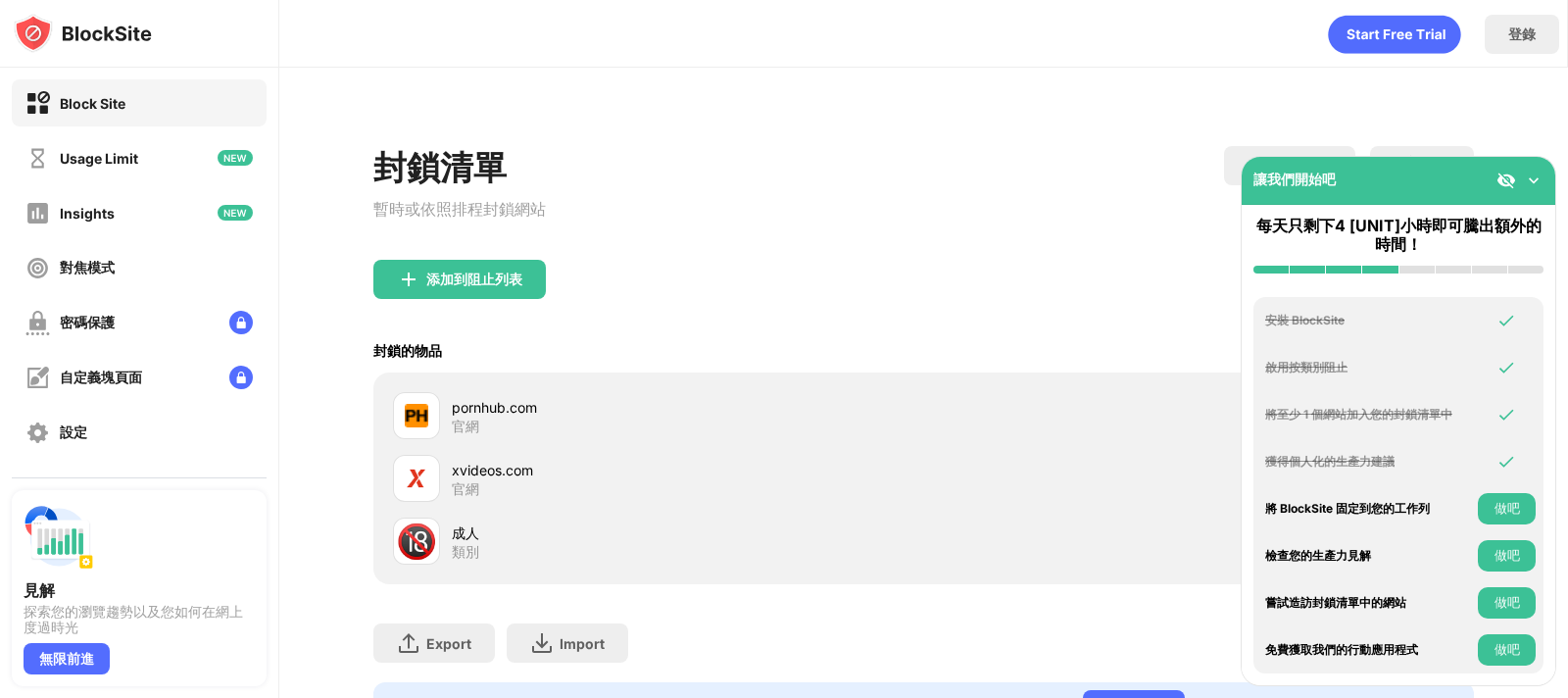 click at bounding box center (1506, 462) 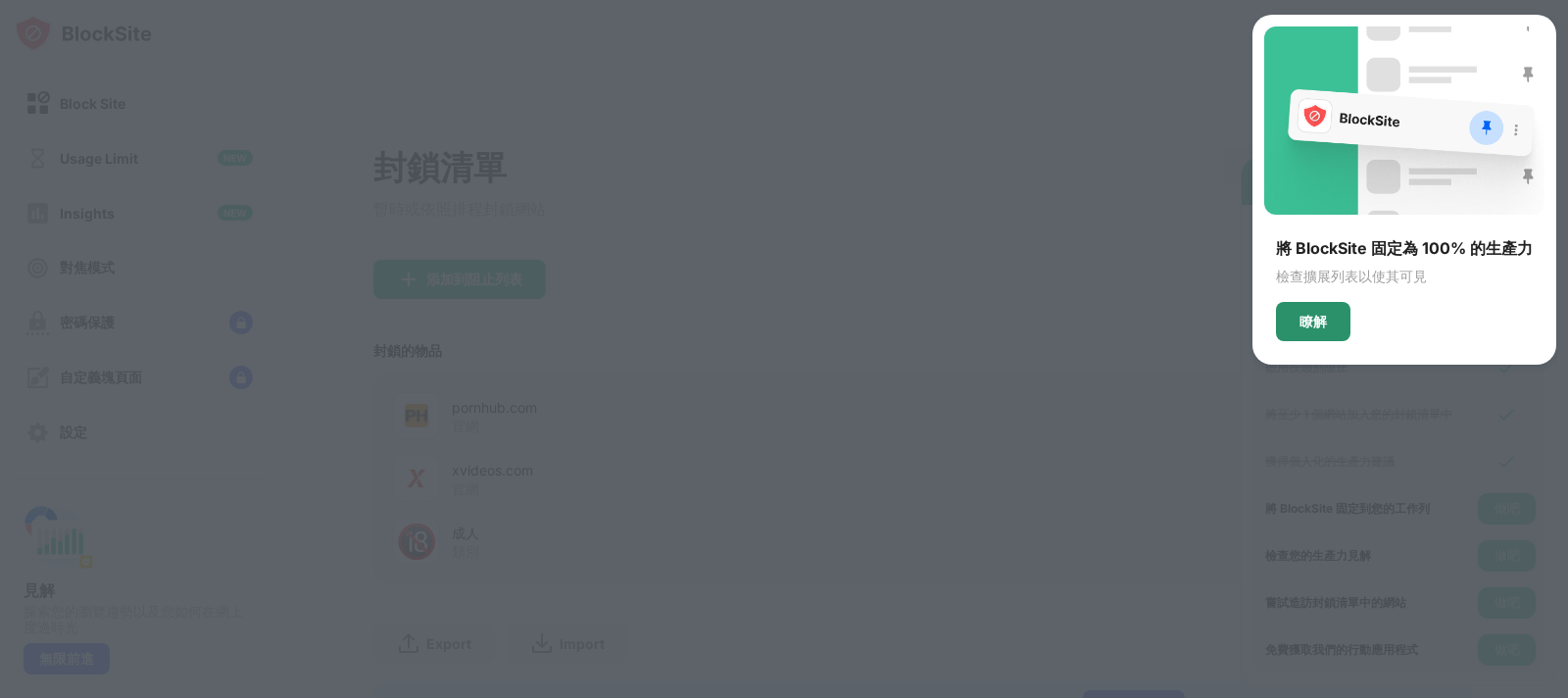 click on "瞭解" at bounding box center (1313, 322) 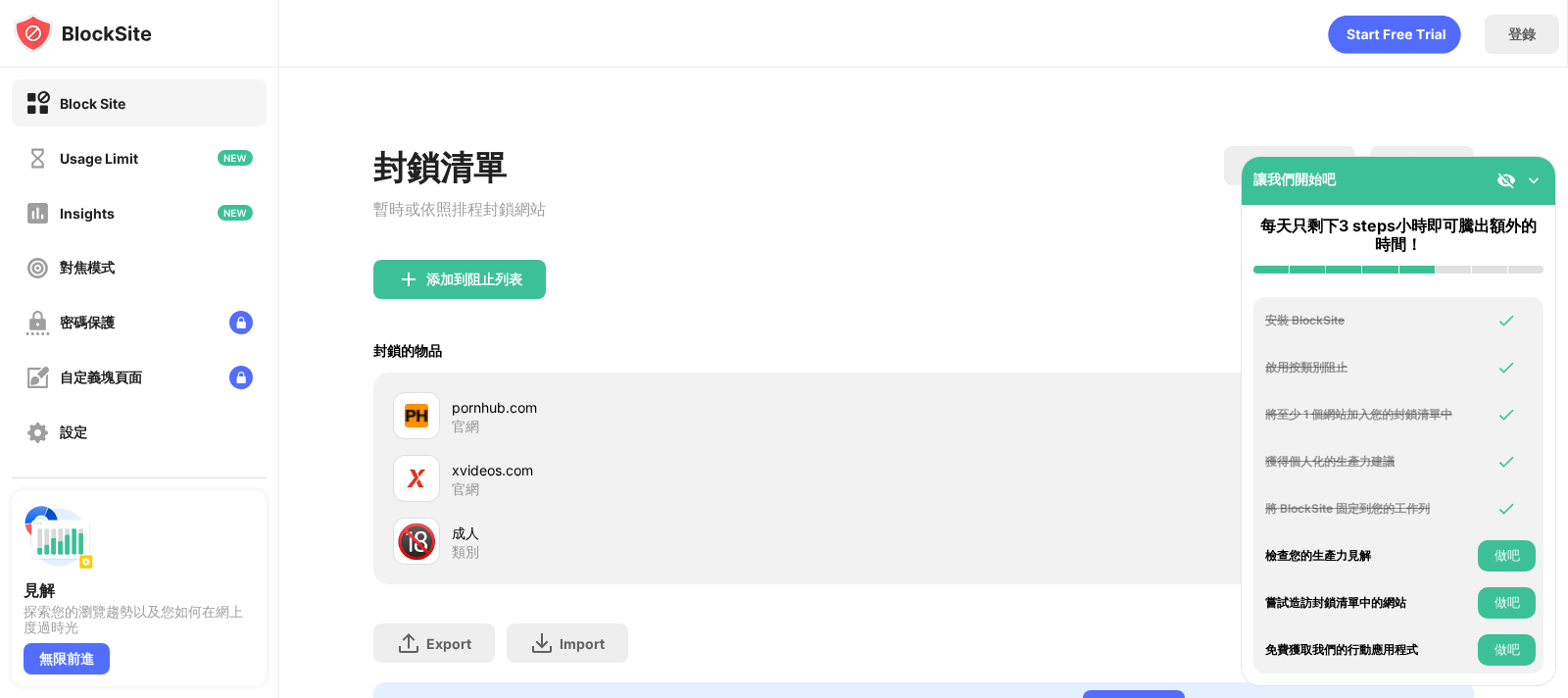 click on "做吧" at bounding box center [1506, 556] 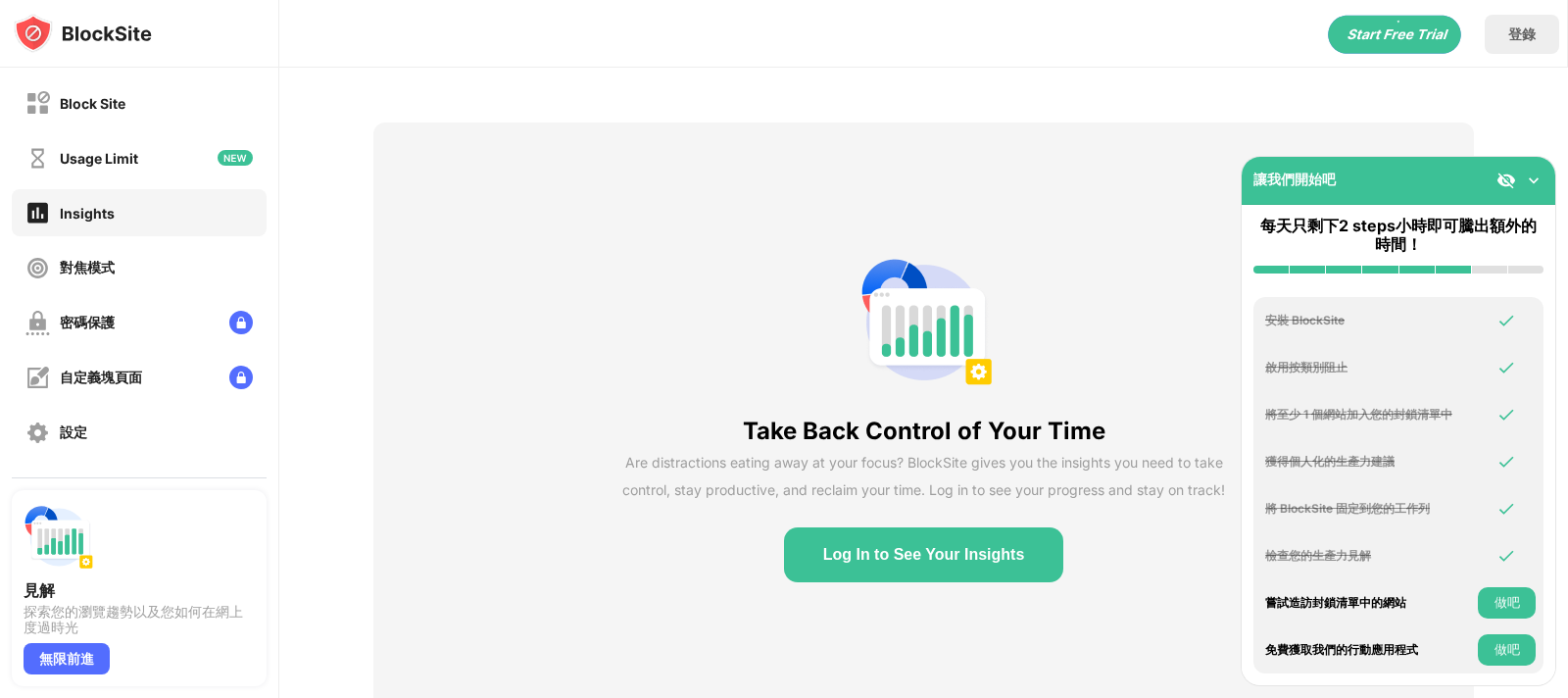click on "做吧" at bounding box center [1506, 603] 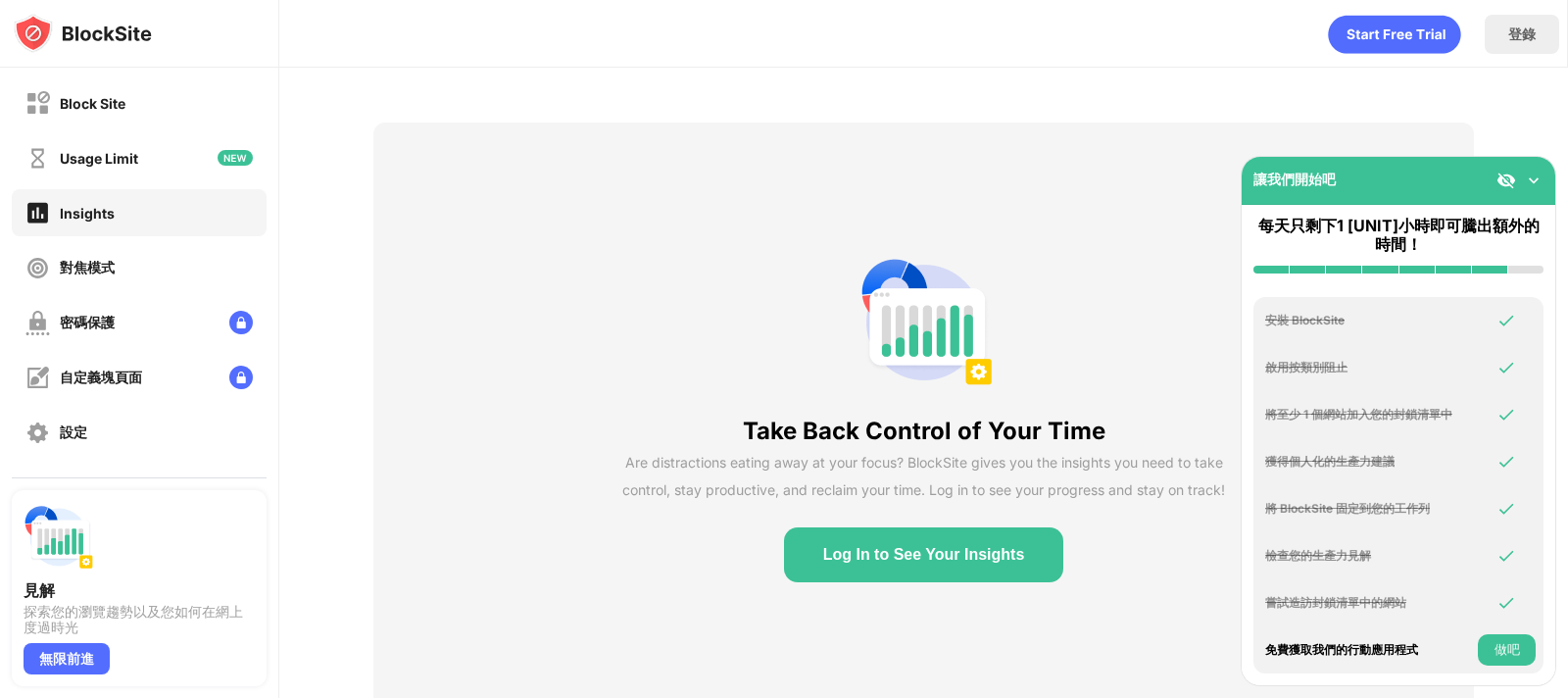 click at bounding box center [924, 323] 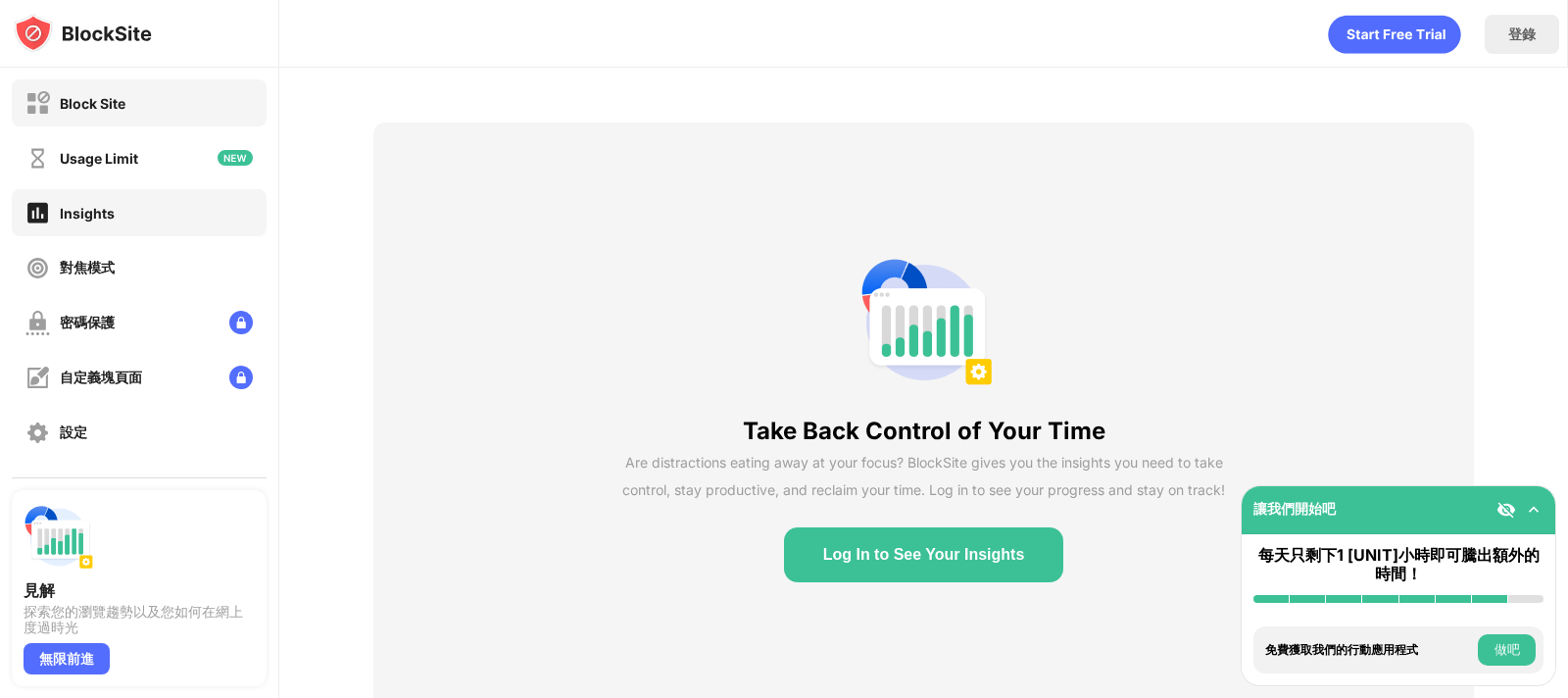 click on "Block Site" at bounding box center (139, 103) 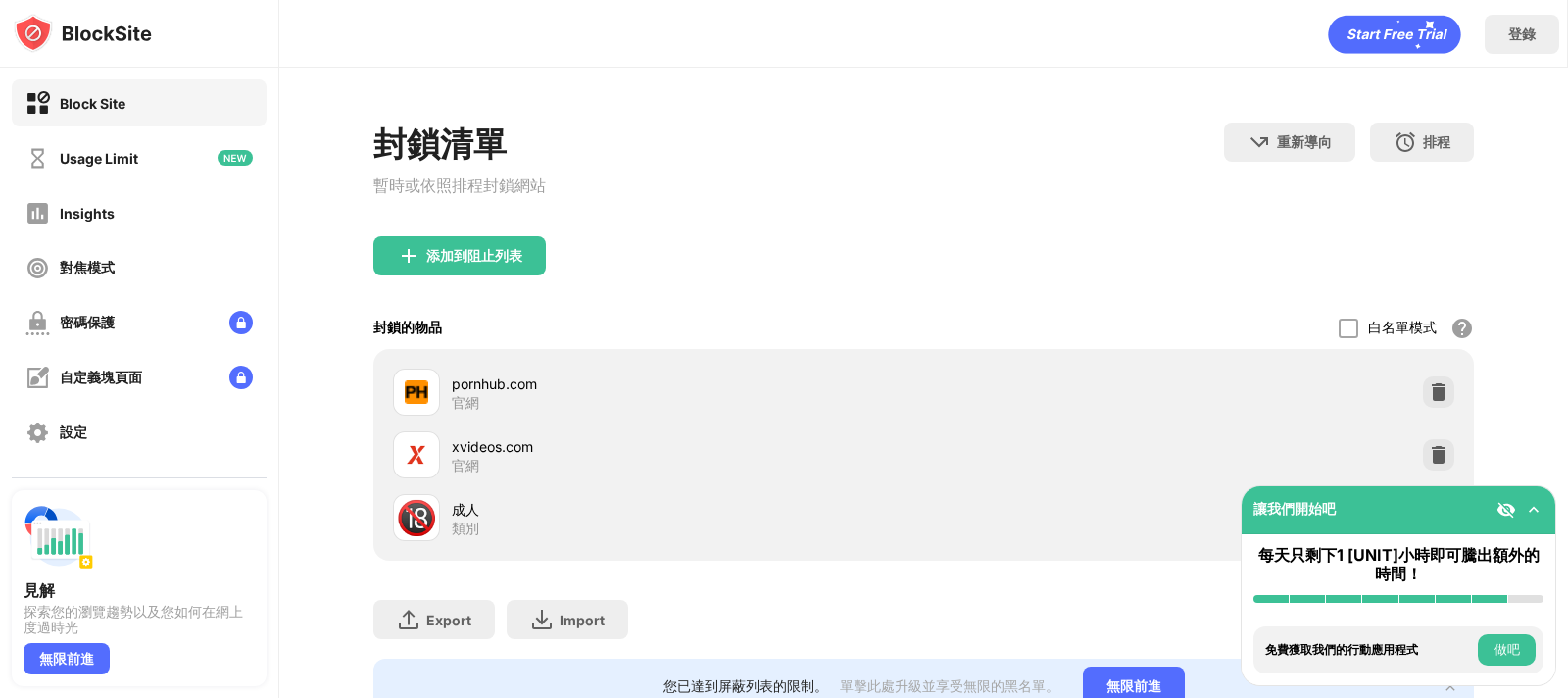 scroll, scrollTop: 94, scrollLeft: 0, axis: vertical 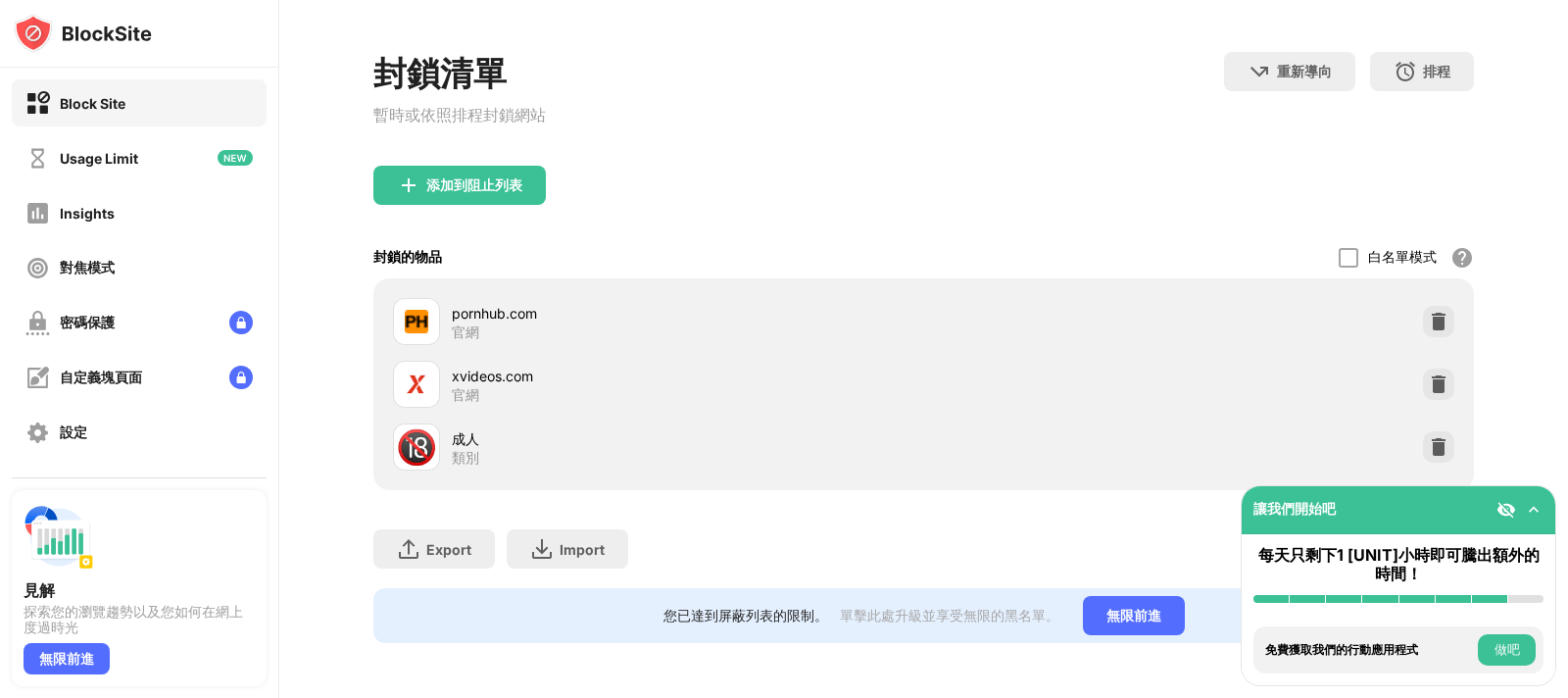 click on "封鎖清單 暫時或依照排程封鎖網站" at bounding box center [460, 109] 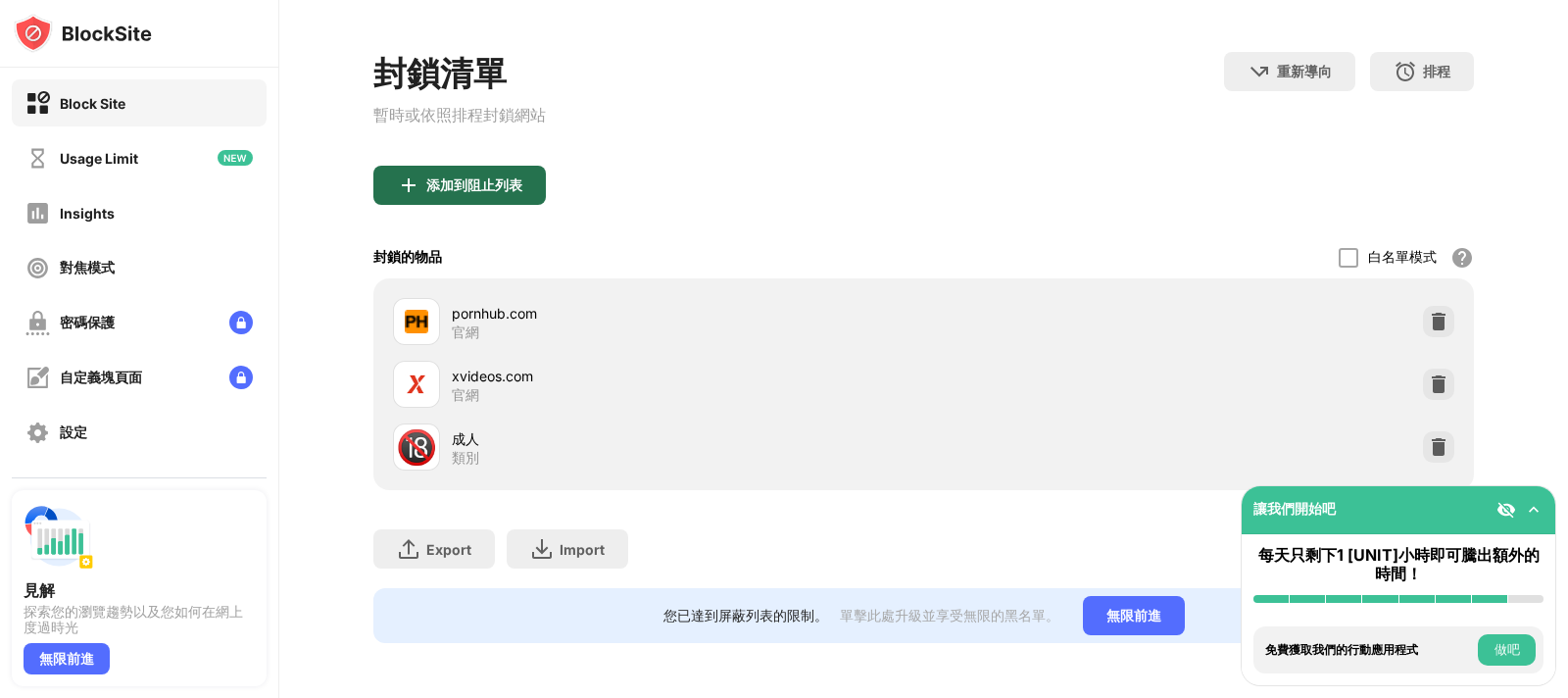 click on "添加到阻止列表" at bounding box center (460, 185) 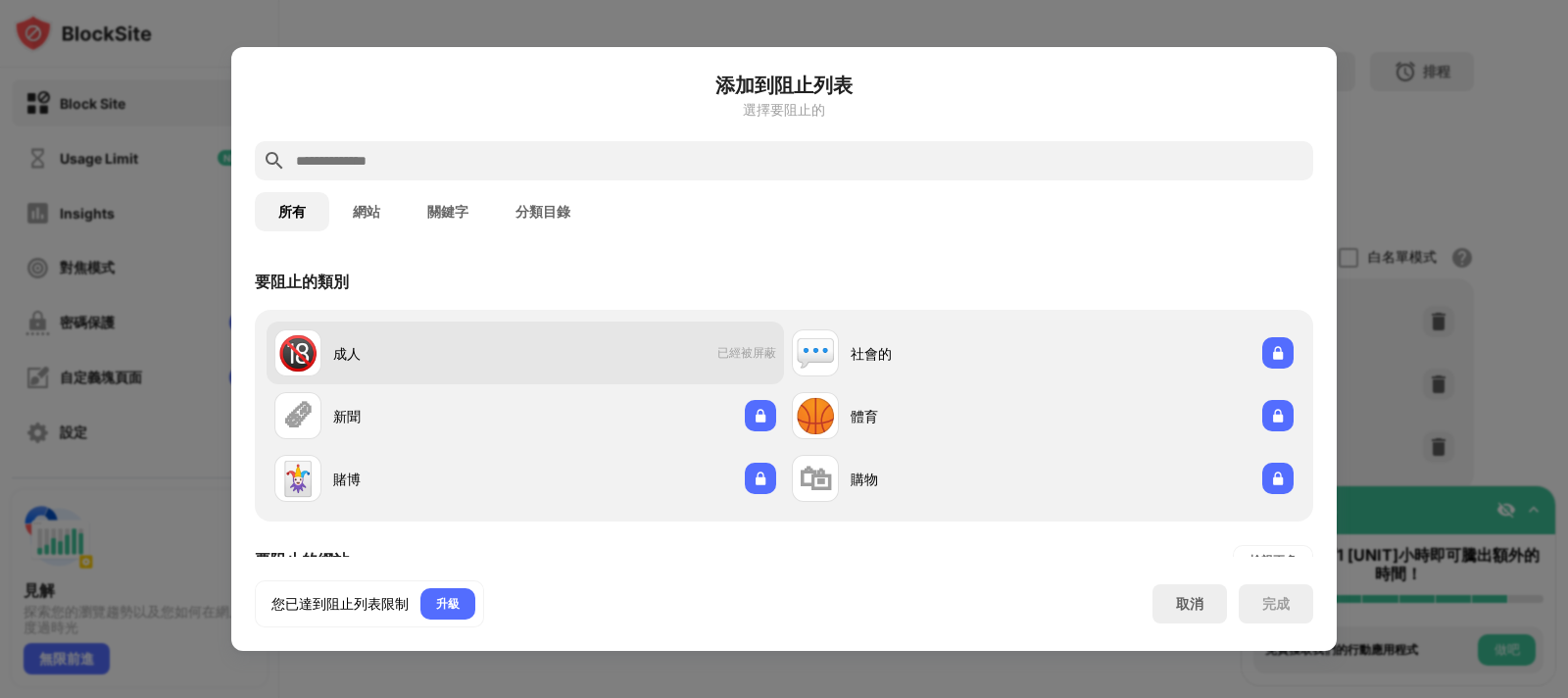 click on "成人" at bounding box center [429, 353] 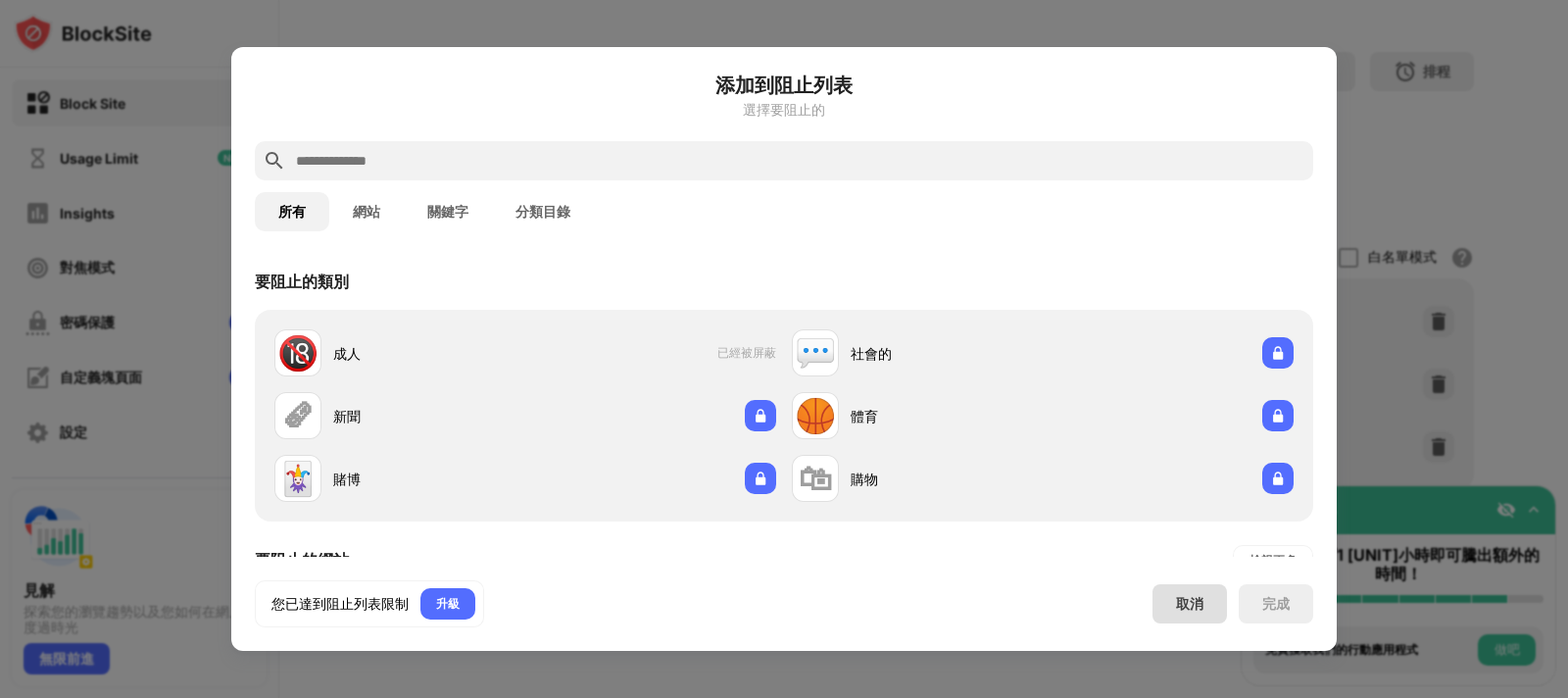 click on "取消" at bounding box center [1190, 604] 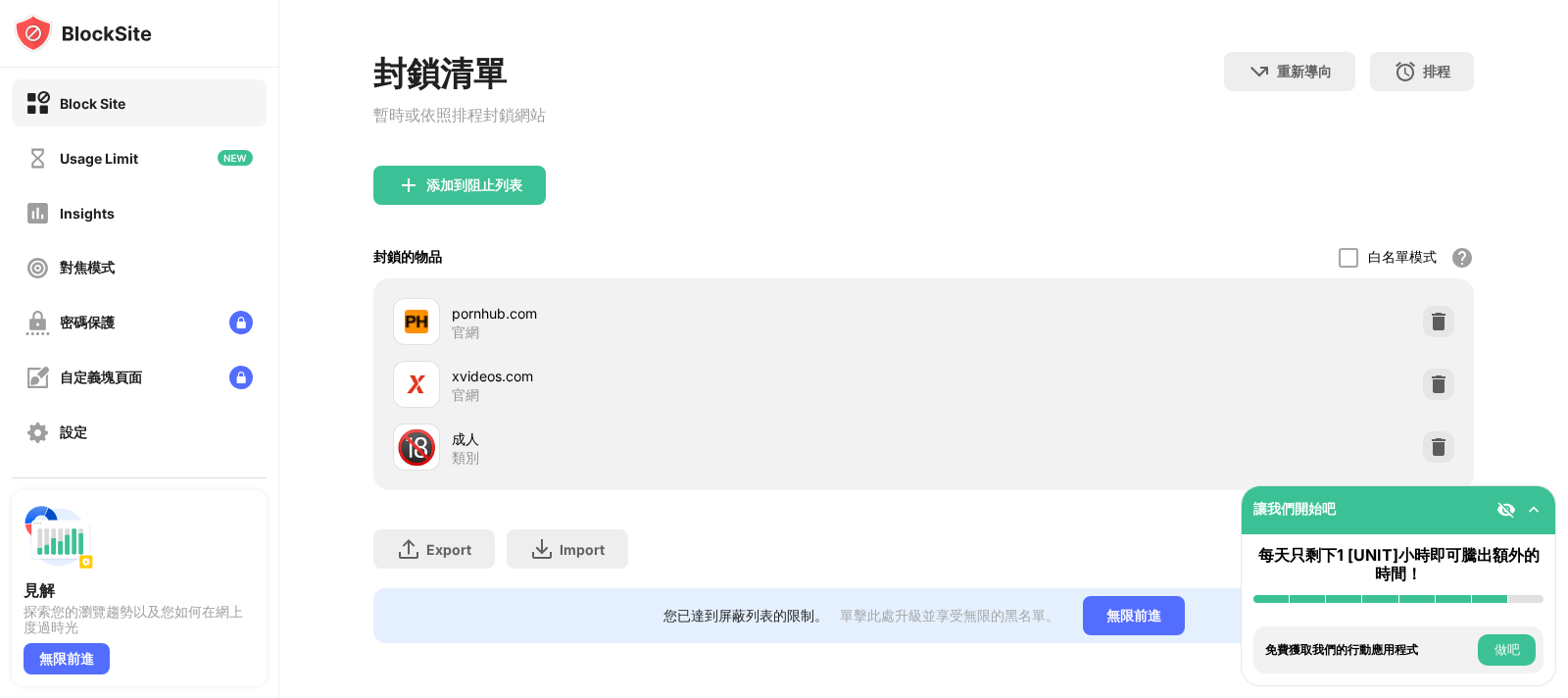click on "Export 導出文件（僅適用於網站項目） Import 導入文件（僅適用於網站項目）" at bounding box center (923, 539) 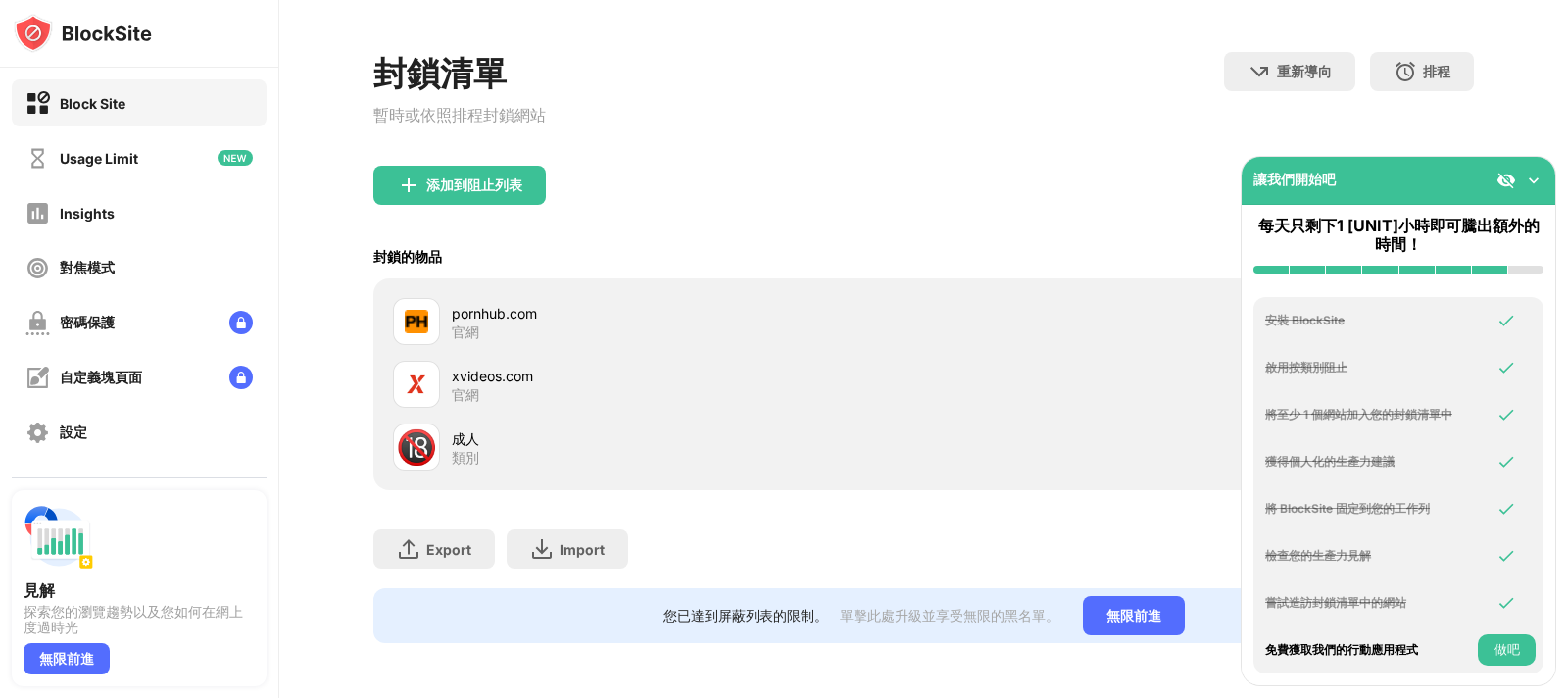 click at bounding box center (1534, 180) 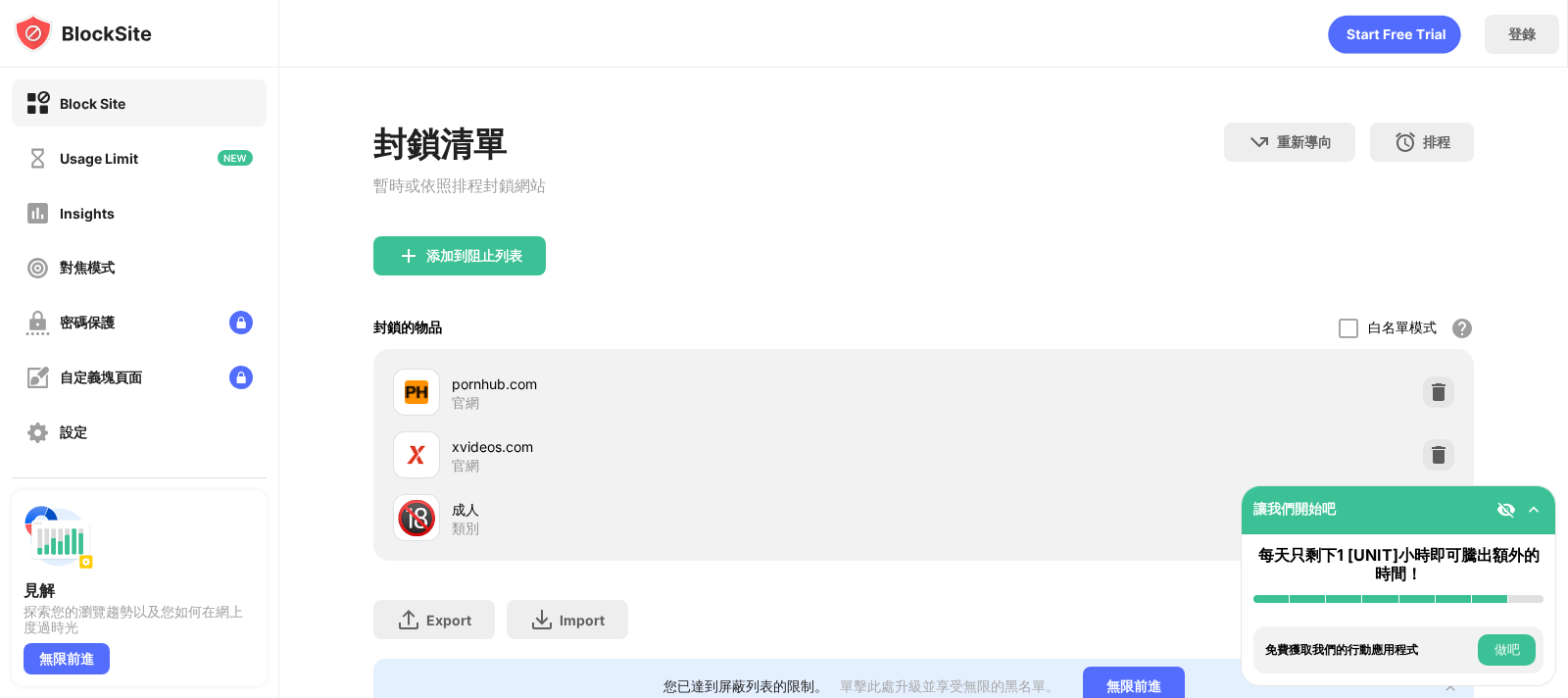 scroll, scrollTop: 94, scrollLeft: 0, axis: vertical 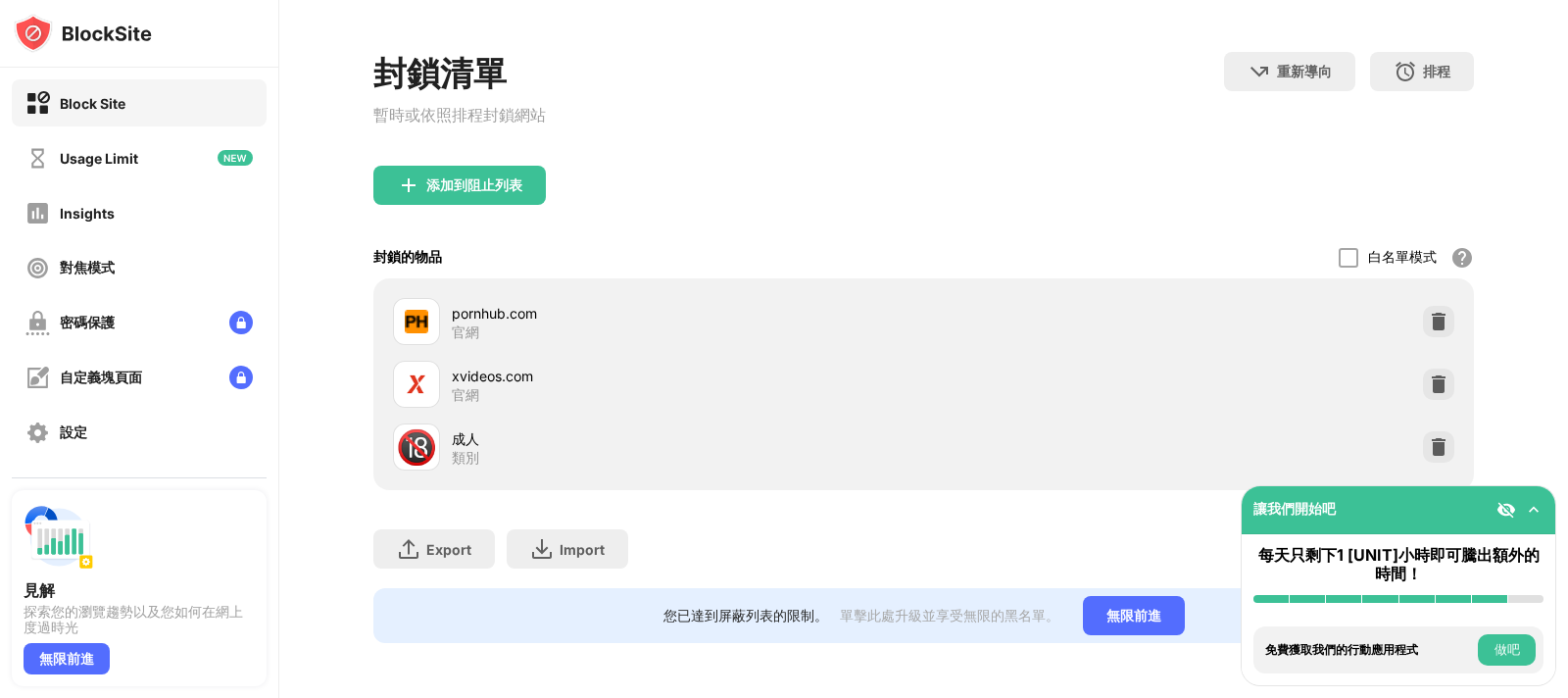 click at bounding box center (1506, 510) 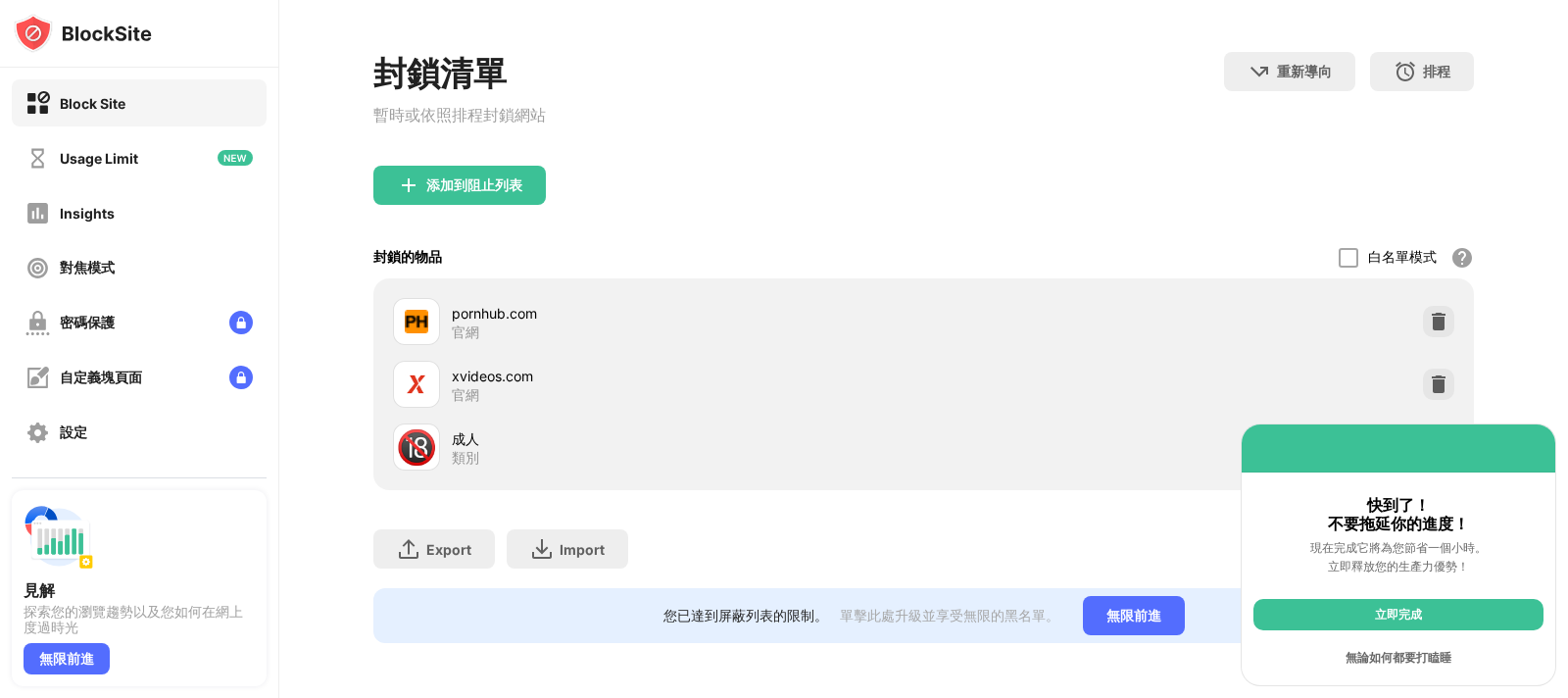 click on "立即完成" at bounding box center (1398, 615) 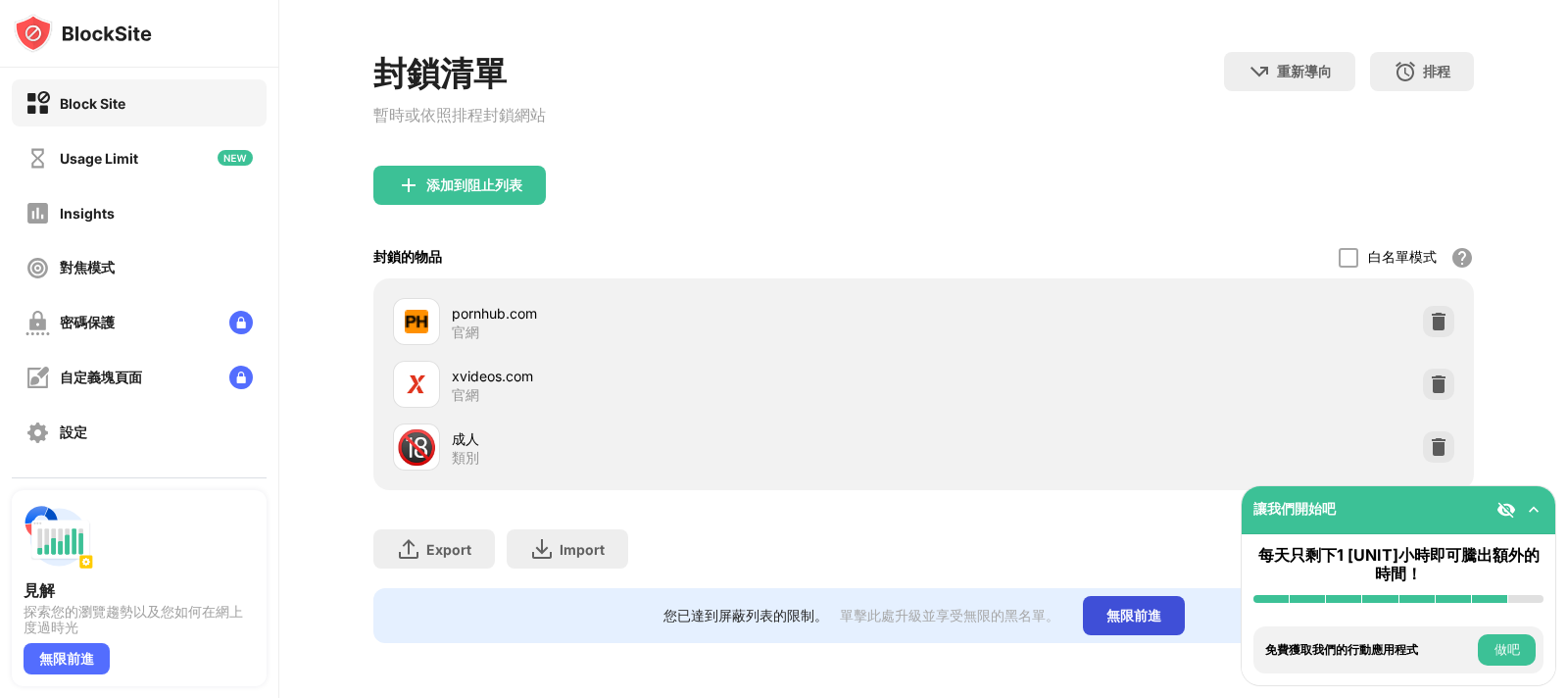 click on "無限前進" at bounding box center [1134, 616] 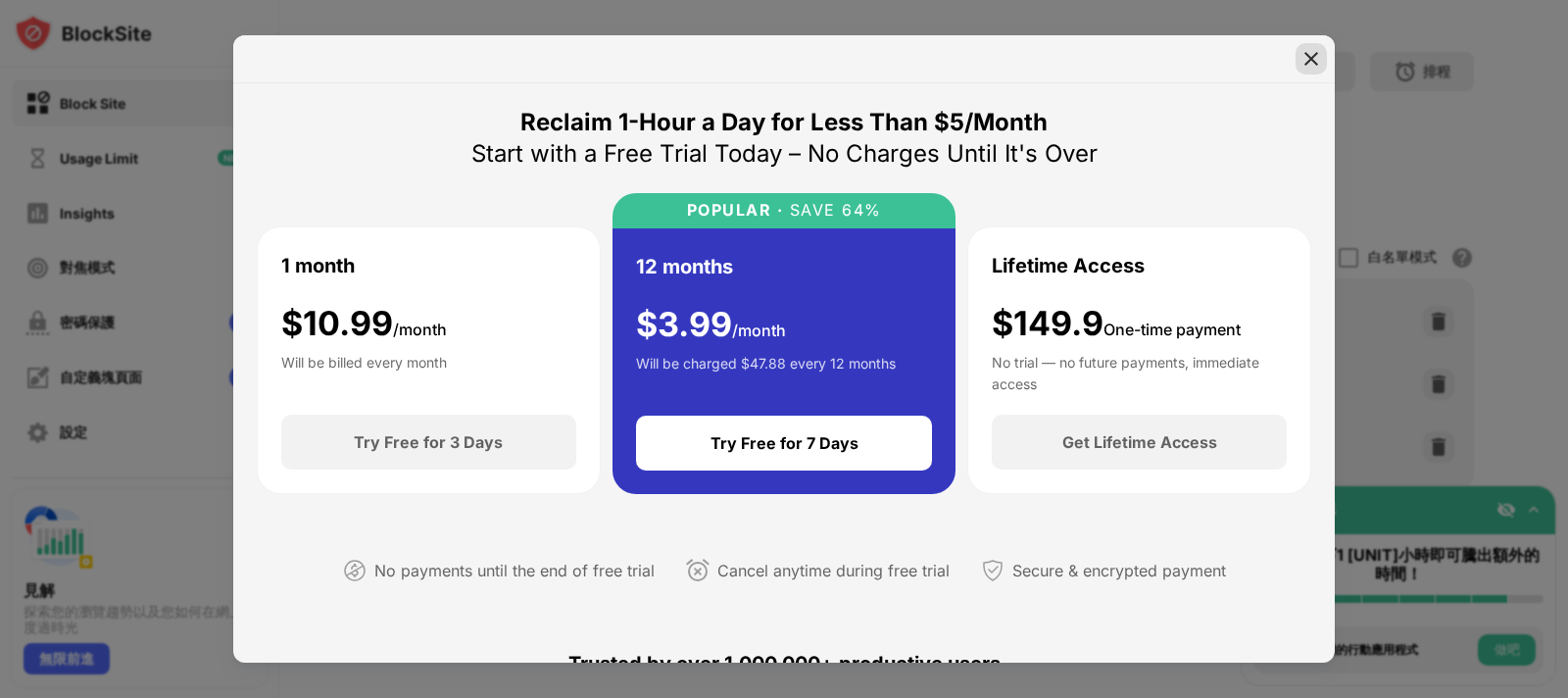 click at bounding box center (1311, 59) 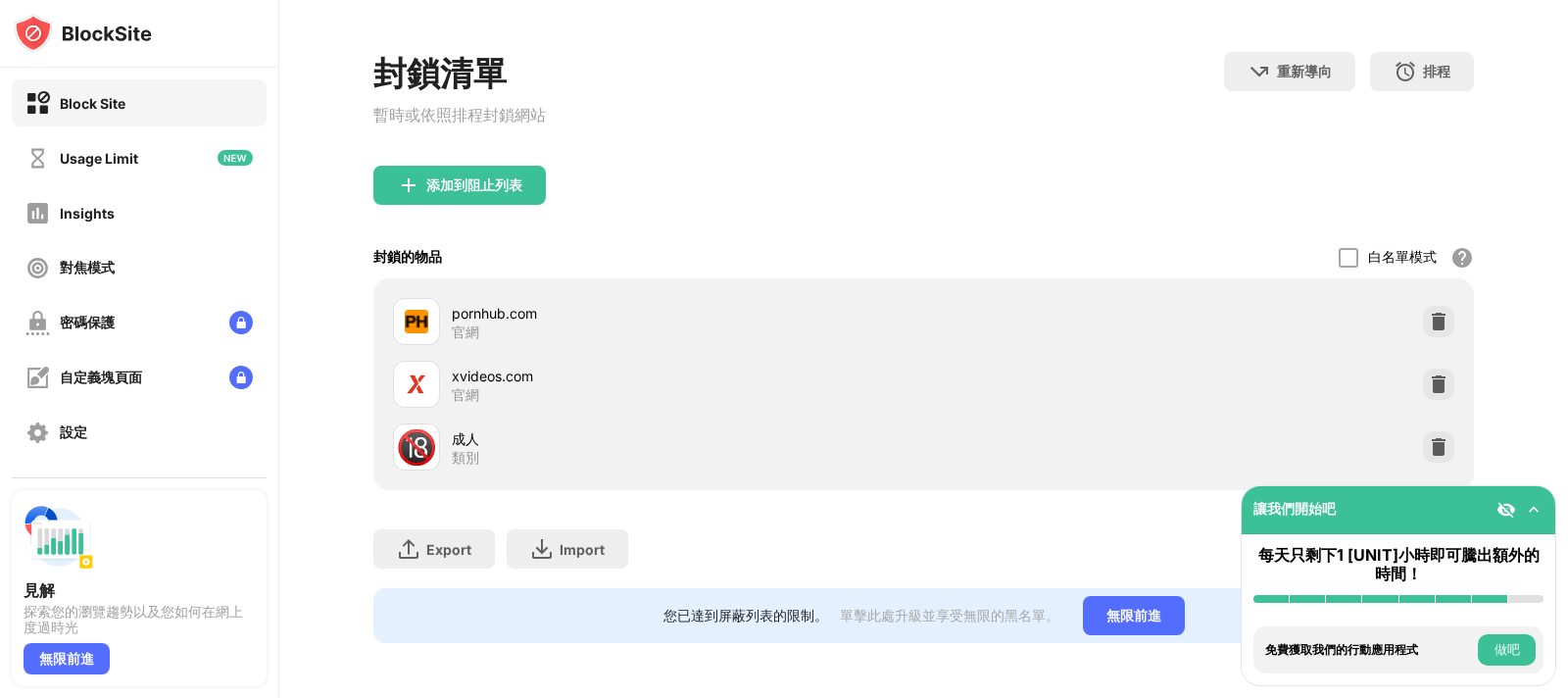 scroll, scrollTop: 118, scrollLeft: 0, axis: vertical 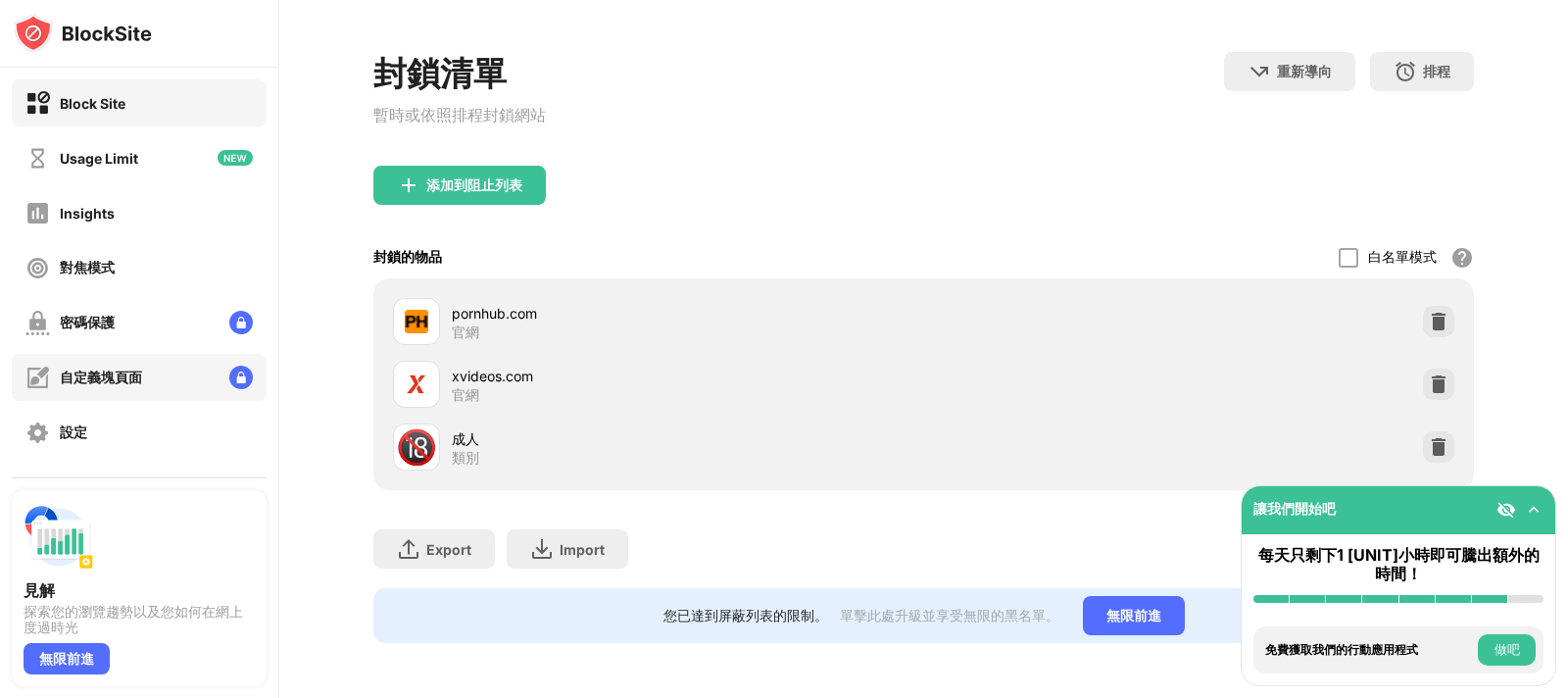 click on "自定義塊頁面" at bounding box center (139, 377) 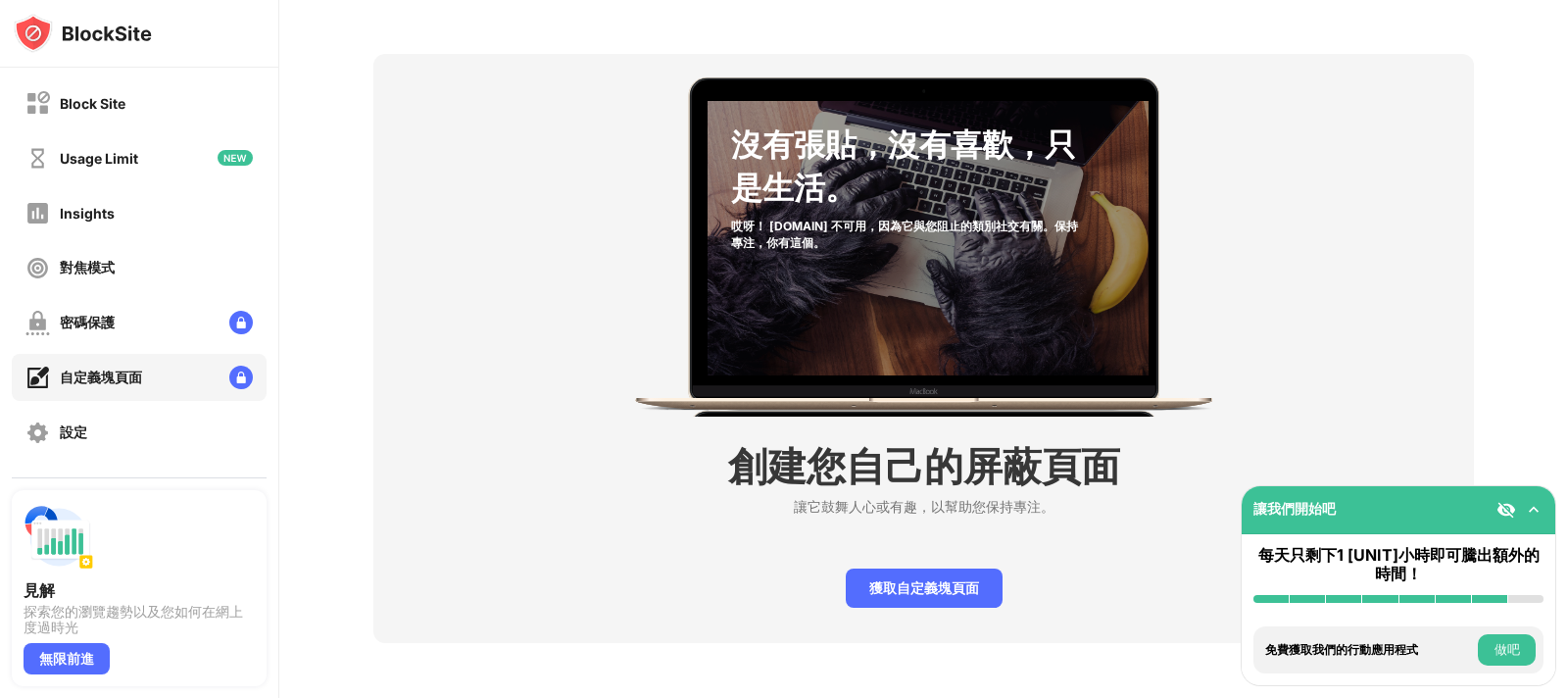 scroll, scrollTop: 90, scrollLeft: 0, axis: vertical 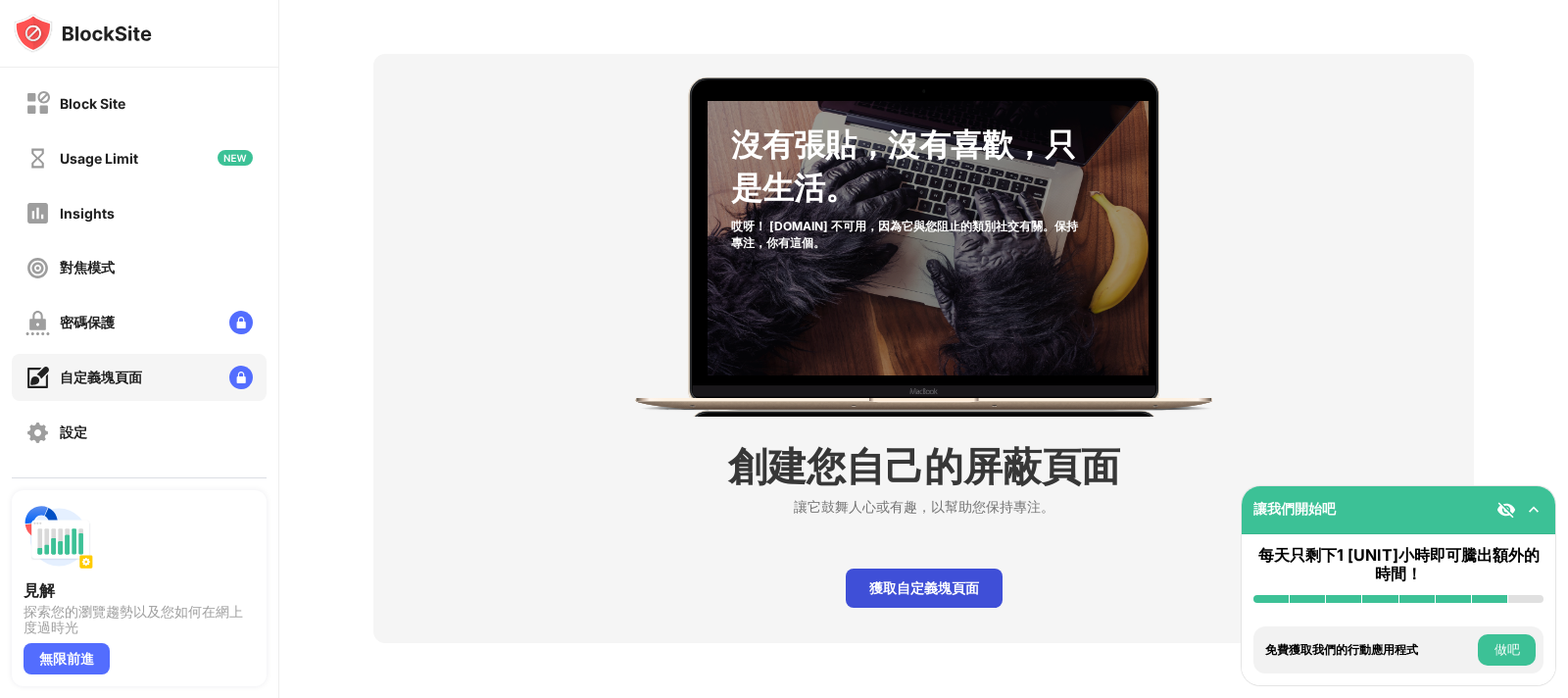 click on "獲取自定義塊頁面" at bounding box center (924, 588) 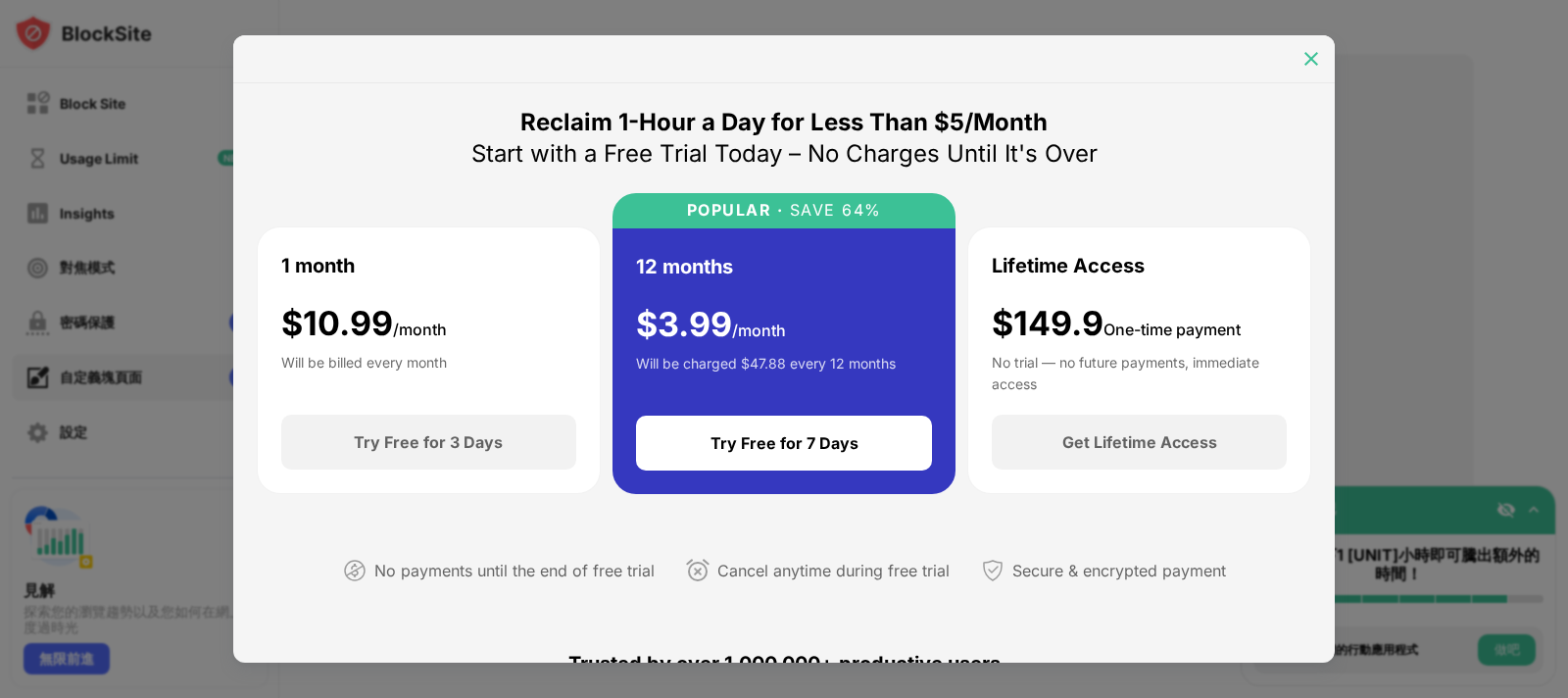 click at bounding box center (1311, 59) 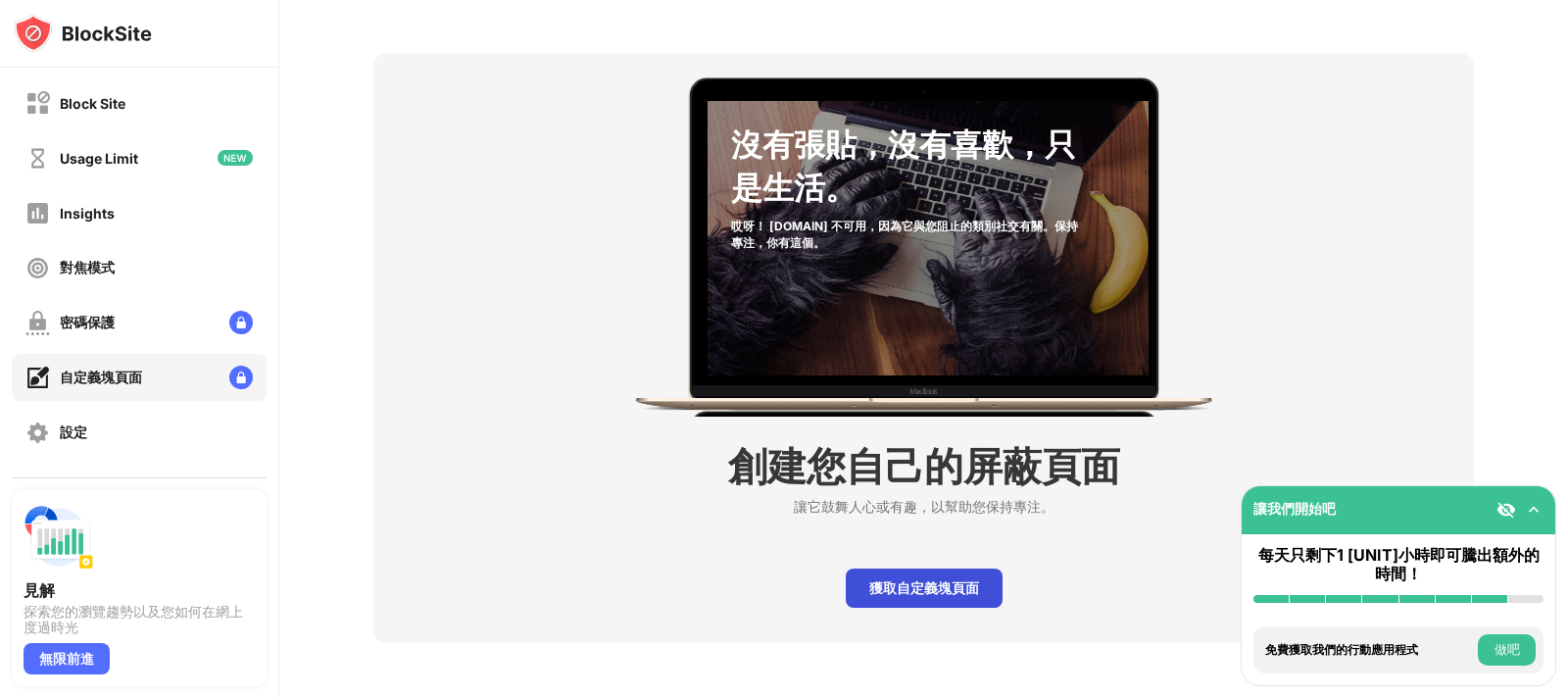 click on "獲取自定義塊頁面" at bounding box center (924, 588) 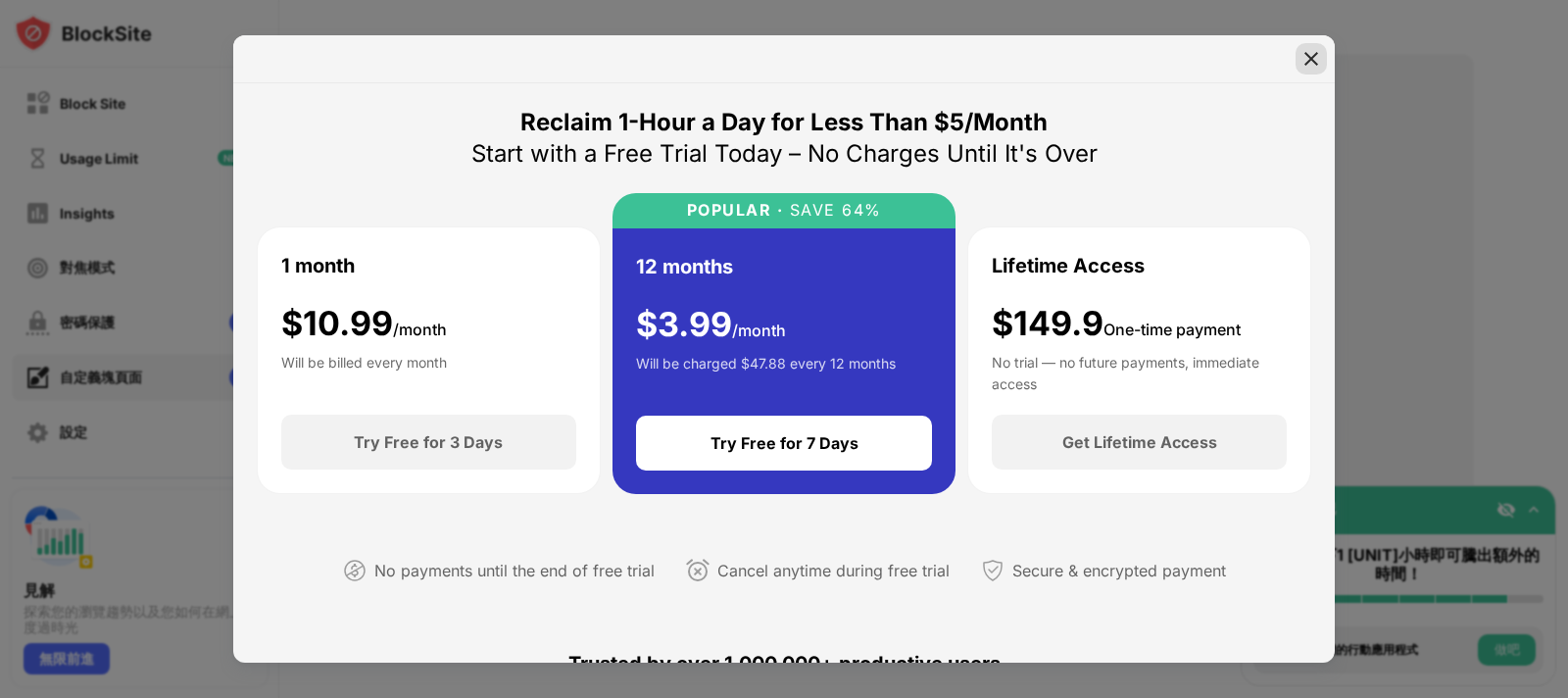 click at bounding box center [1311, 59] 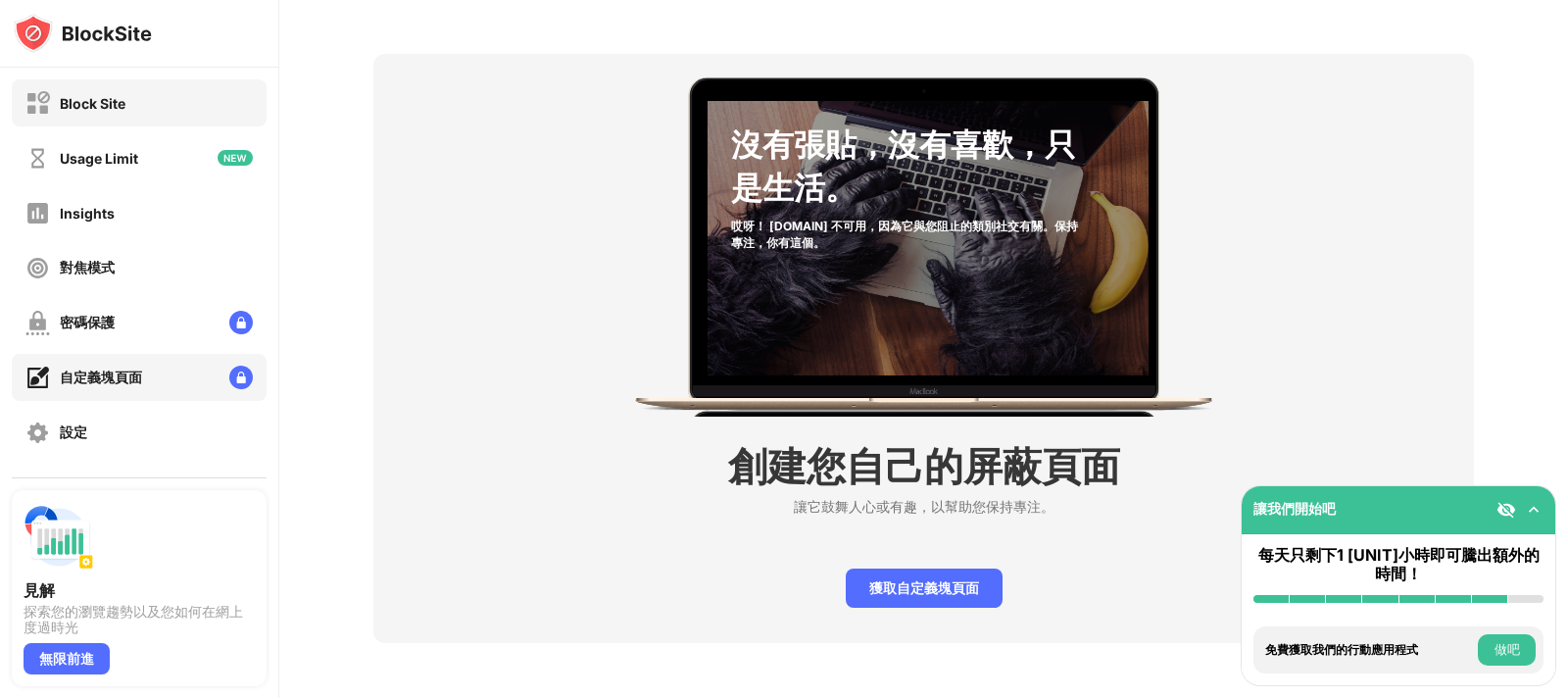 click on "Block Site" at bounding box center [139, 103] 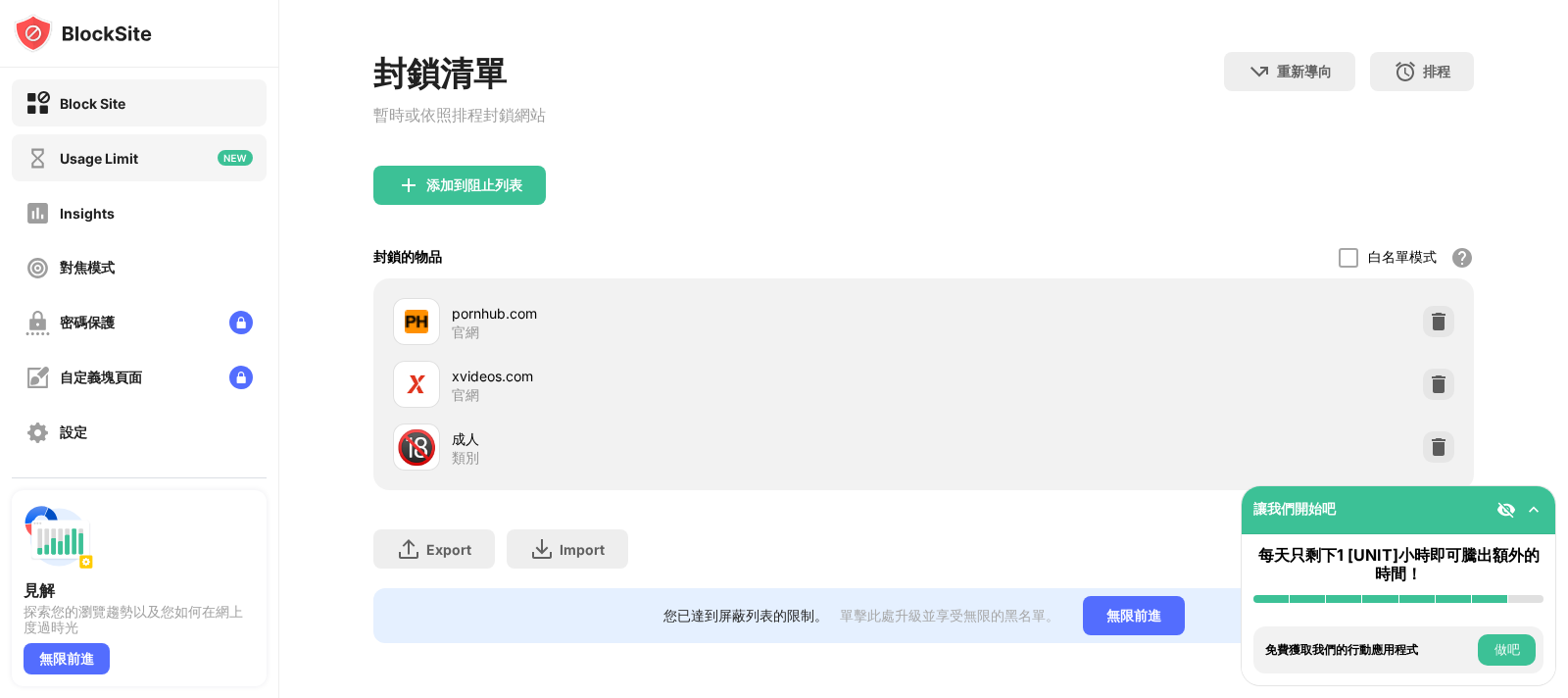 click on "Usage Limit" at bounding box center [139, 158] 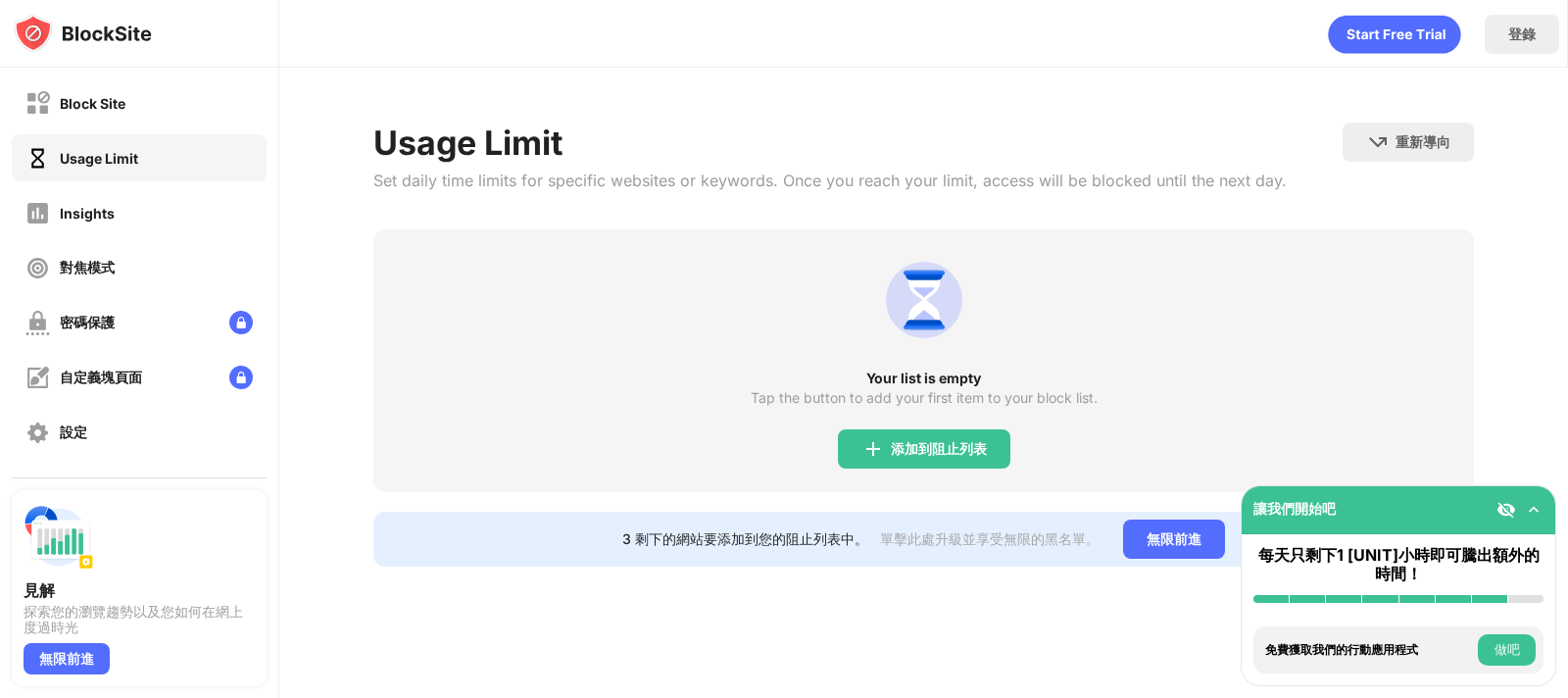 scroll, scrollTop: 0, scrollLeft: 0, axis: both 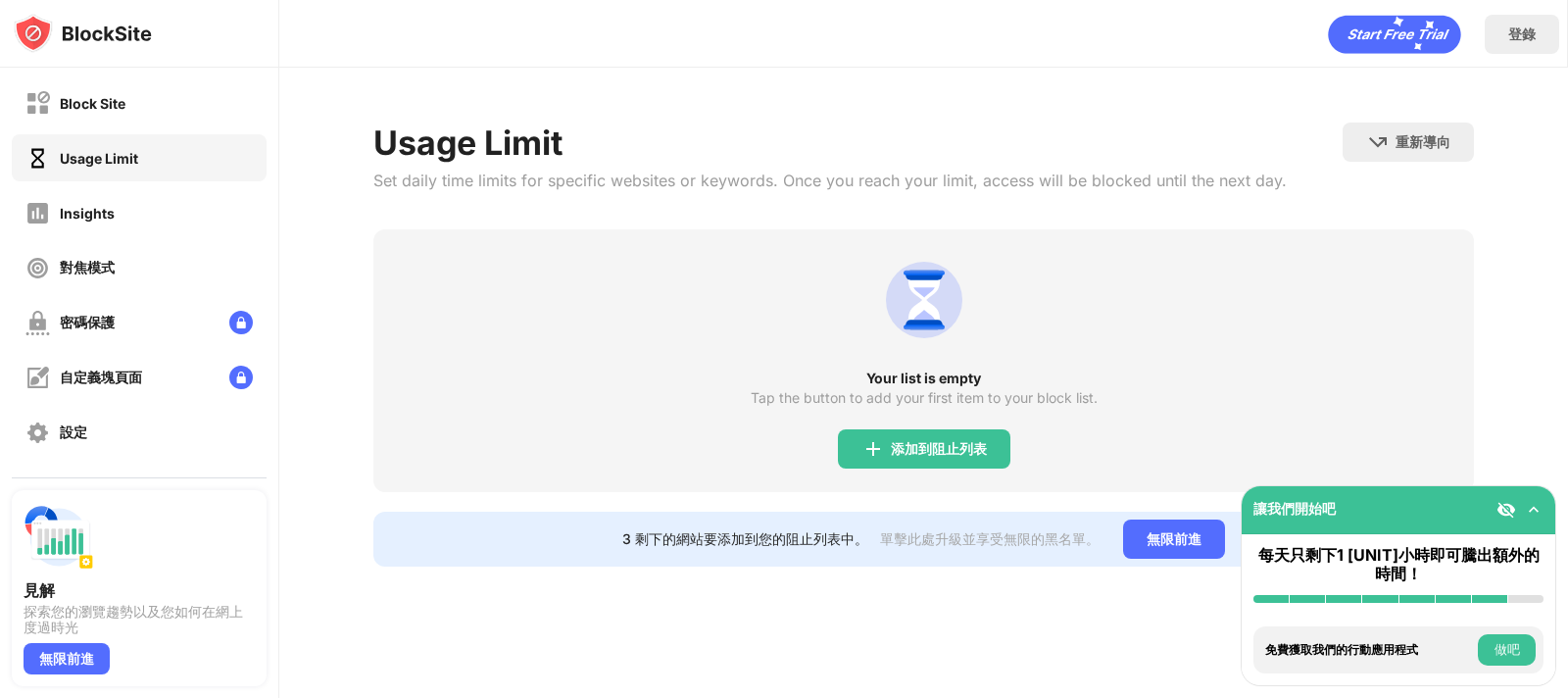 click on "Block Site" at bounding box center [139, 103] 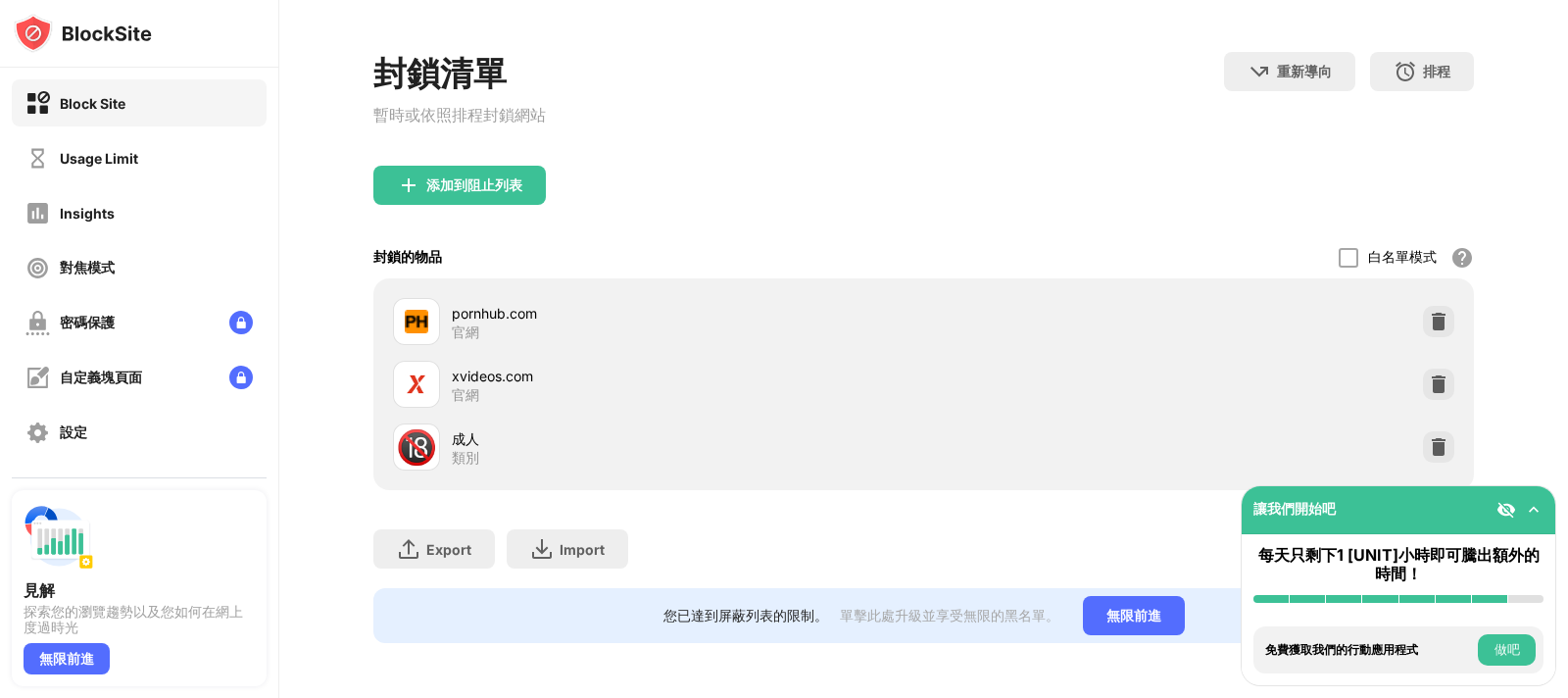 scroll, scrollTop: 0, scrollLeft: 0, axis: both 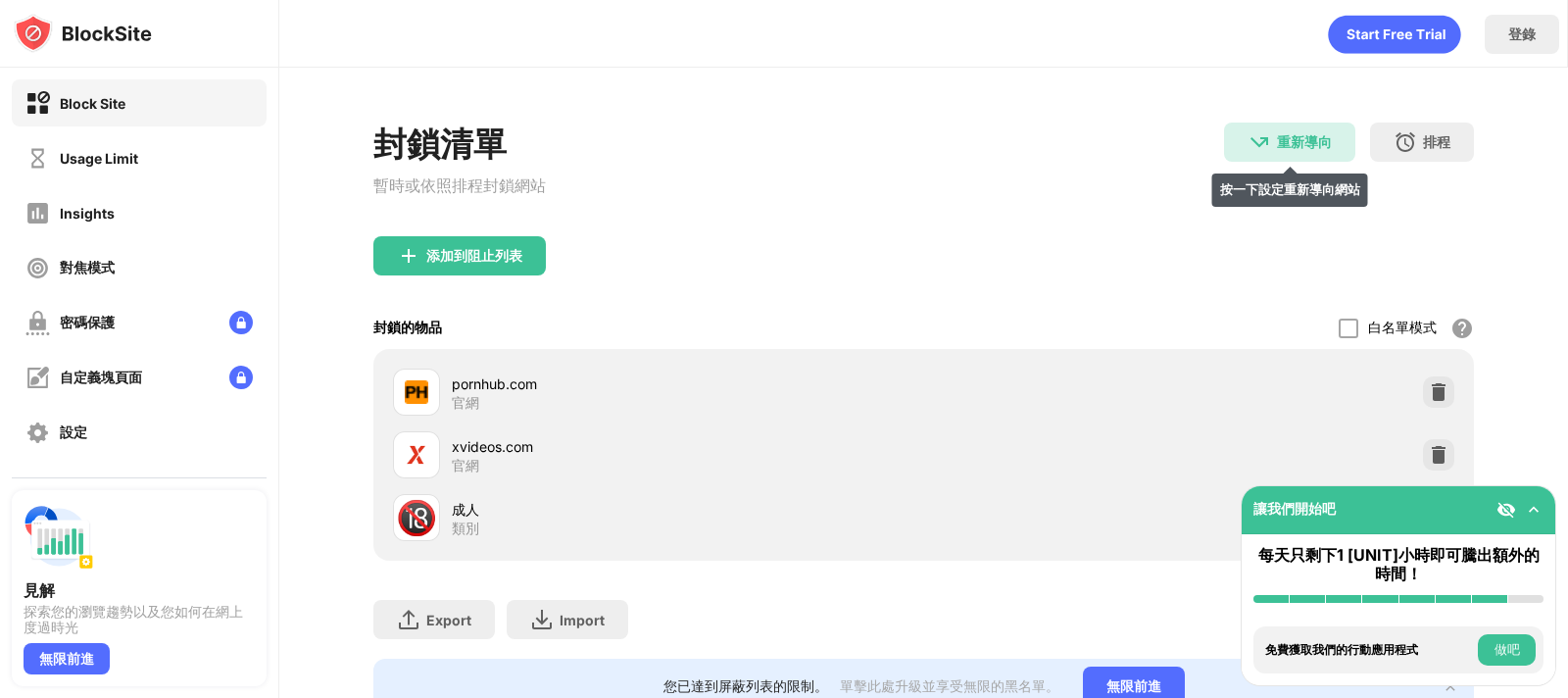 click at bounding box center (1259, 142) 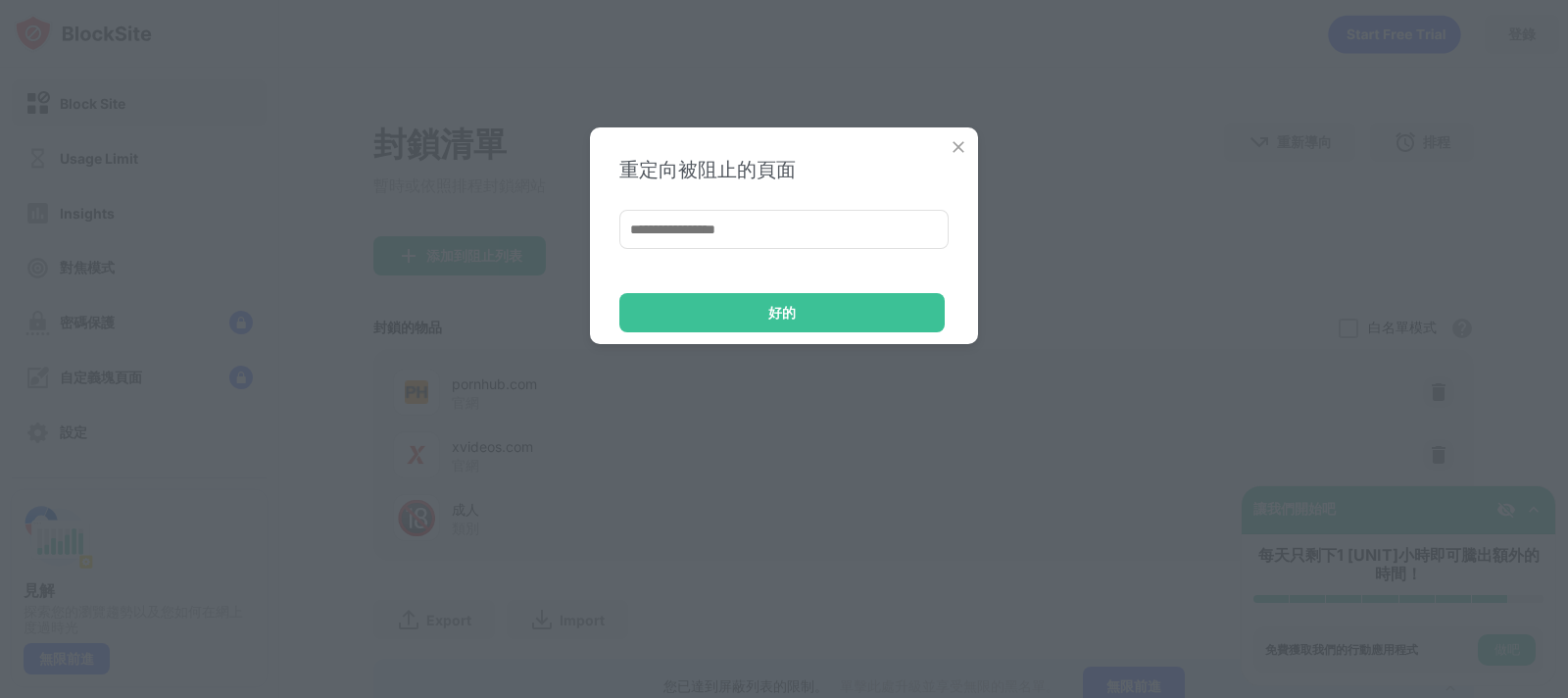 click at bounding box center (784, 229) 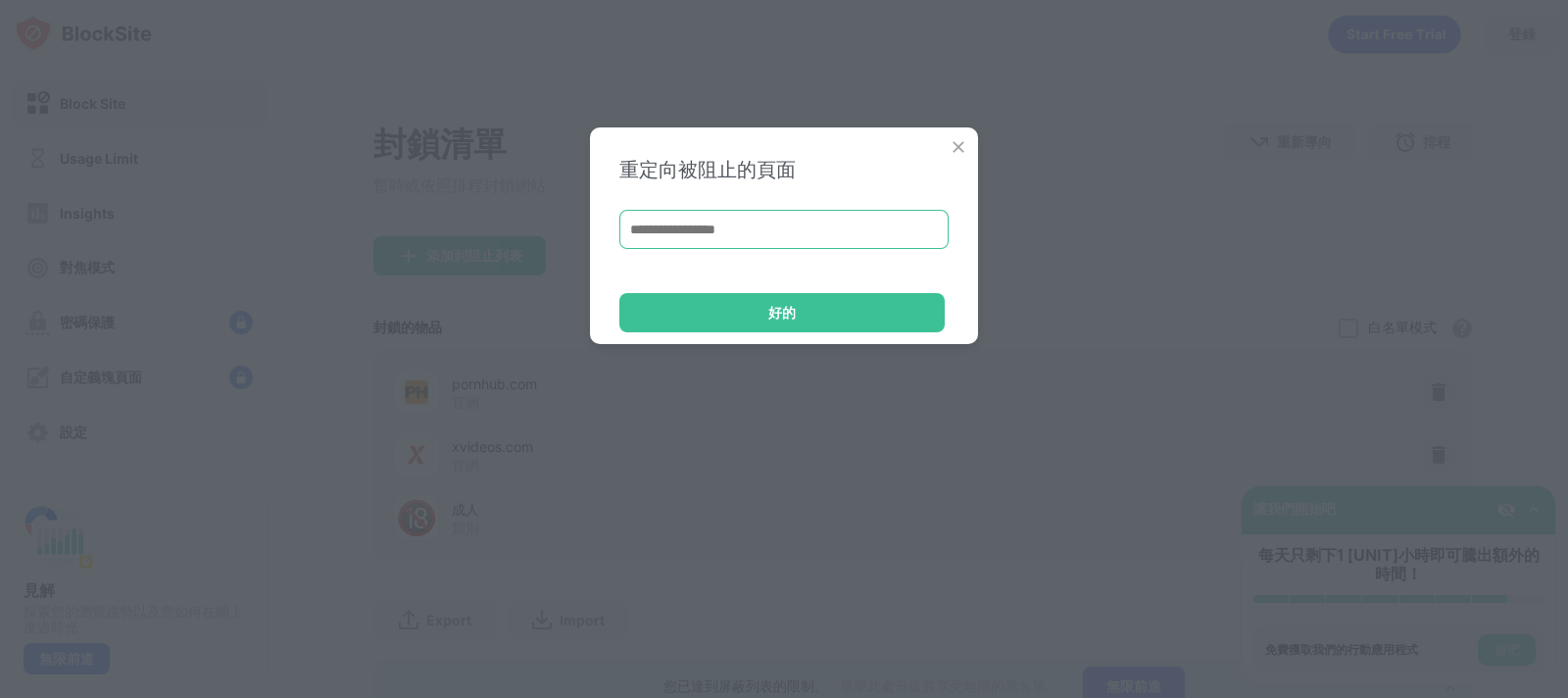 drag, startPoint x: 865, startPoint y: 225, endPoint x: 835, endPoint y: 274, distance: 57.45433 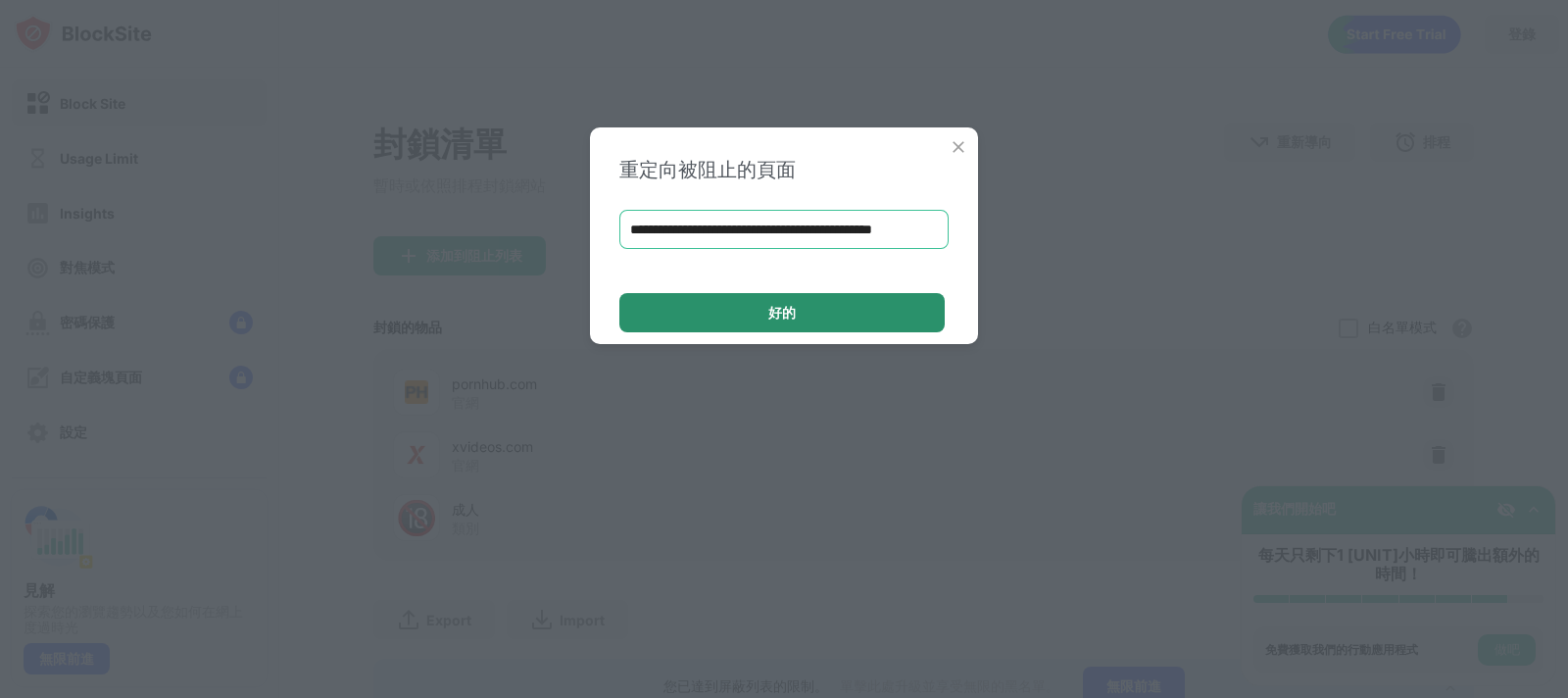 scroll, scrollTop: 0, scrollLeft: 62, axis: horizontal 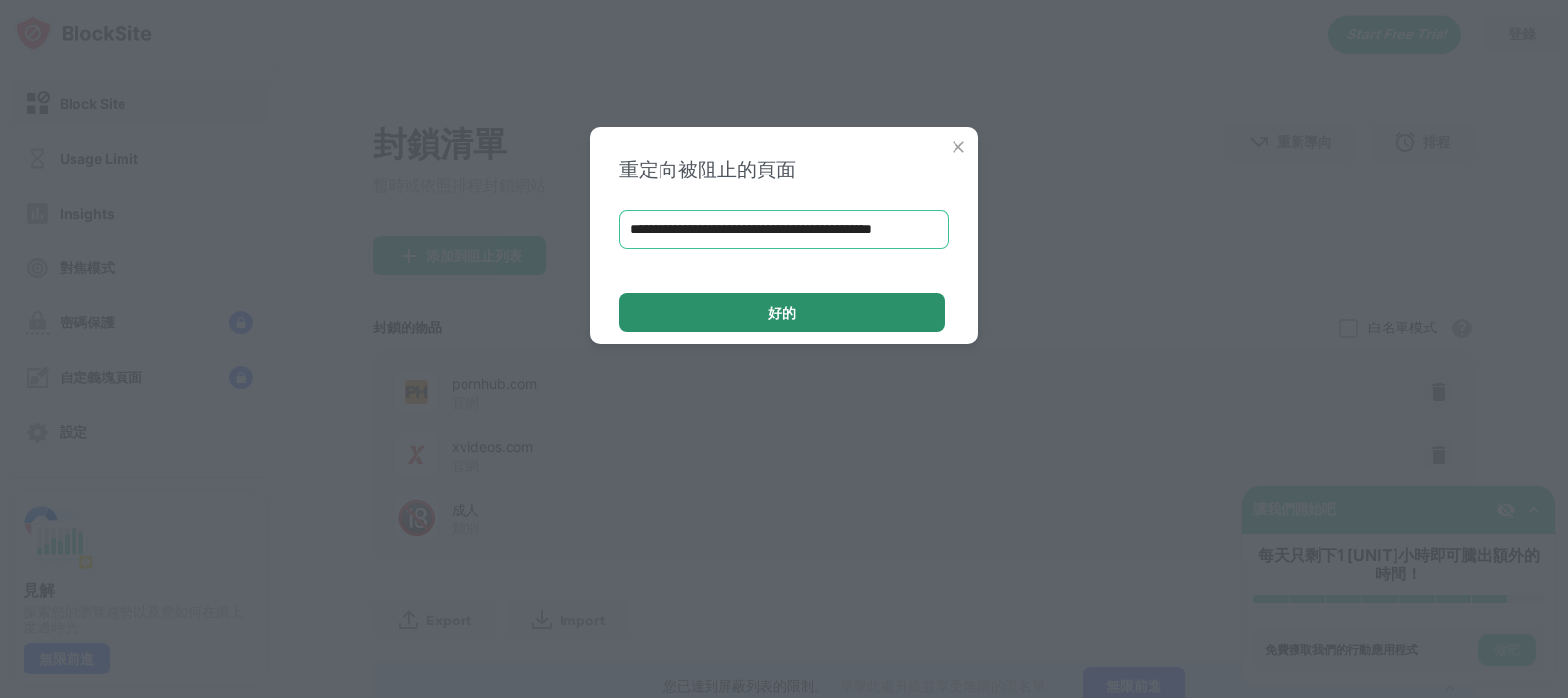 type on "**********" 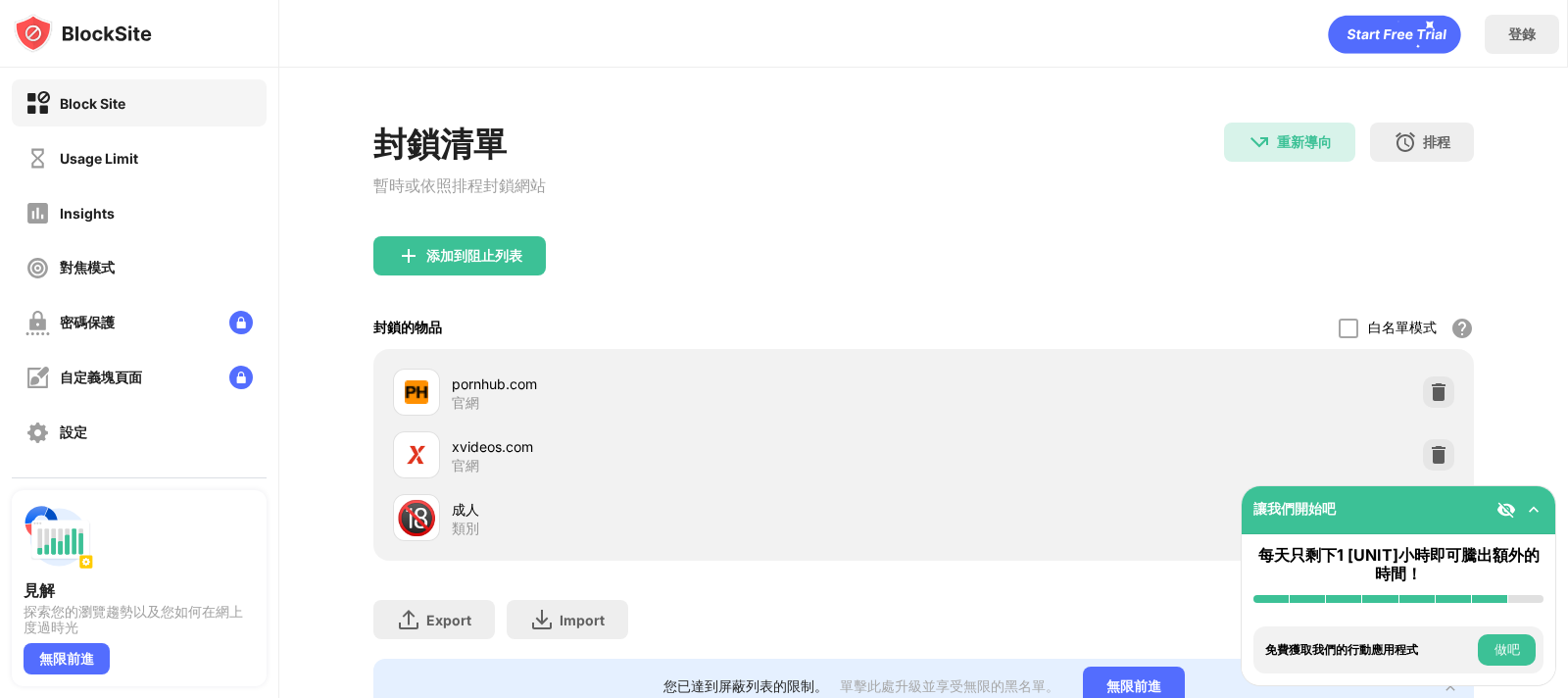scroll, scrollTop: 94, scrollLeft: 0, axis: vertical 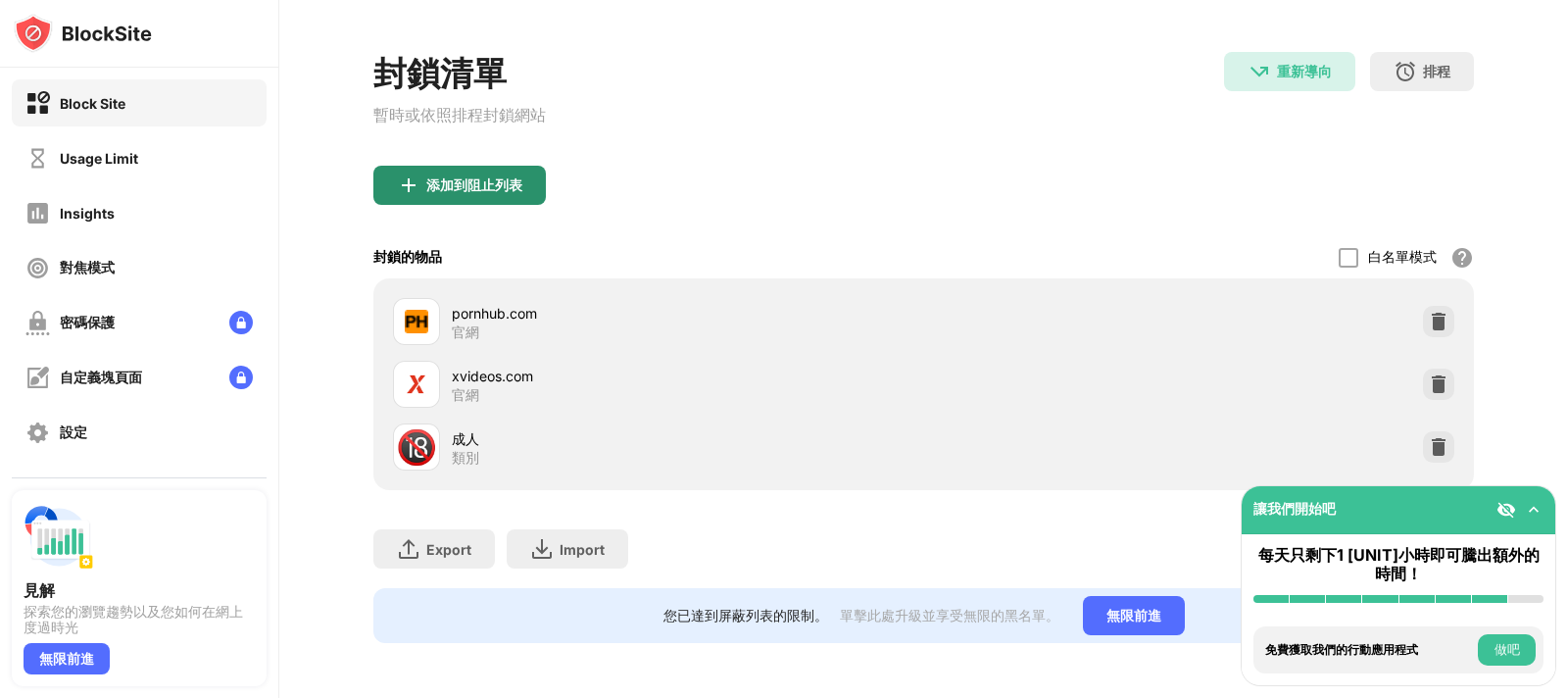 click on "添加到阻止列表" at bounding box center [474, 185] 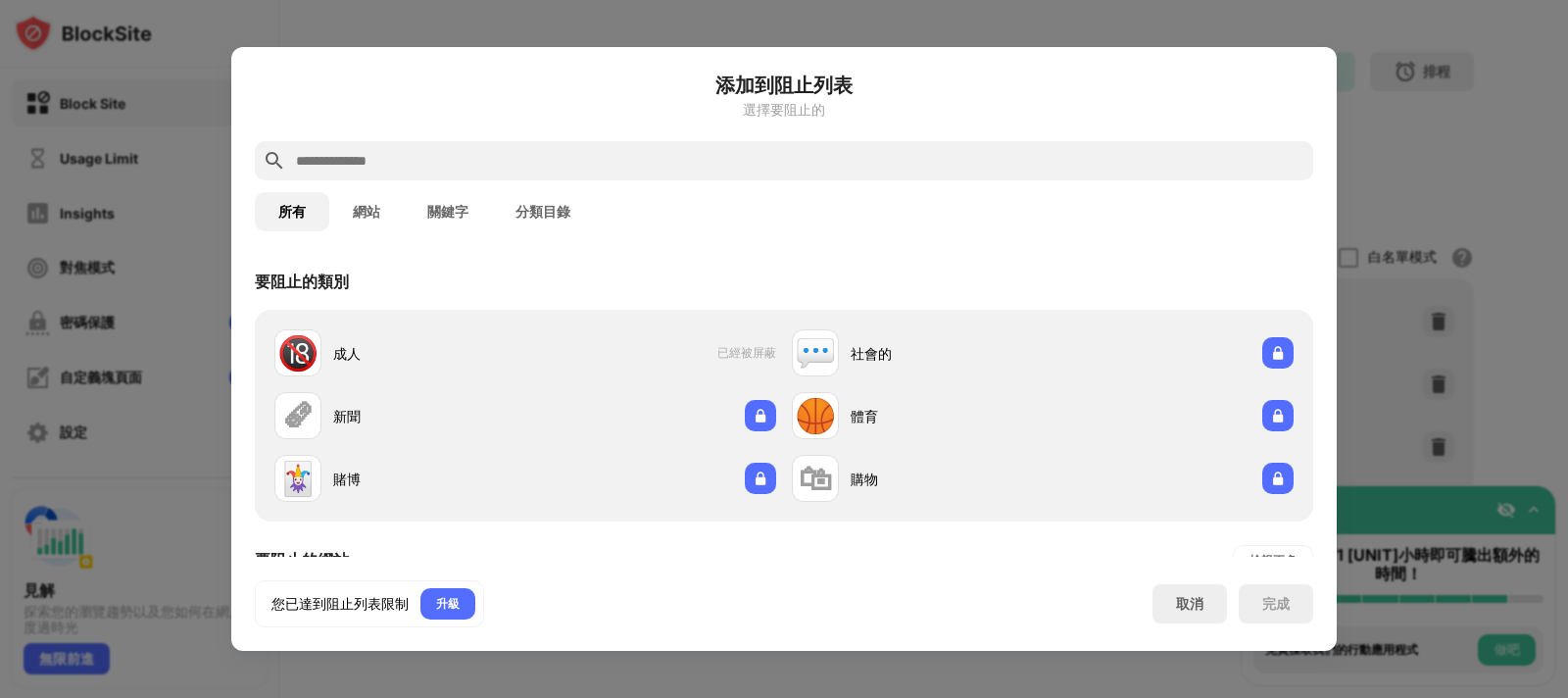 click at bounding box center [800, 161] 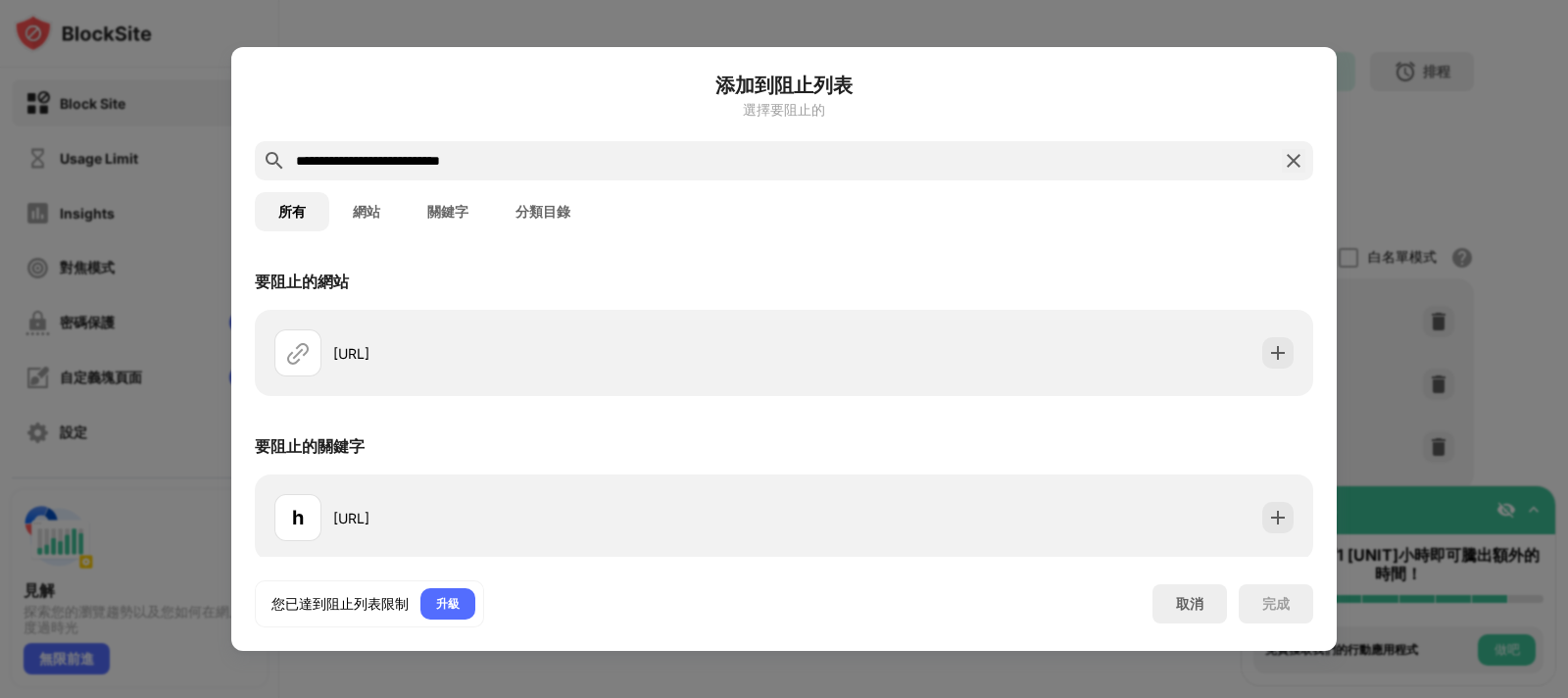 type on "**********" 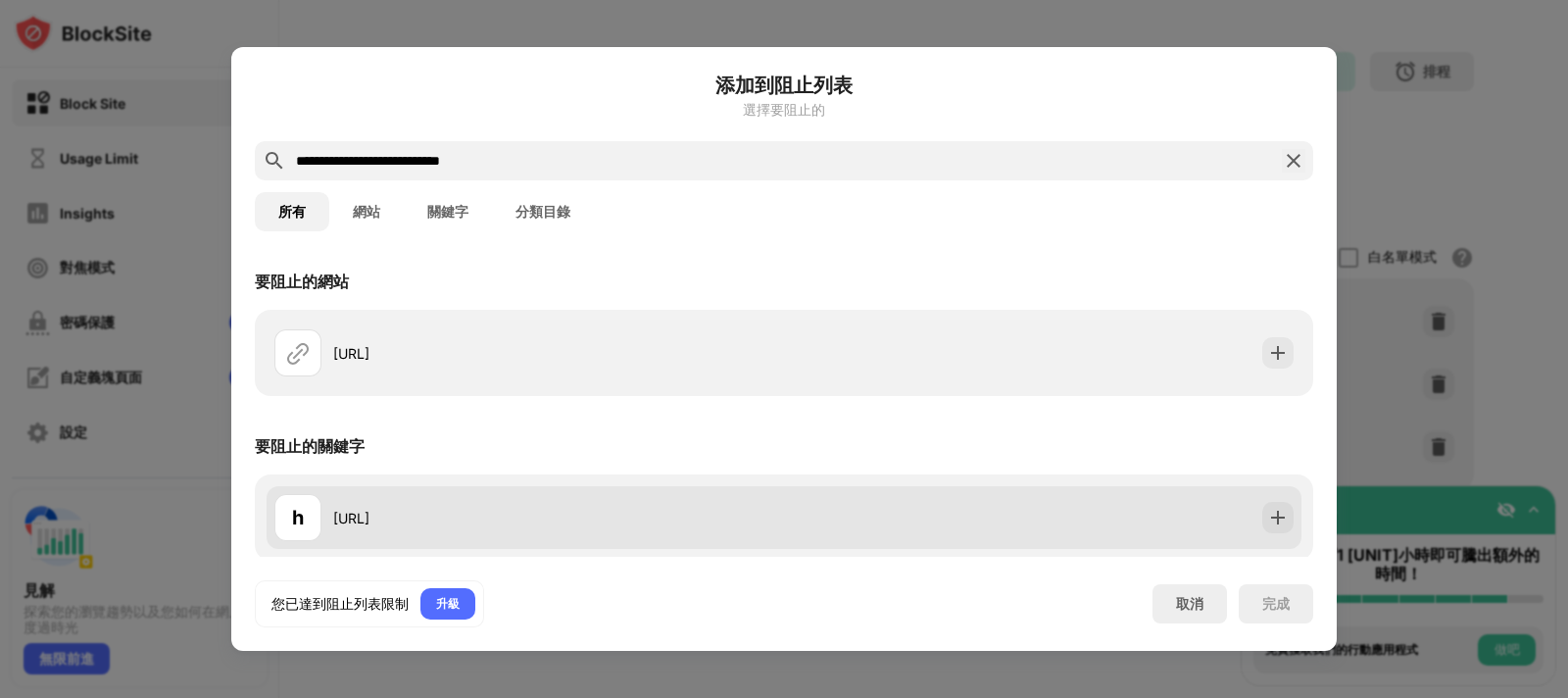 drag, startPoint x: 1433, startPoint y: 415, endPoint x: 1274, endPoint y: 538, distance: 201.02239 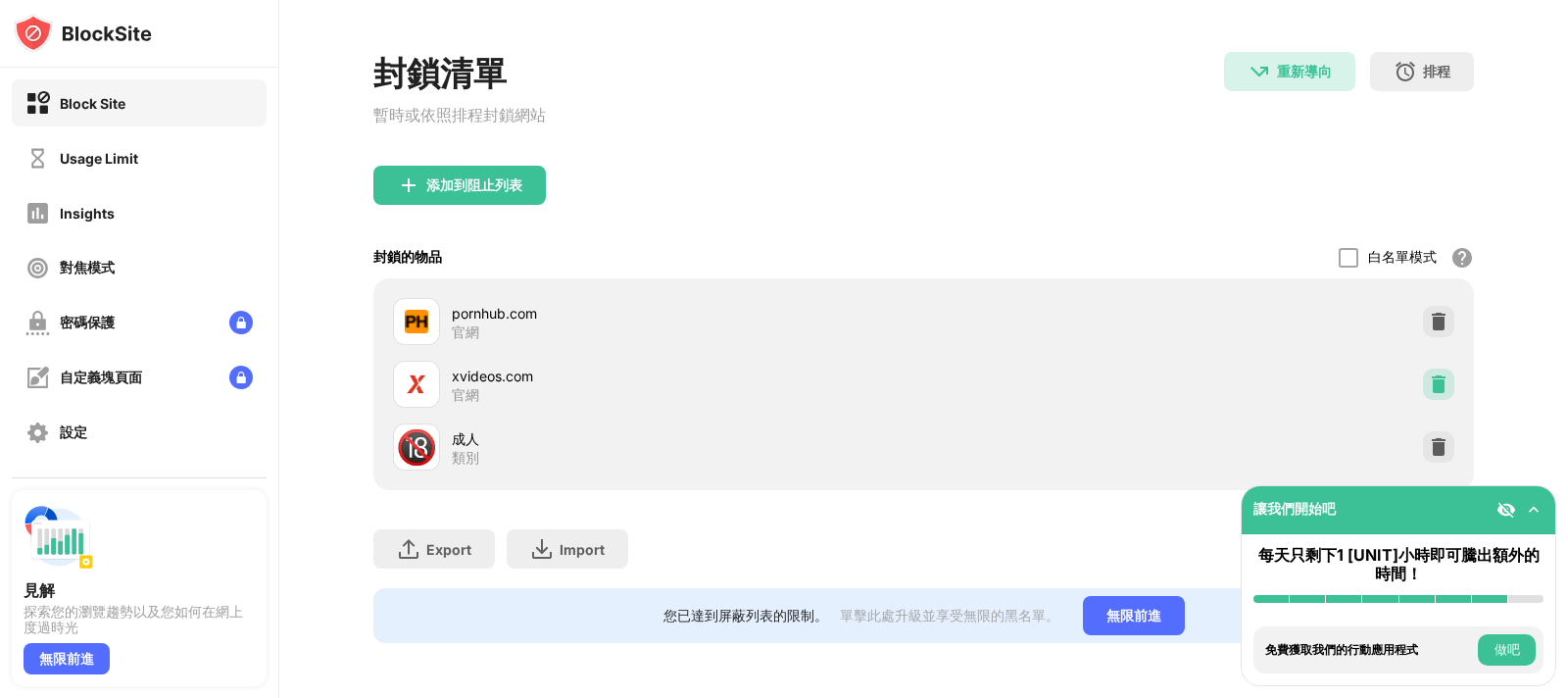 click at bounding box center (1439, 384) 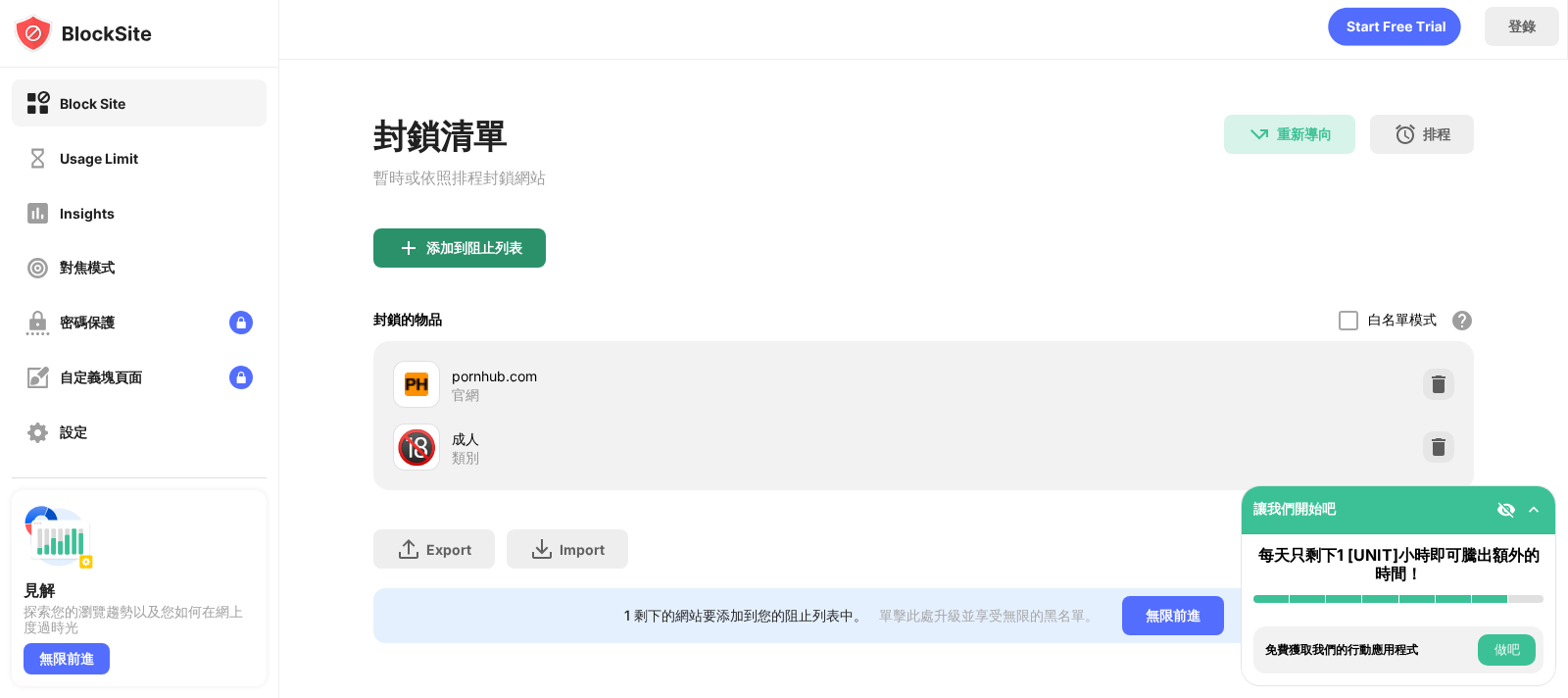 click on "添加到阻止列表" at bounding box center (460, 248) 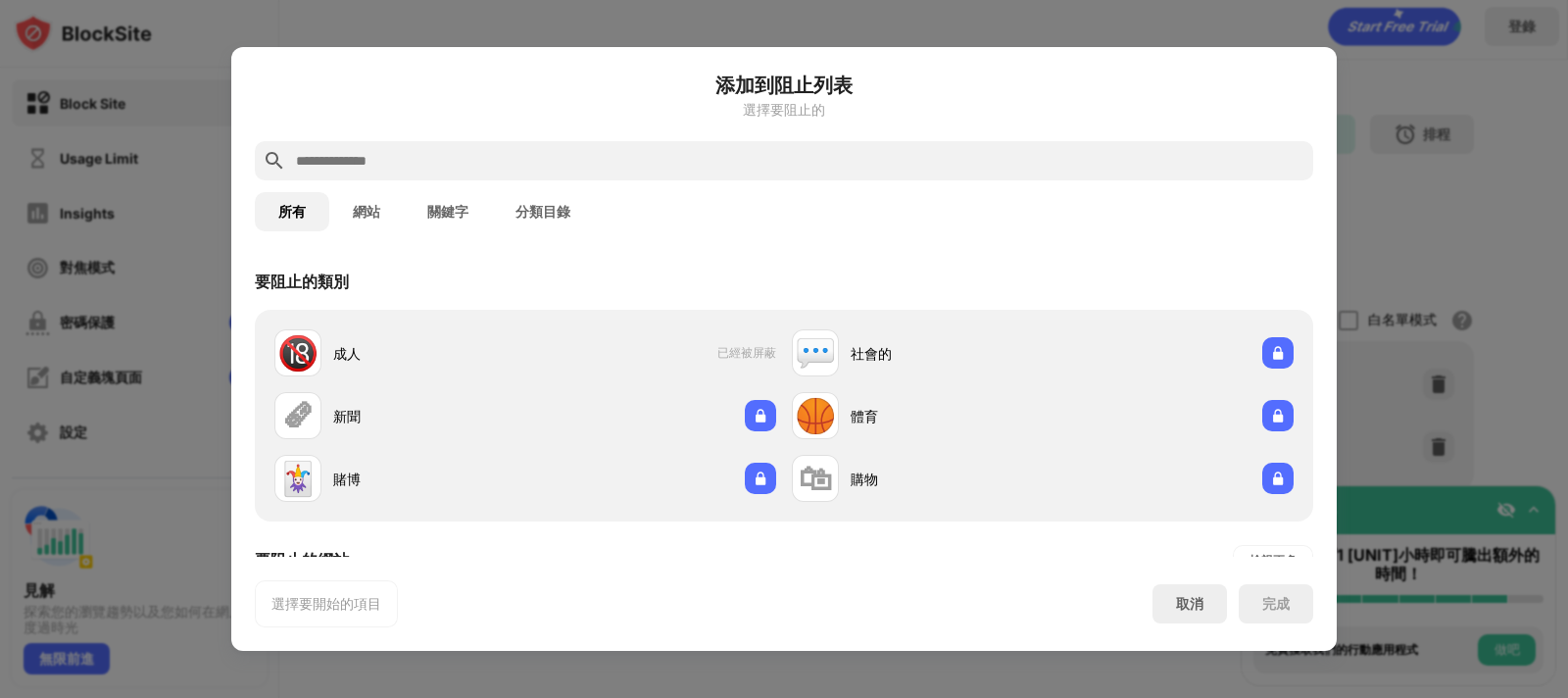click at bounding box center [800, 161] 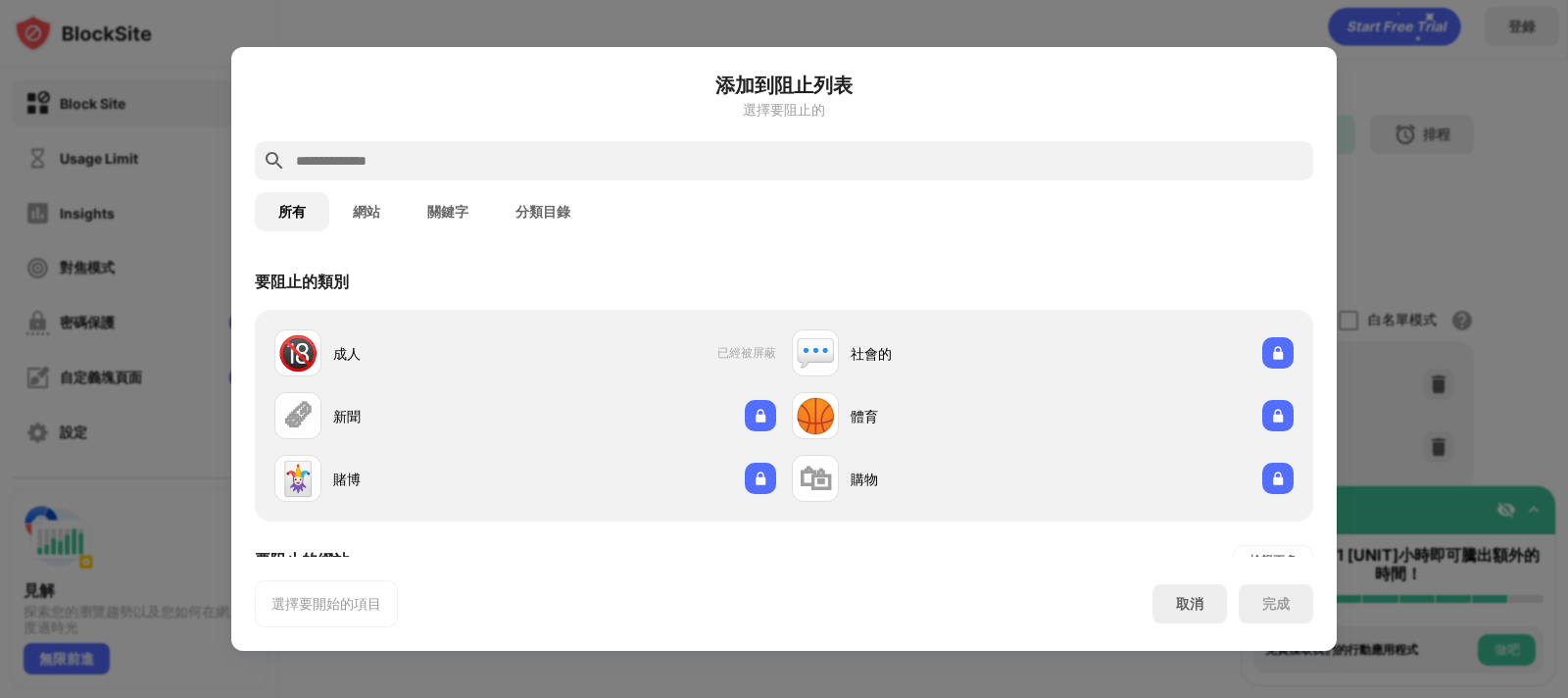 paste on "**********" 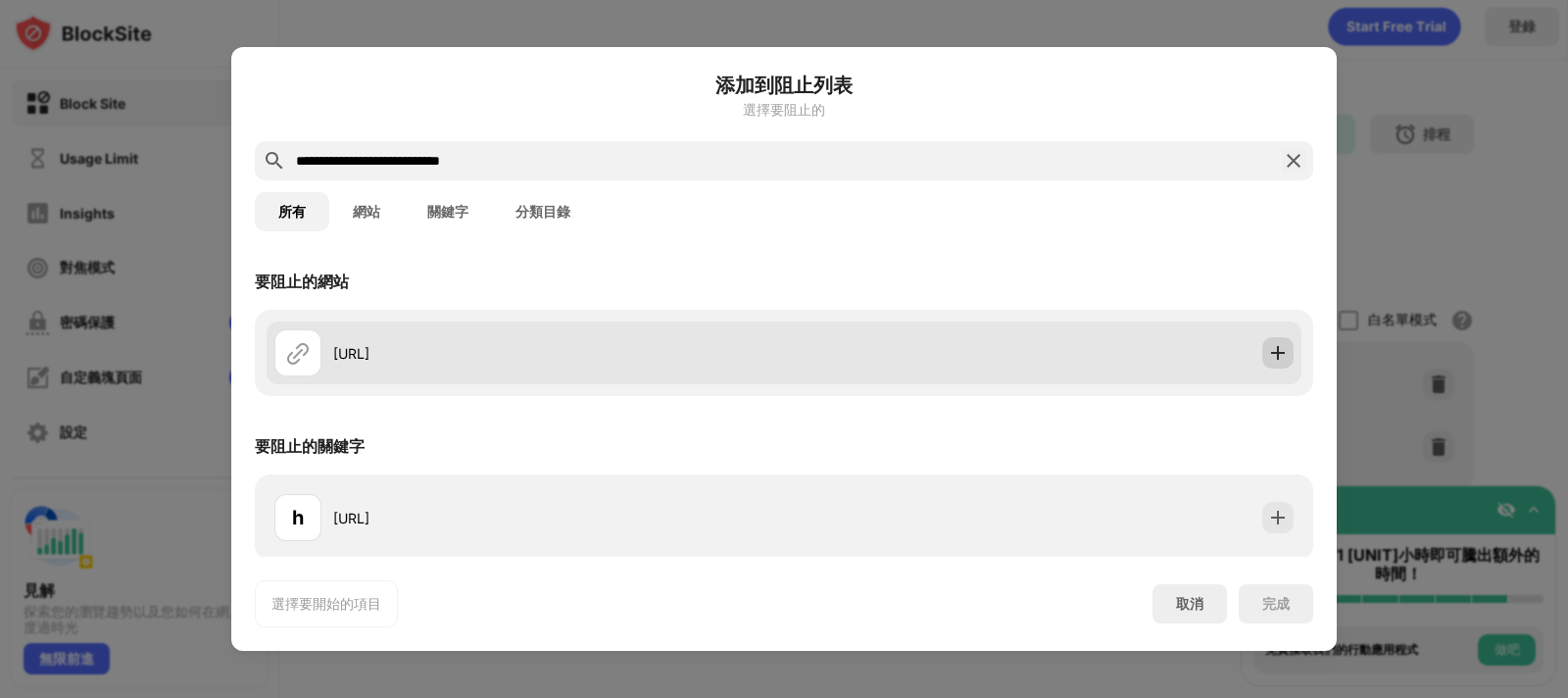 type on "**********" 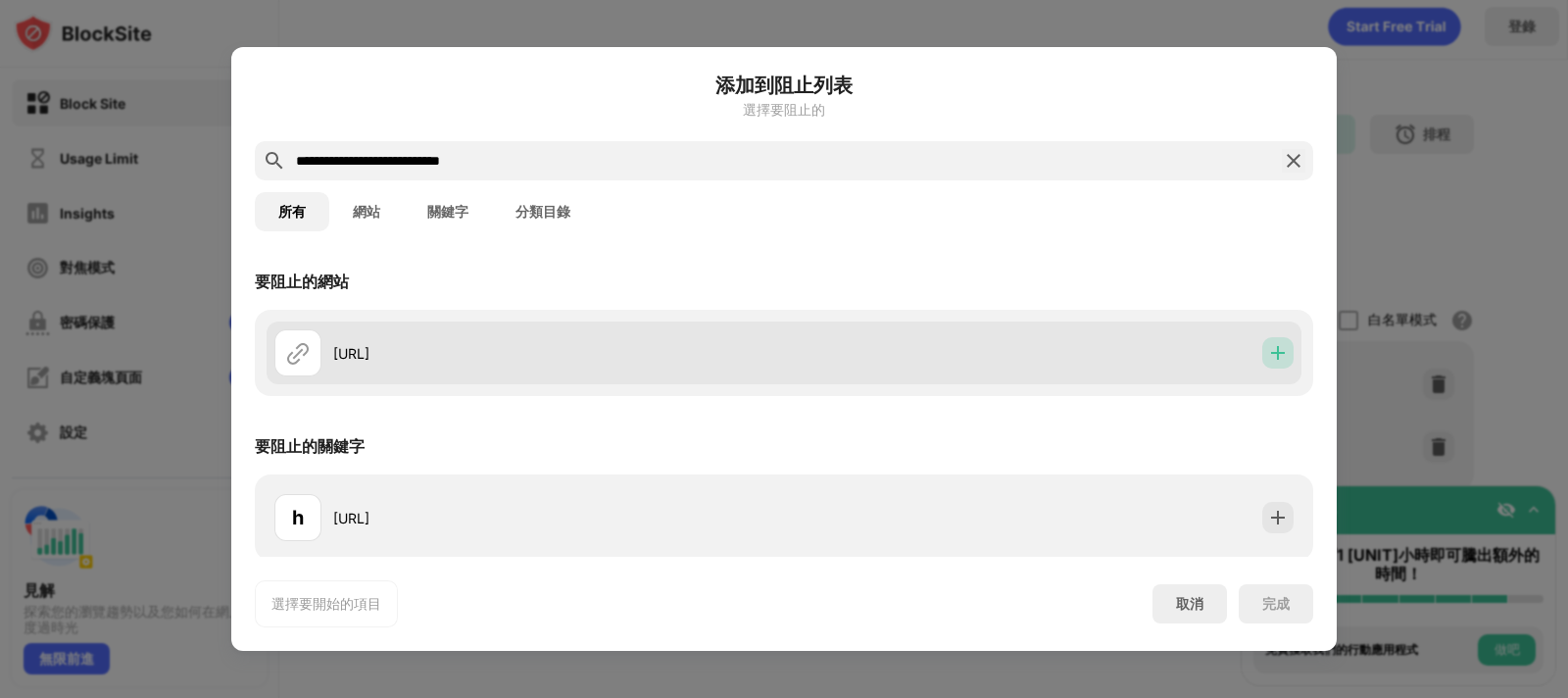 click at bounding box center [1278, 353] 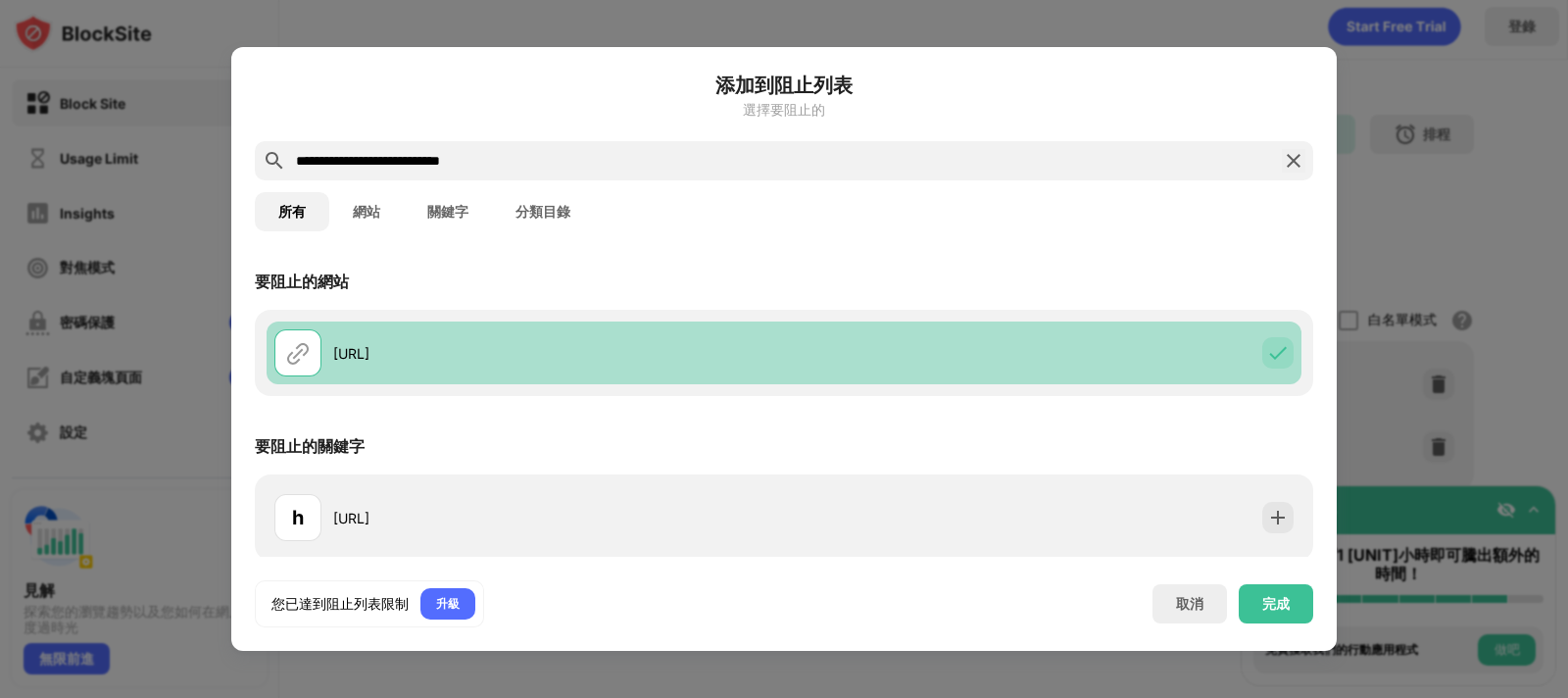 scroll, scrollTop: 94, scrollLeft: 0, axis: vertical 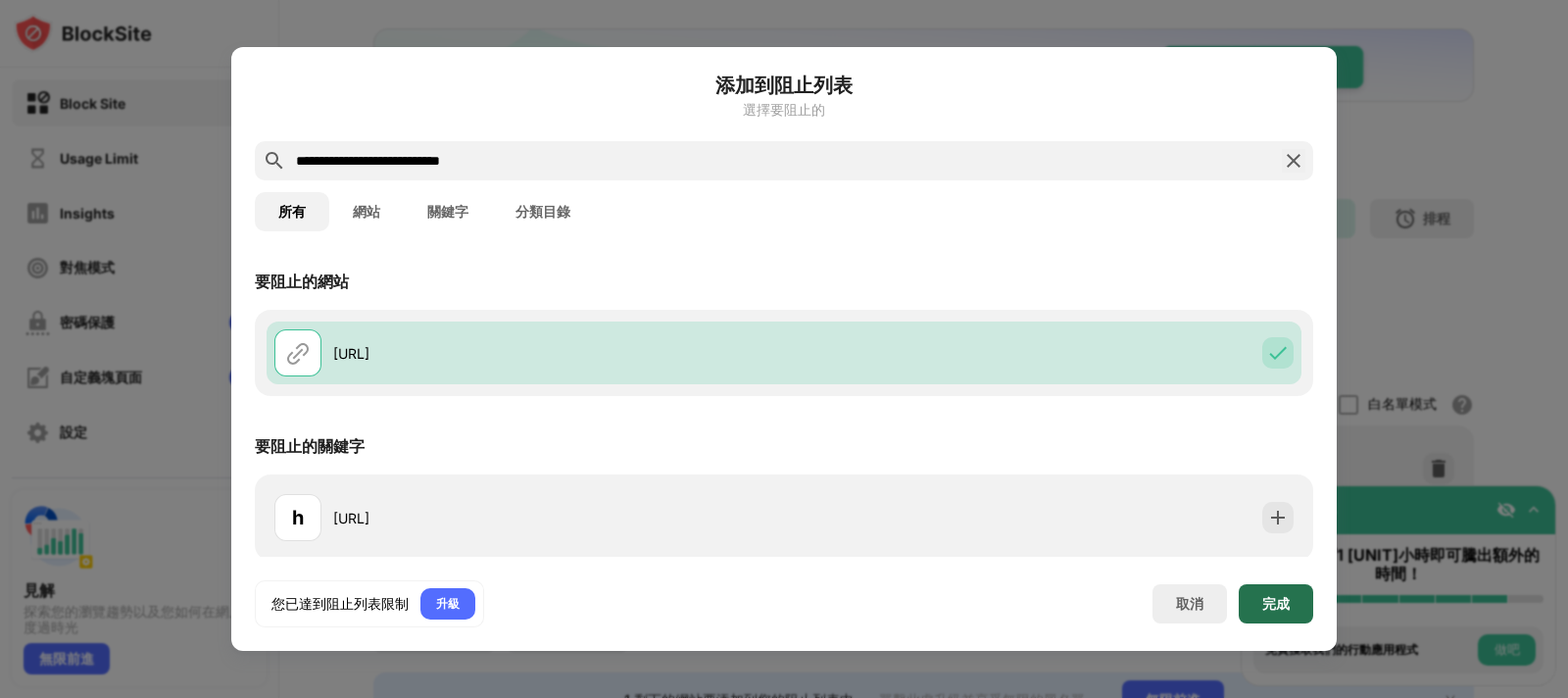 click on "完成" at bounding box center (1276, 604) 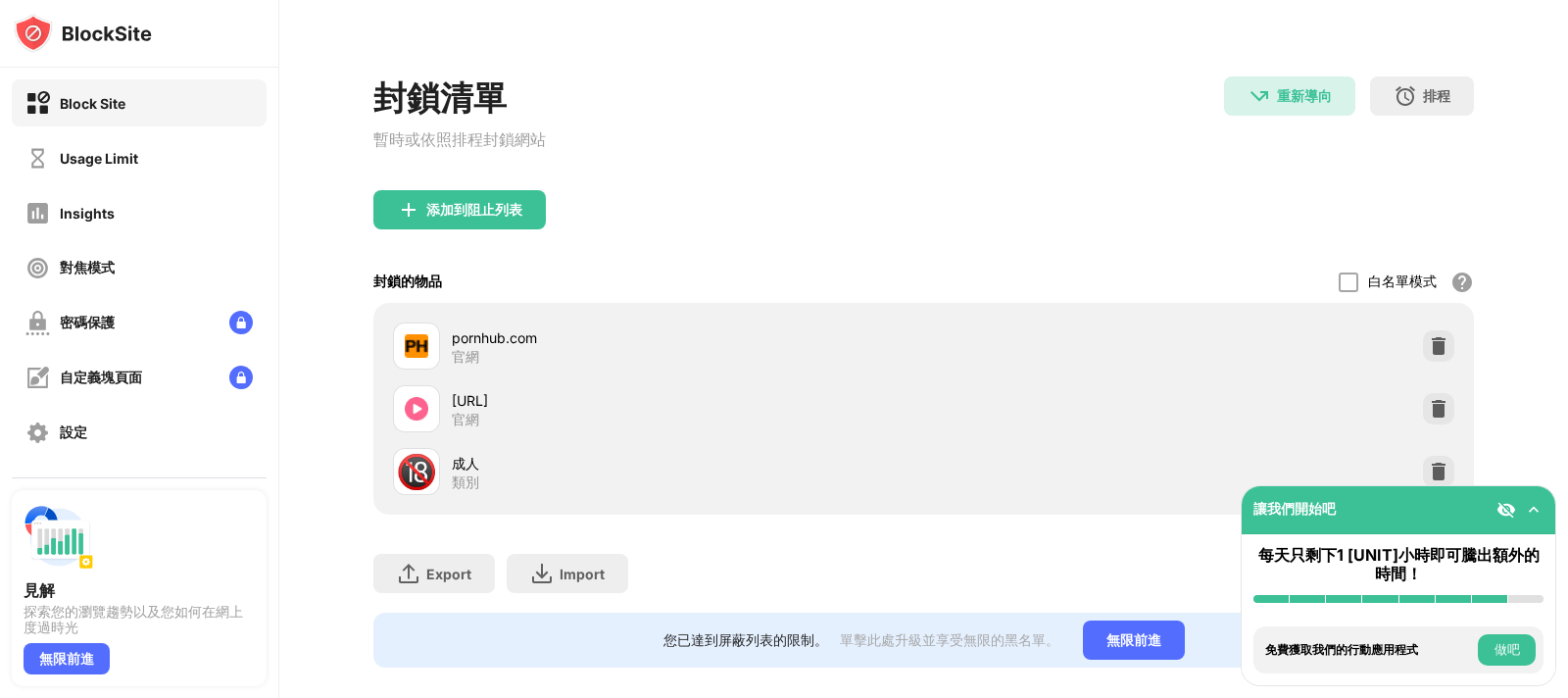 scroll, scrollTop: 265, scrollLeft: 0, axis: vertical 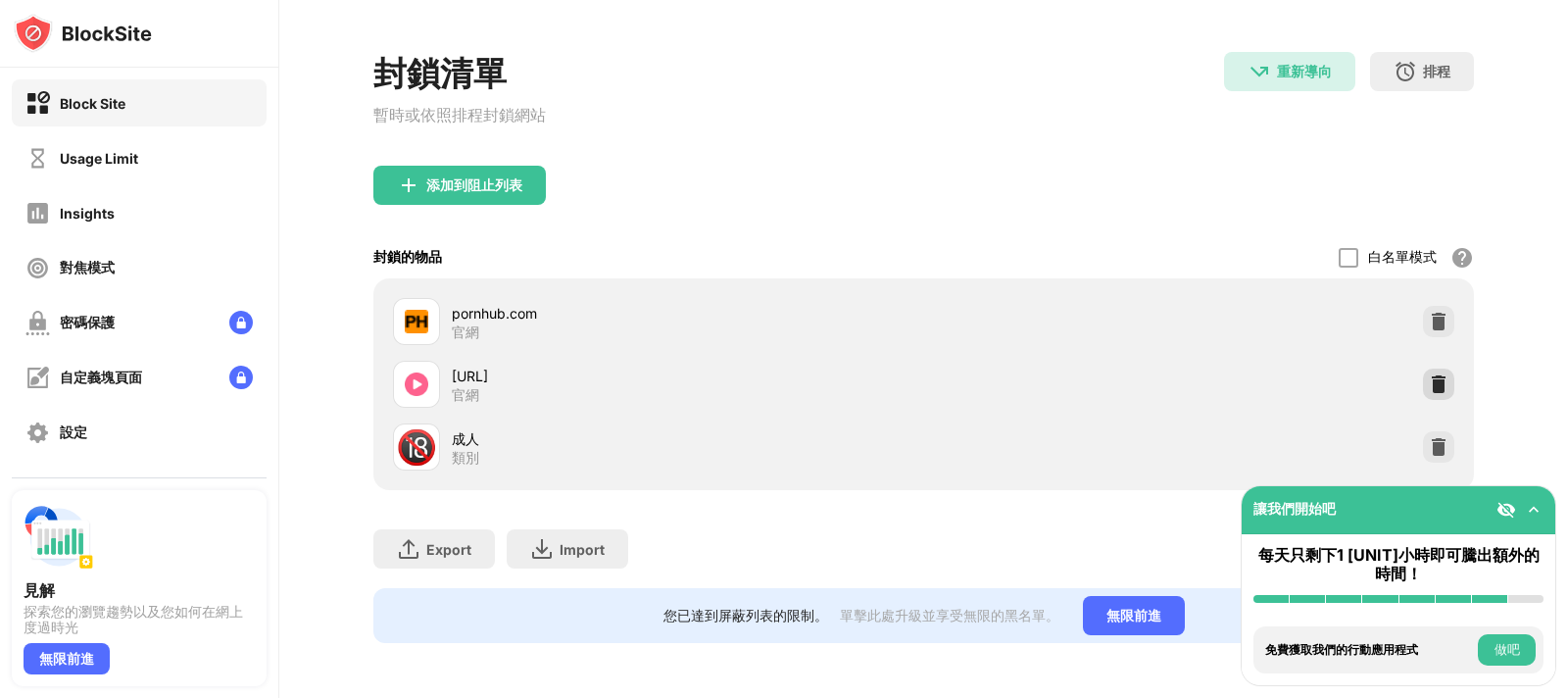 click at bounding box center (1439, 384) 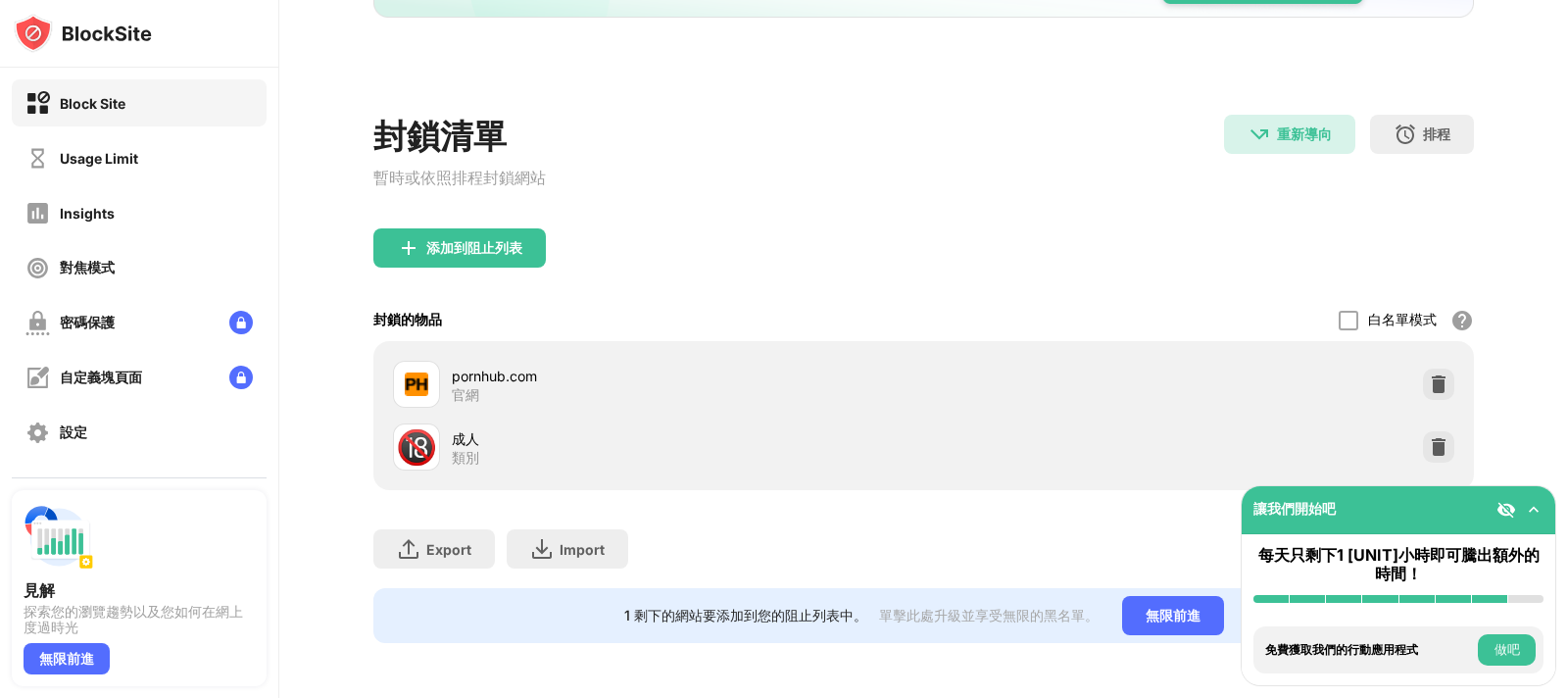 scroll, scrollTop: 202, scrollLeft: 0, axis: vertical 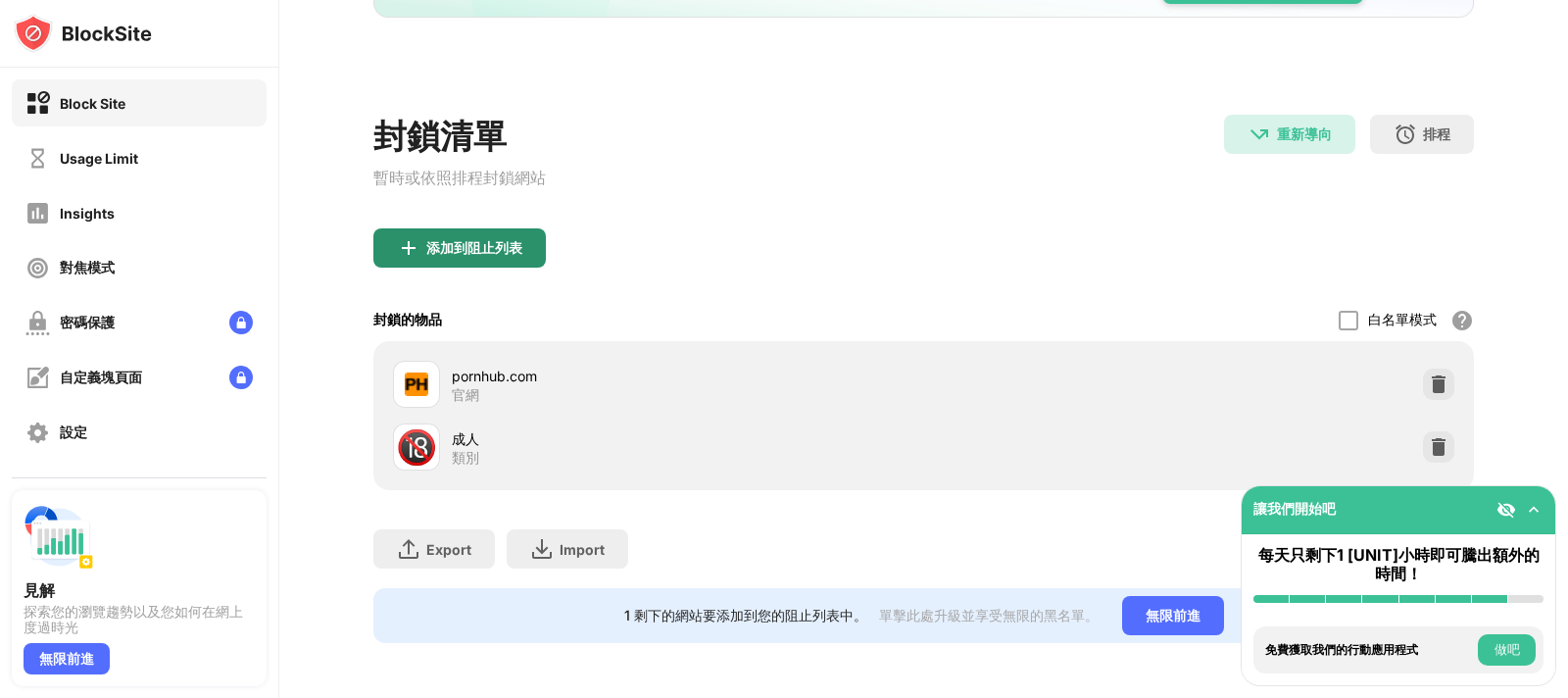 click on "添加到阻止列表" at bounding box center [474, 248] 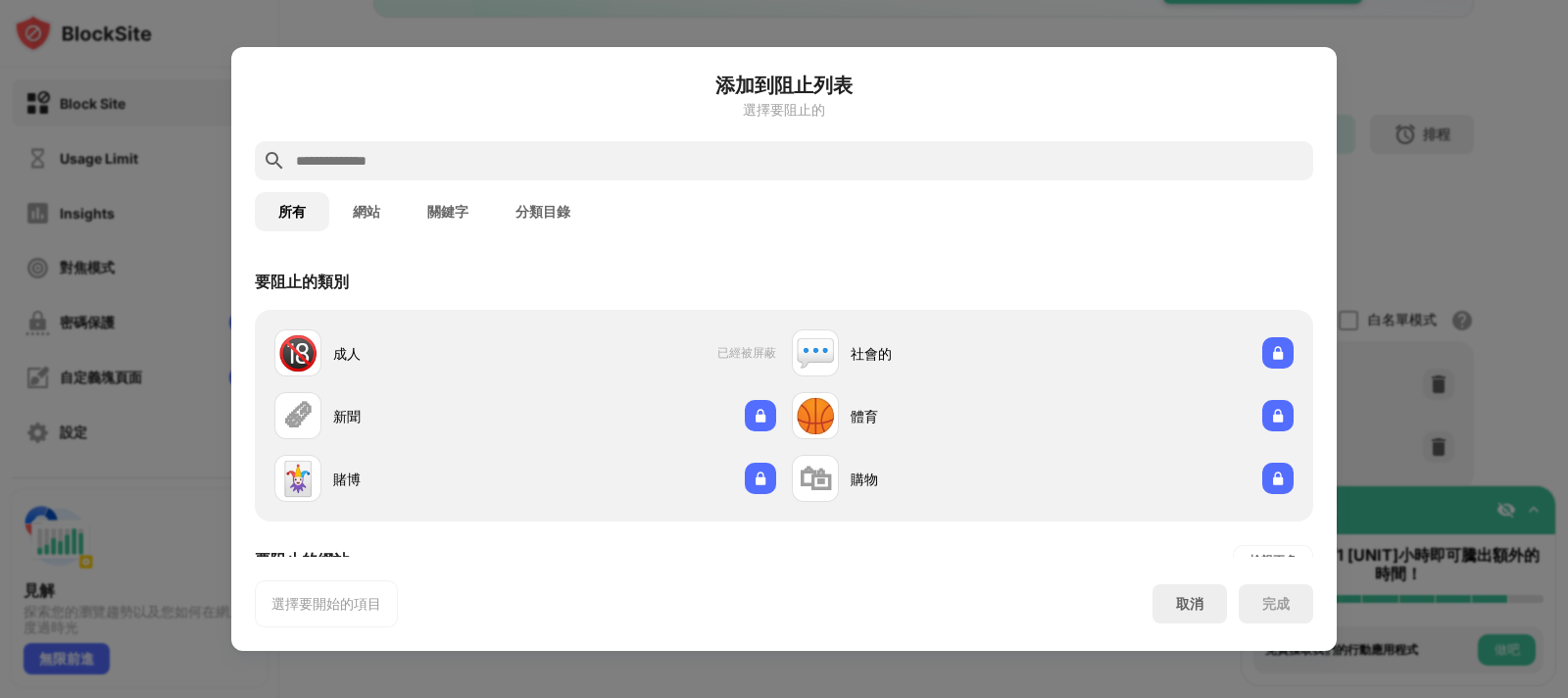 click on "關鍵字" at bounding box center [448, 212] 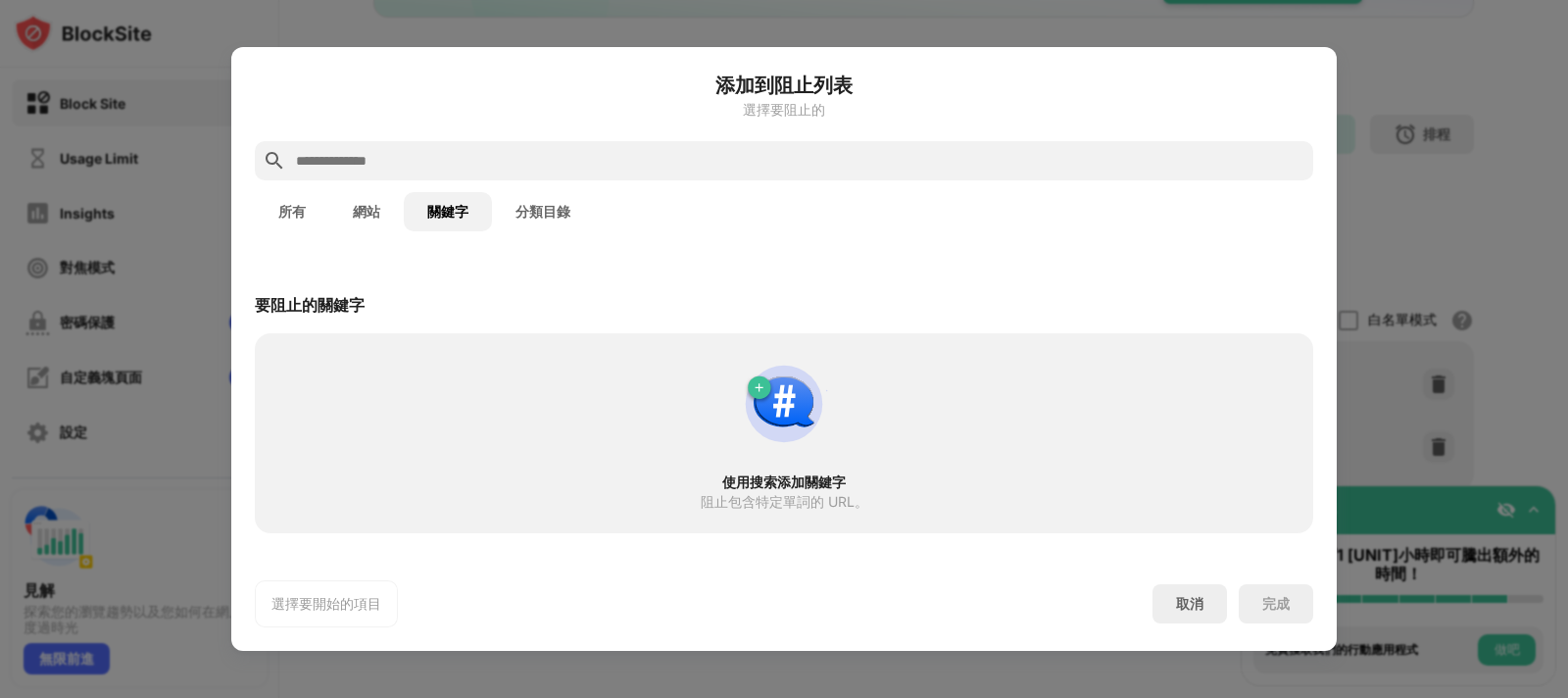 click on "所有" at bounding box center (292, 212) 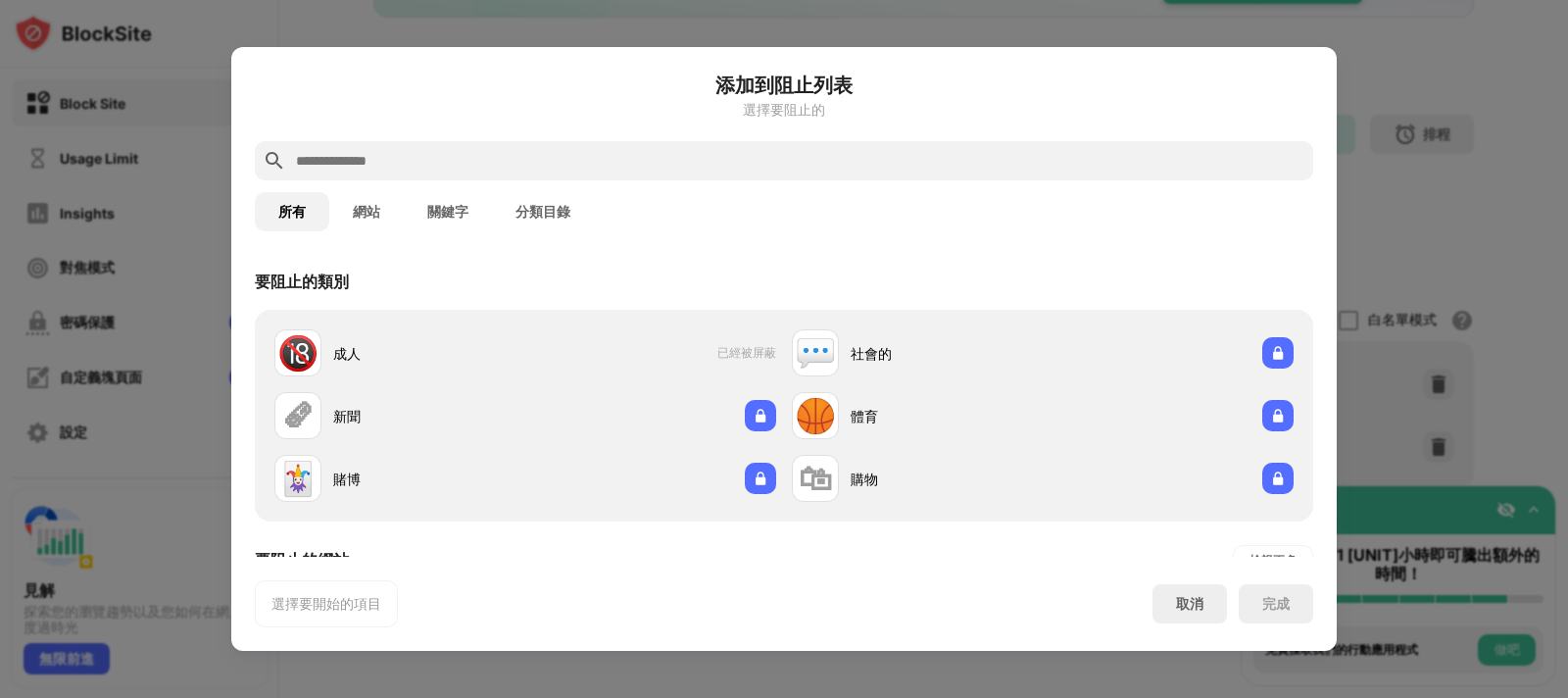 click on "關鍵字" at bounding box center [448, 212] 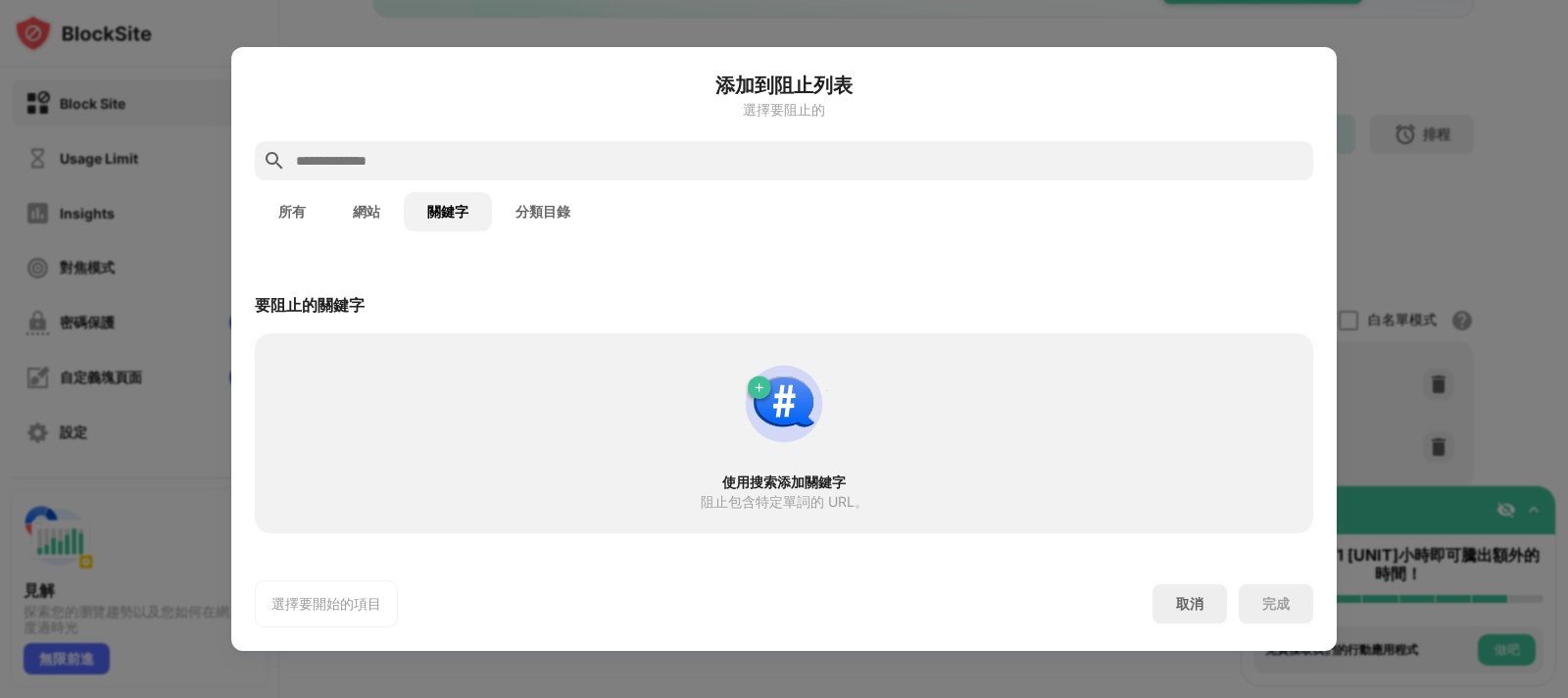 click on "網站" at bounding box center [367, 212] 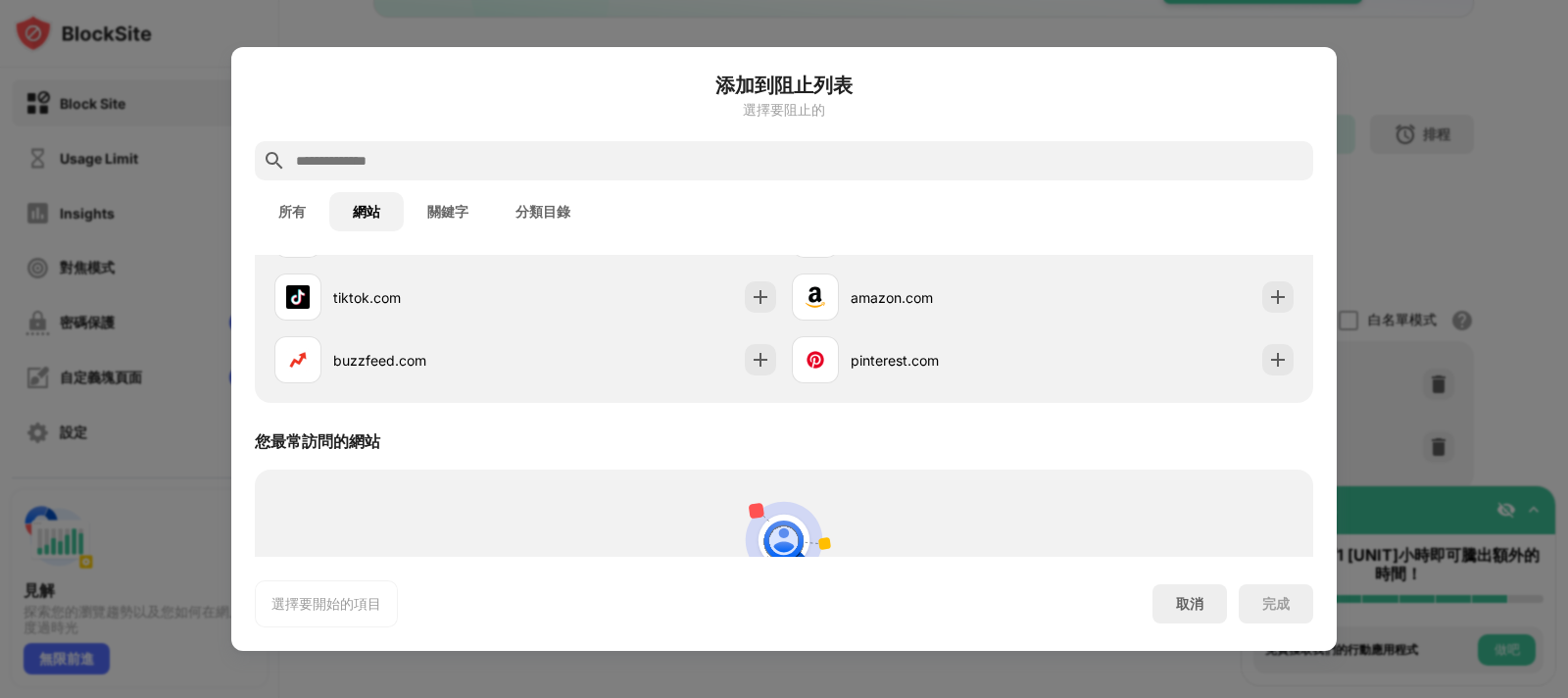 scroll, scrollTop: 411, scrollLeft: 0, axis: vertical 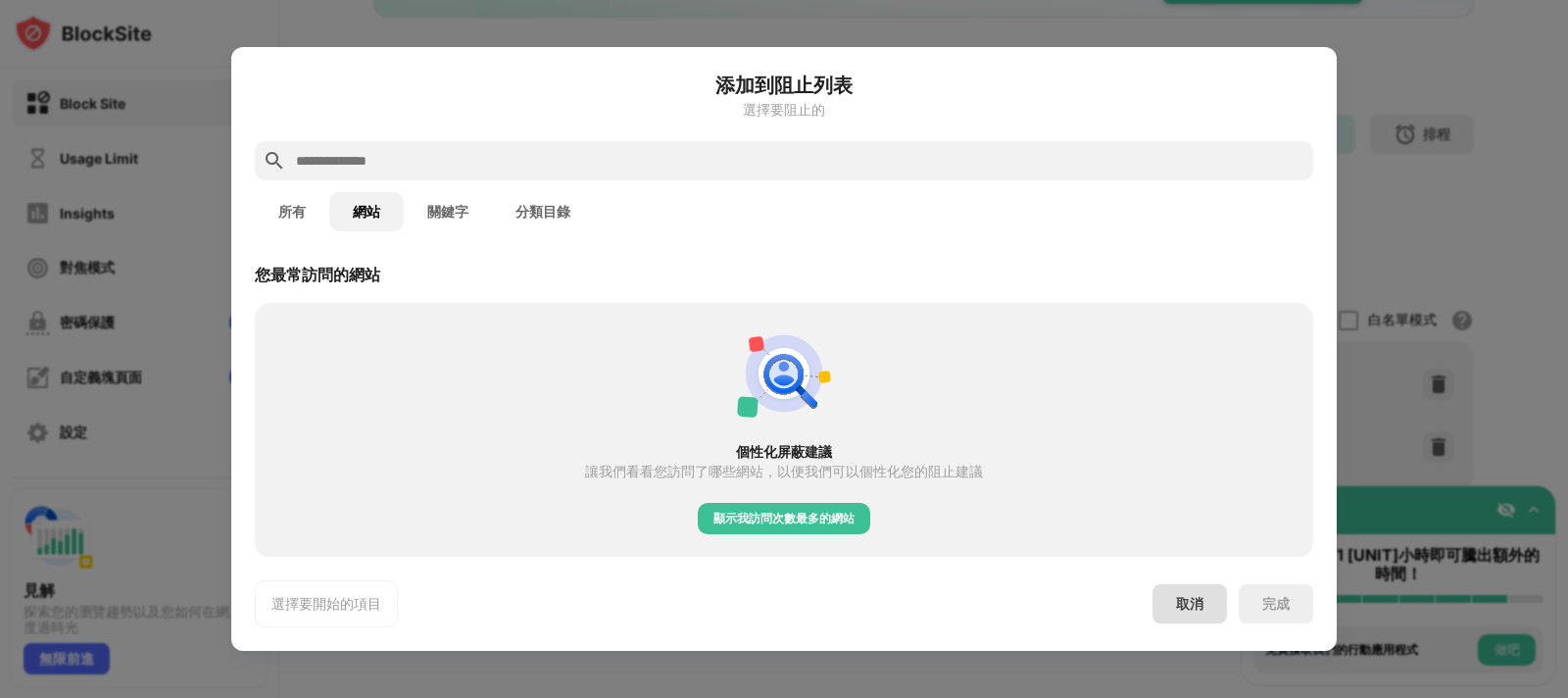 click on "取消" at bounding box center (1190, 604) 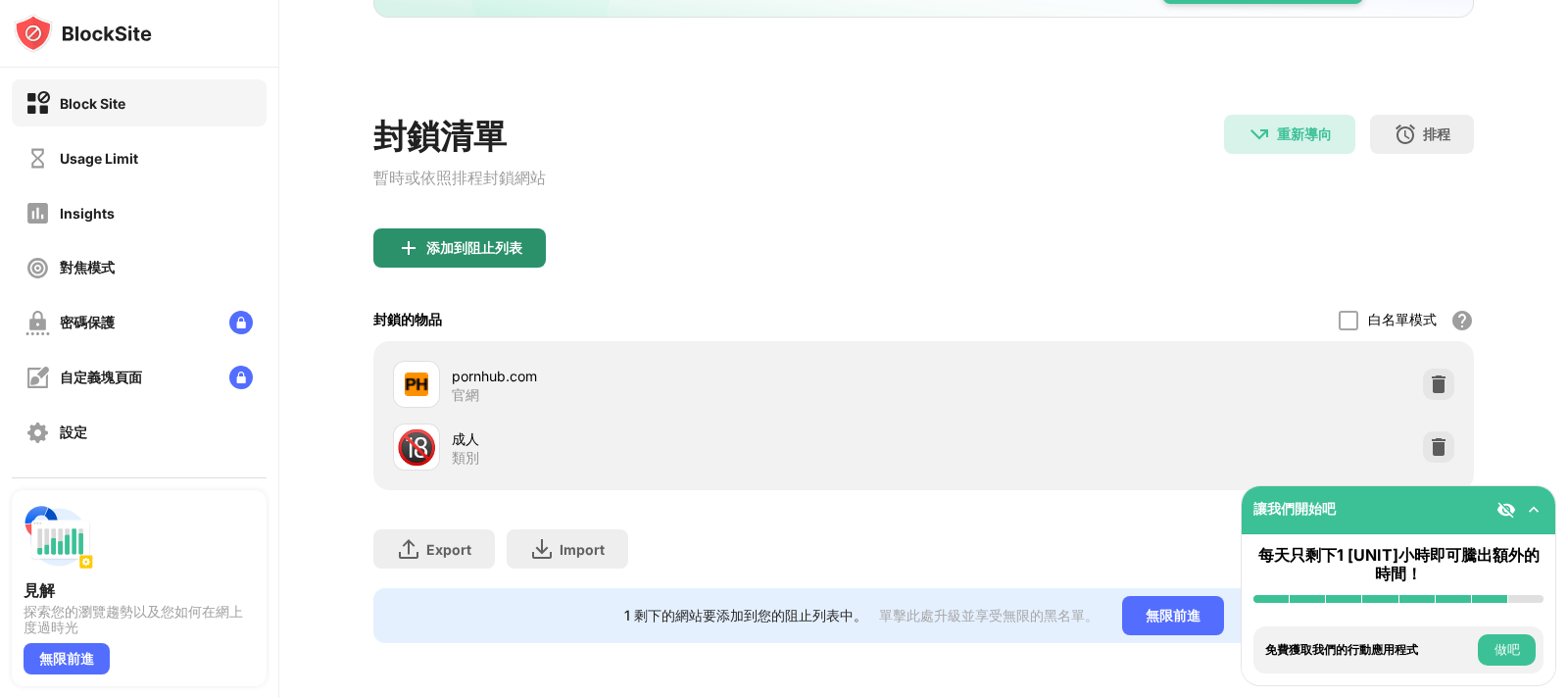 click on "添加到阻止列表" at bounding box center (460, 248) 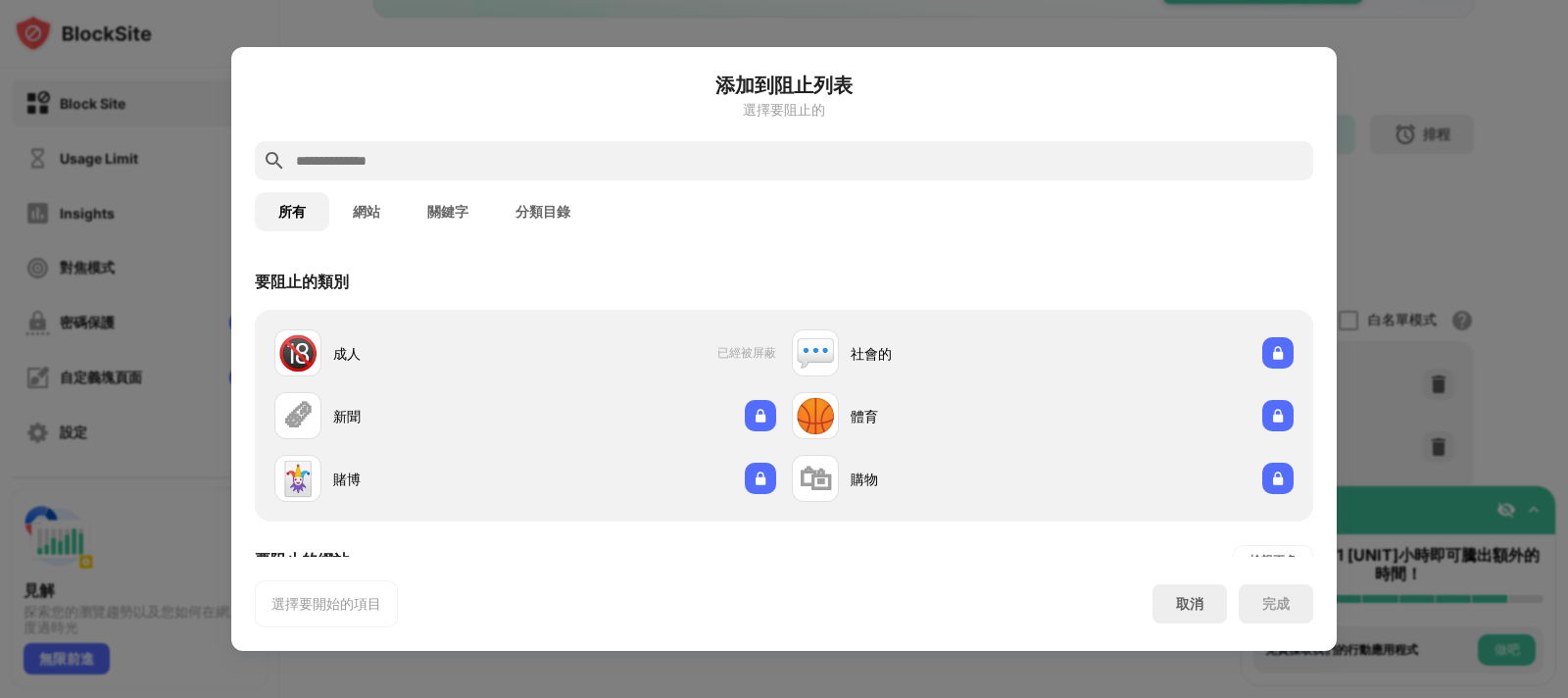 click at bounding box center (800, 161) 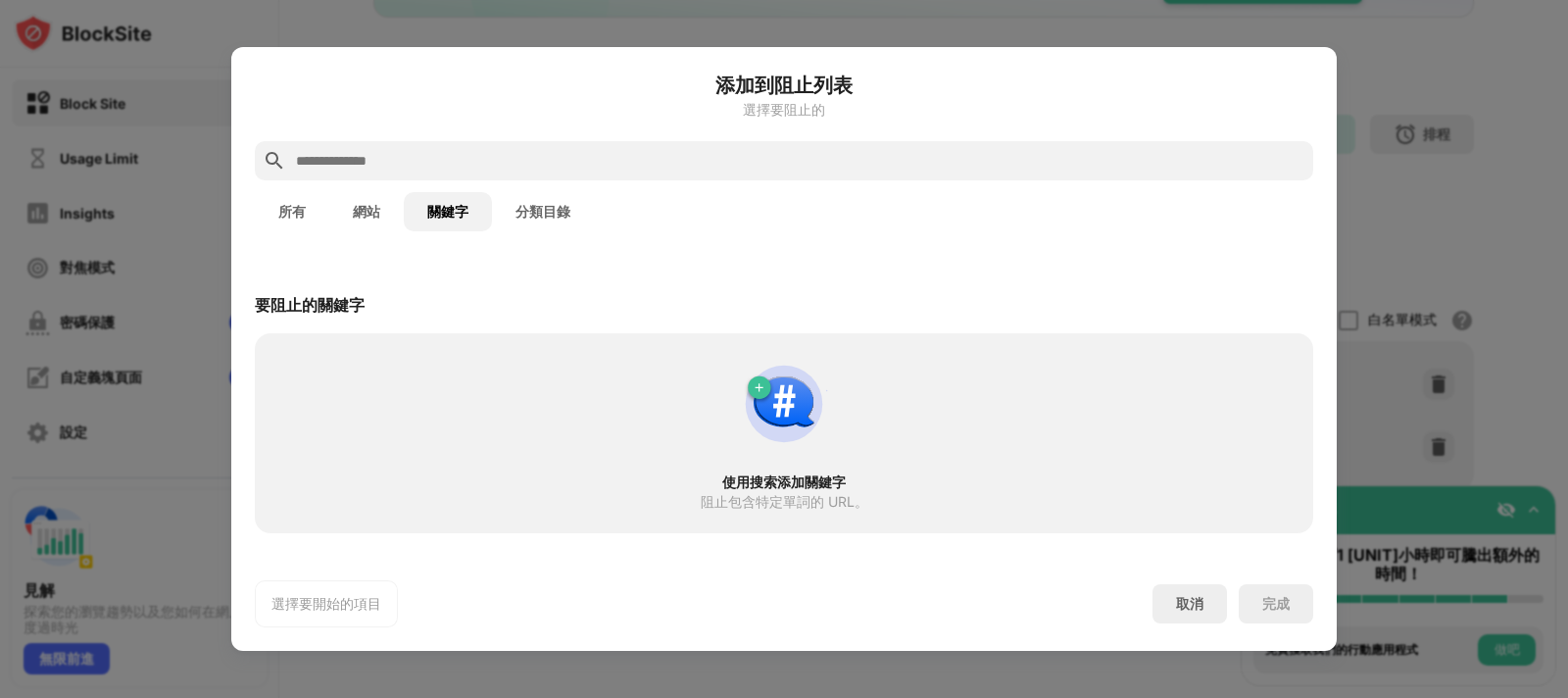 click at bounding box center [800, 161] 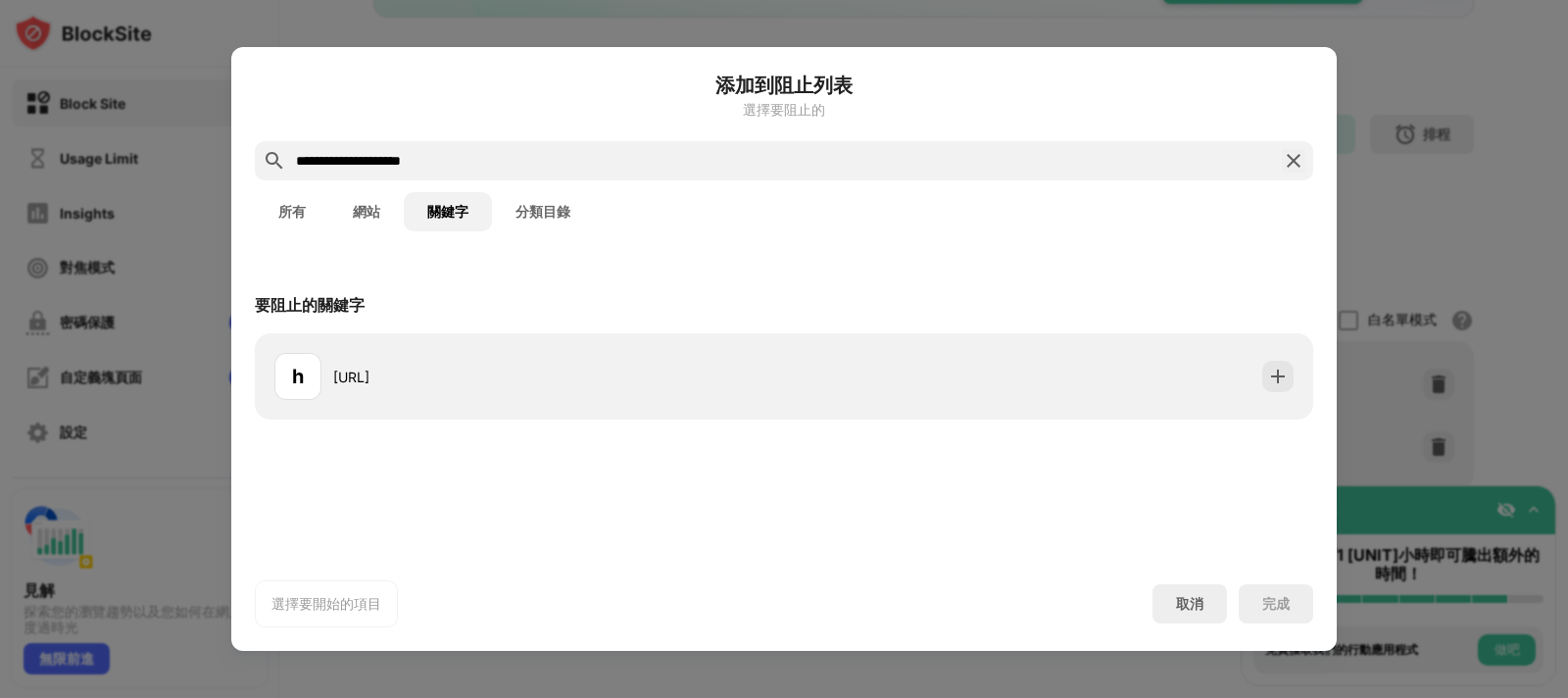click on "**********" at bounding box center [784, 161] 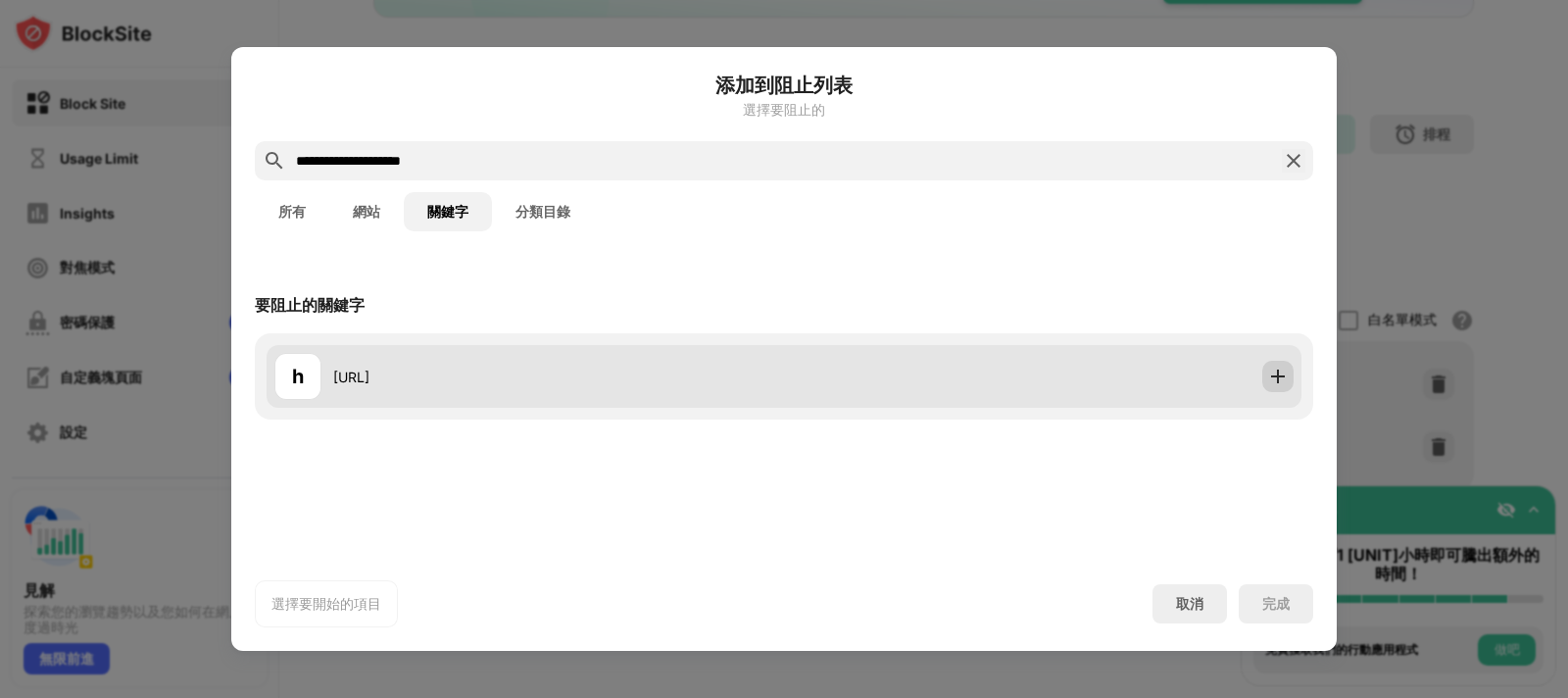 type on "**********" 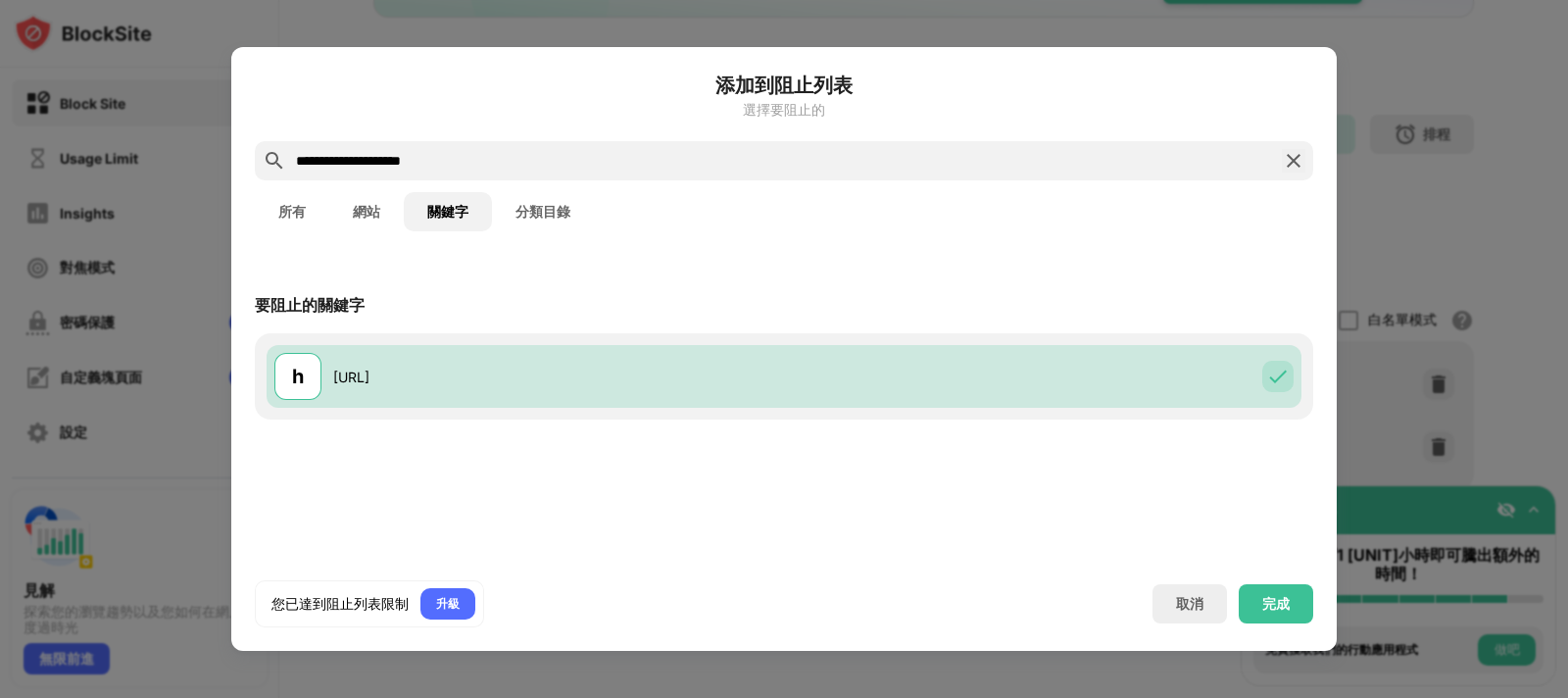 click on "完成" at bounding box center (1276, 604) 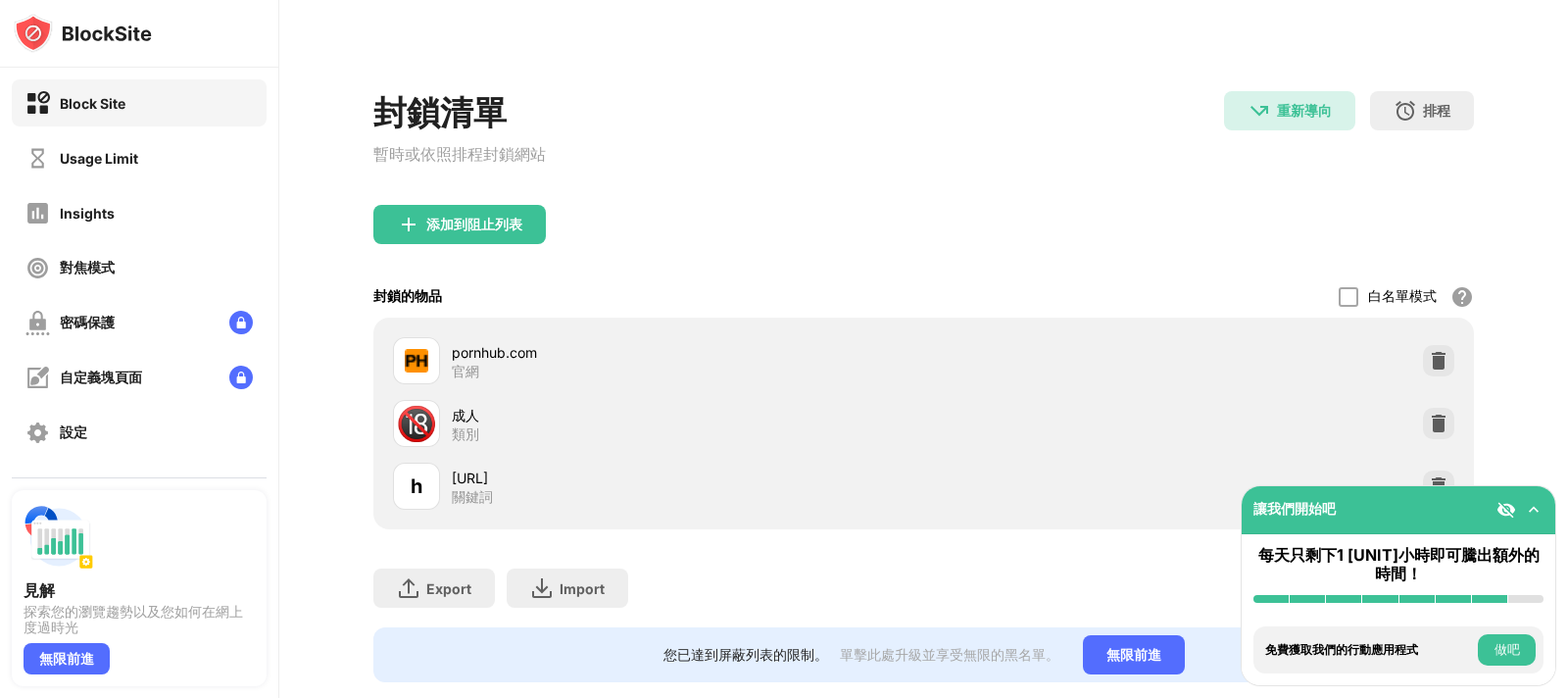scroll, scrollTop: 265, scrollLeft: 0, axis: vertical 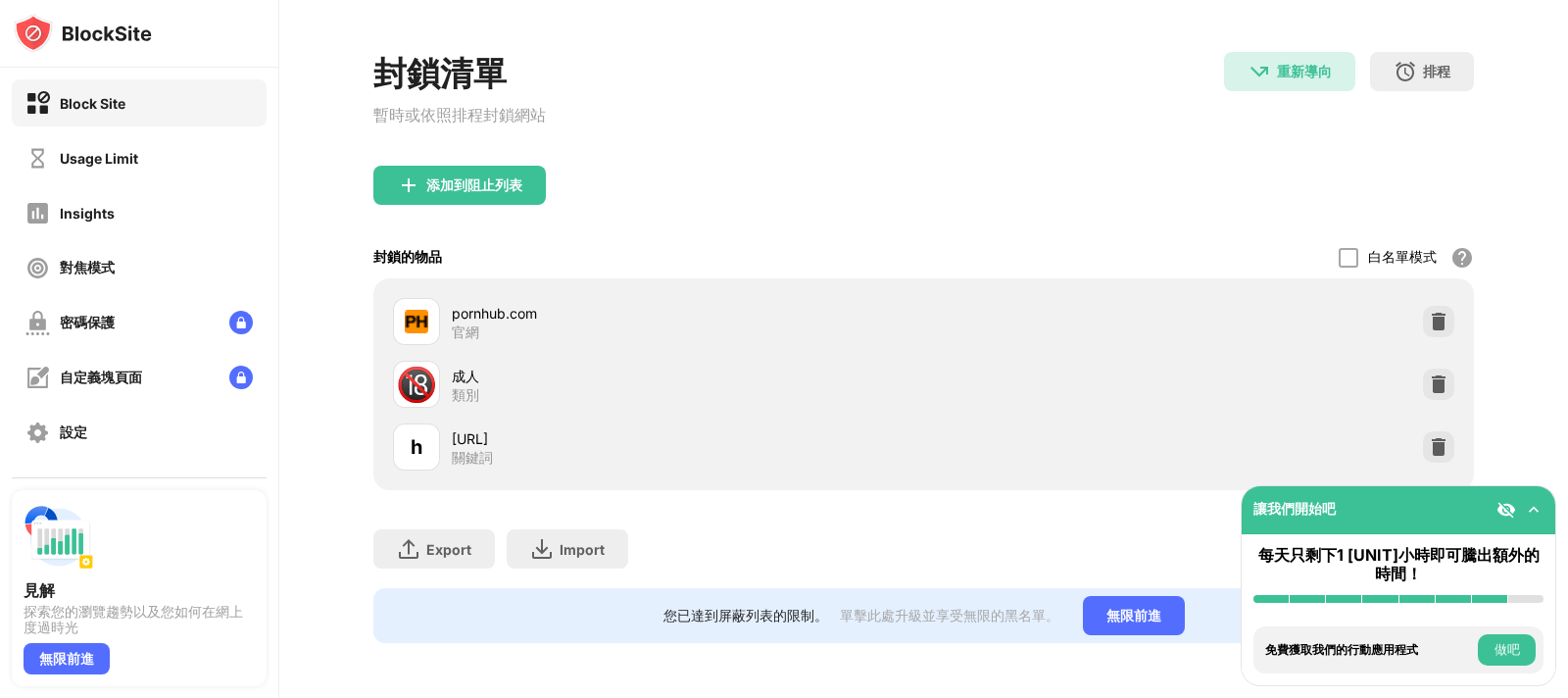click on "添加到阻止列表" at bounding box center (474, 185) 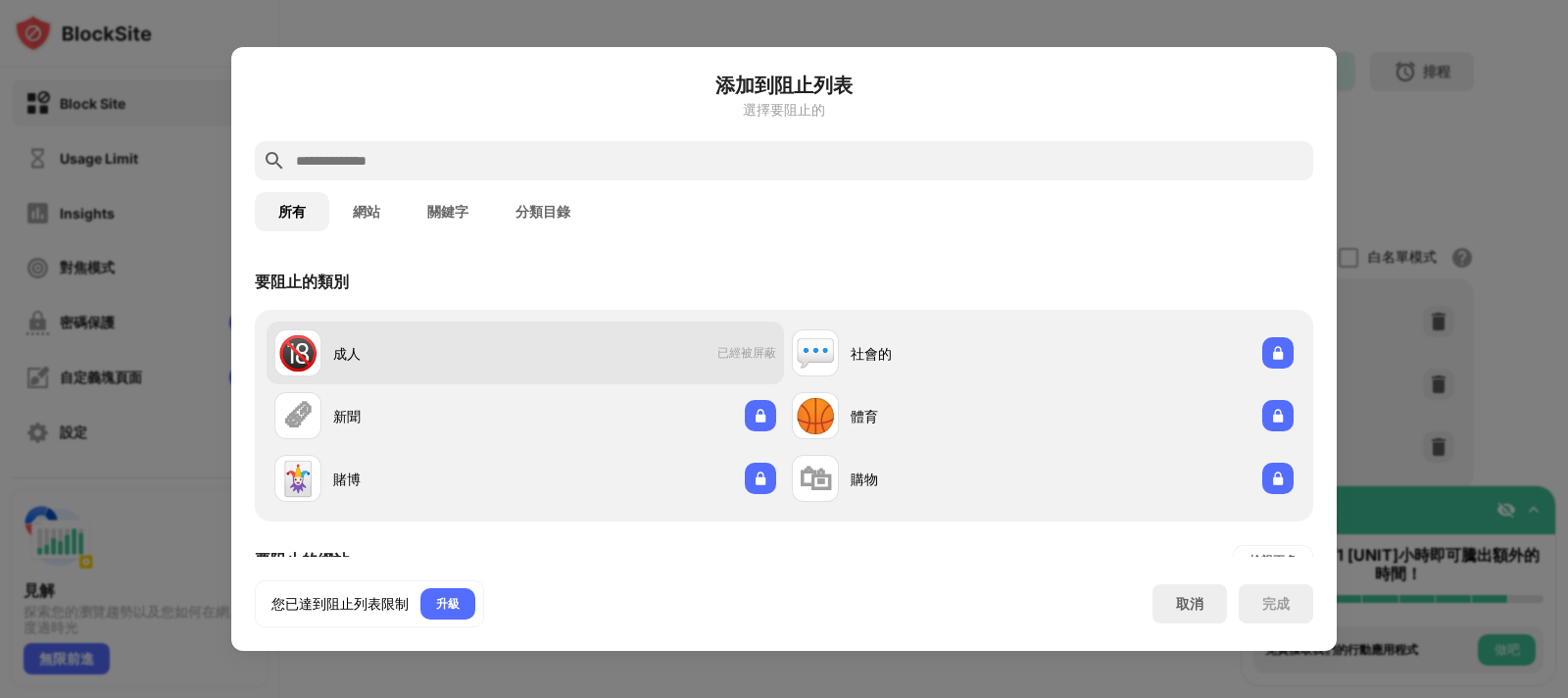click on "🔞 成人" at bounding box center [400, 353] 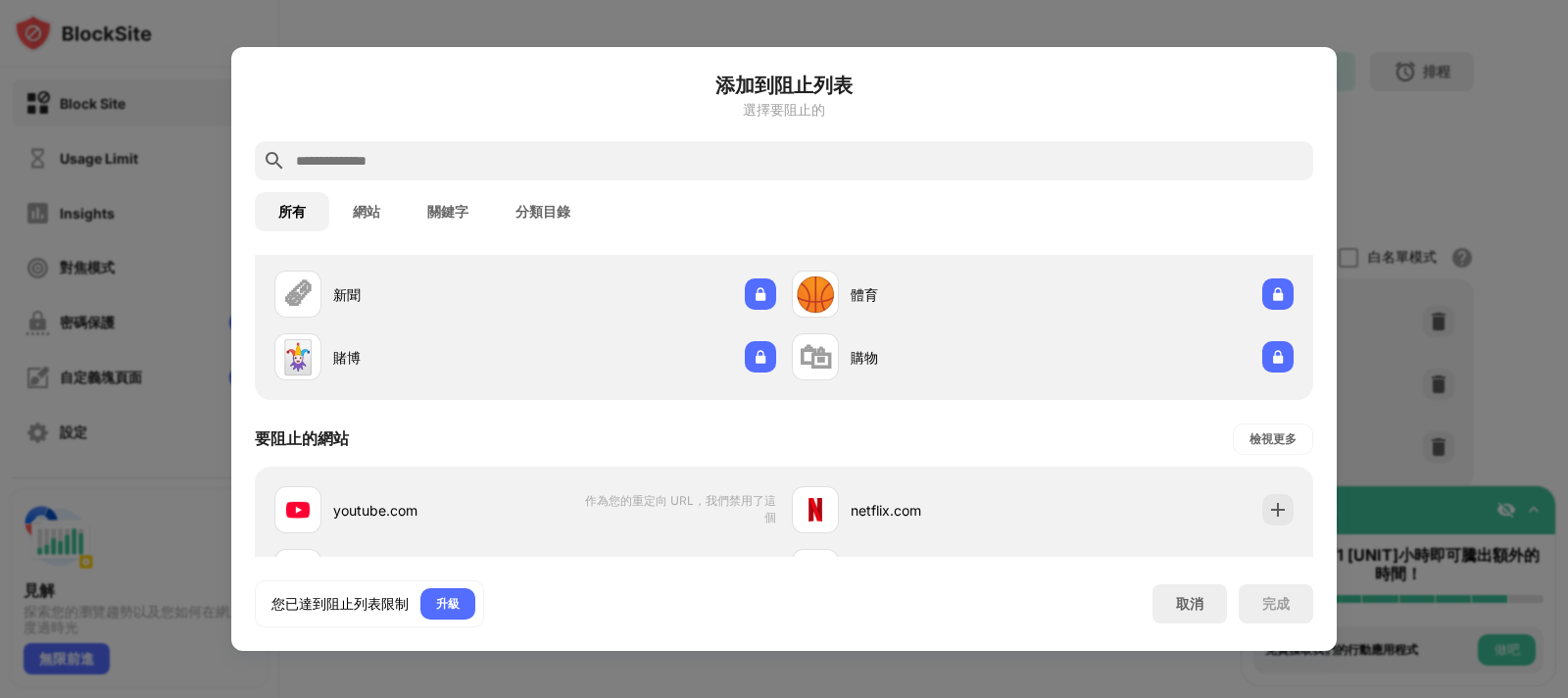 scroll, scrollTop: 368, scrollLeft: 0, axis: vertical 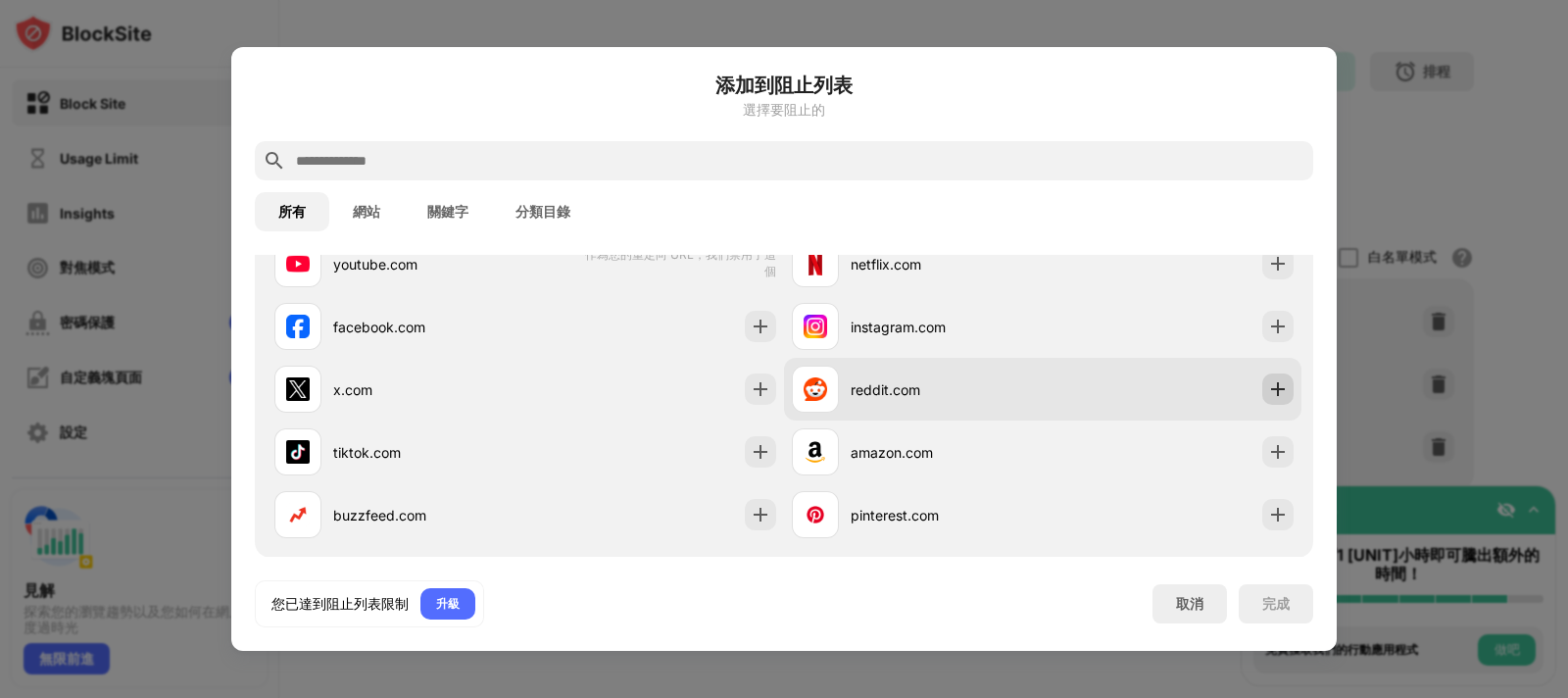 click at bounding box center (1278, 389) 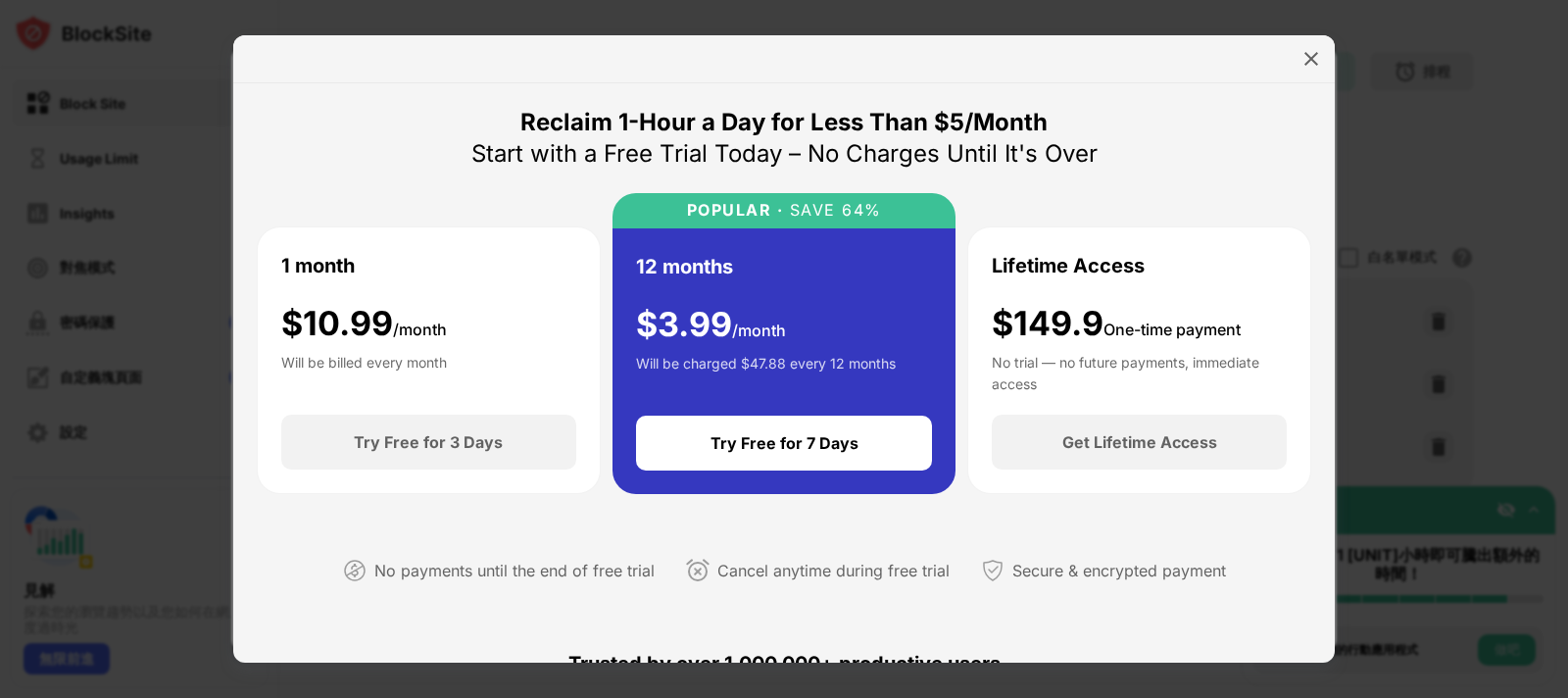 click at bounding box center (784, 349) 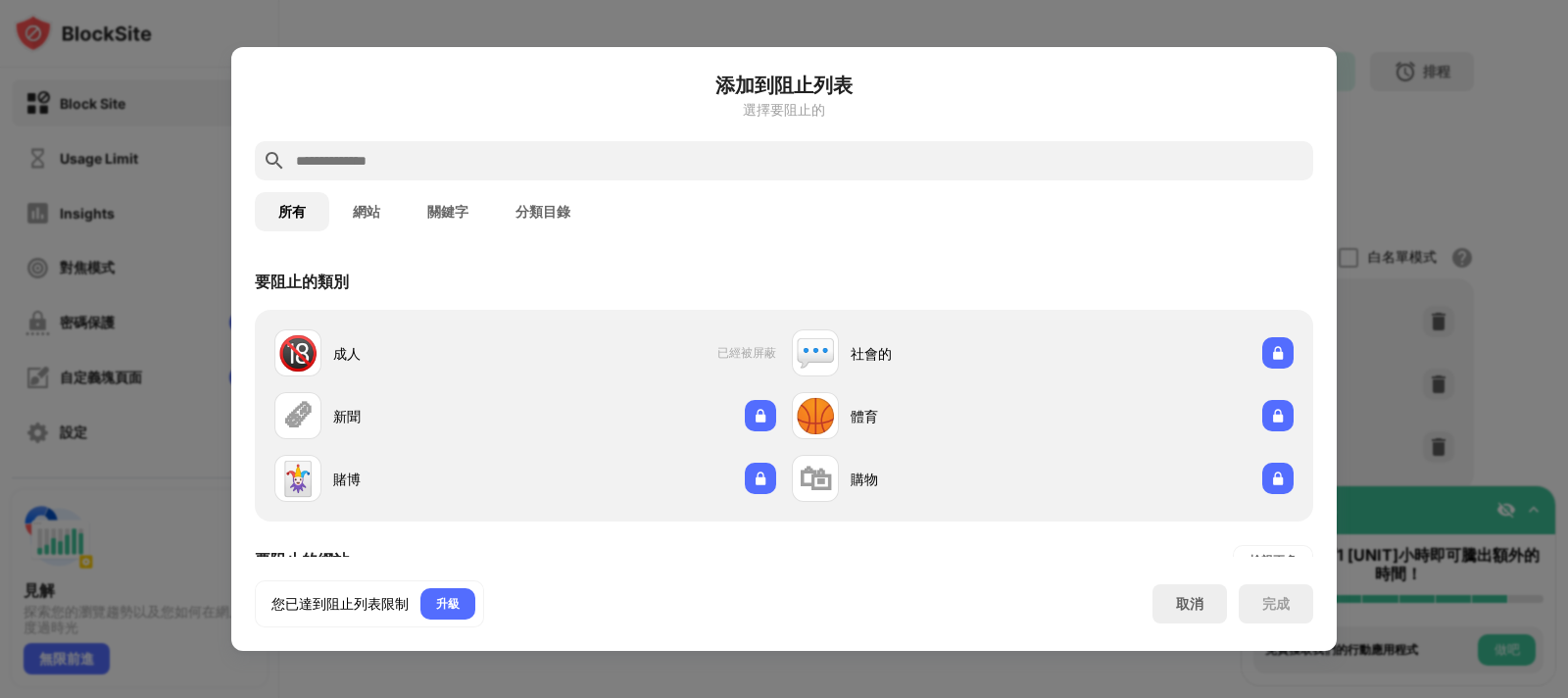 scroll, scrollTop: 368, scrollLeft: 0, axis: vertical 